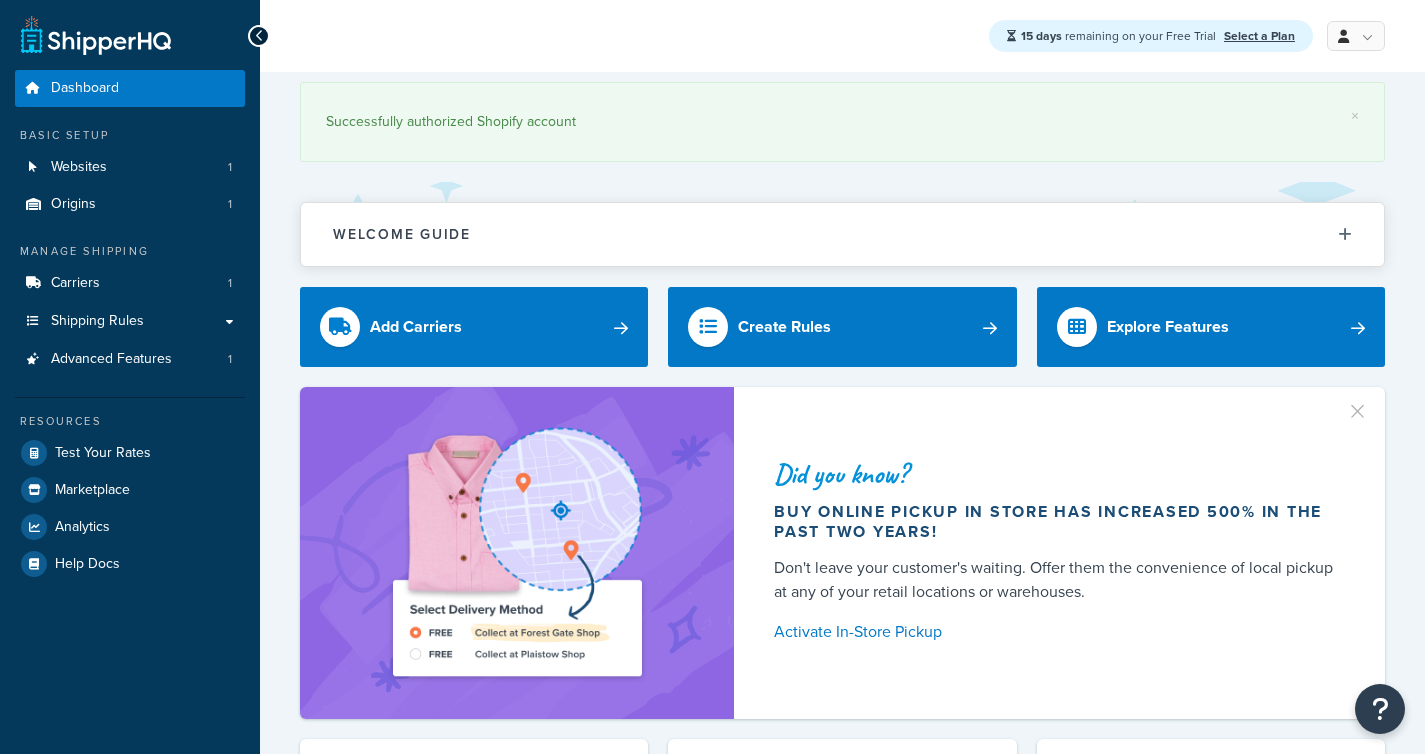 scroll, scrollTop: 0, scrollLeft: 0, axis: both 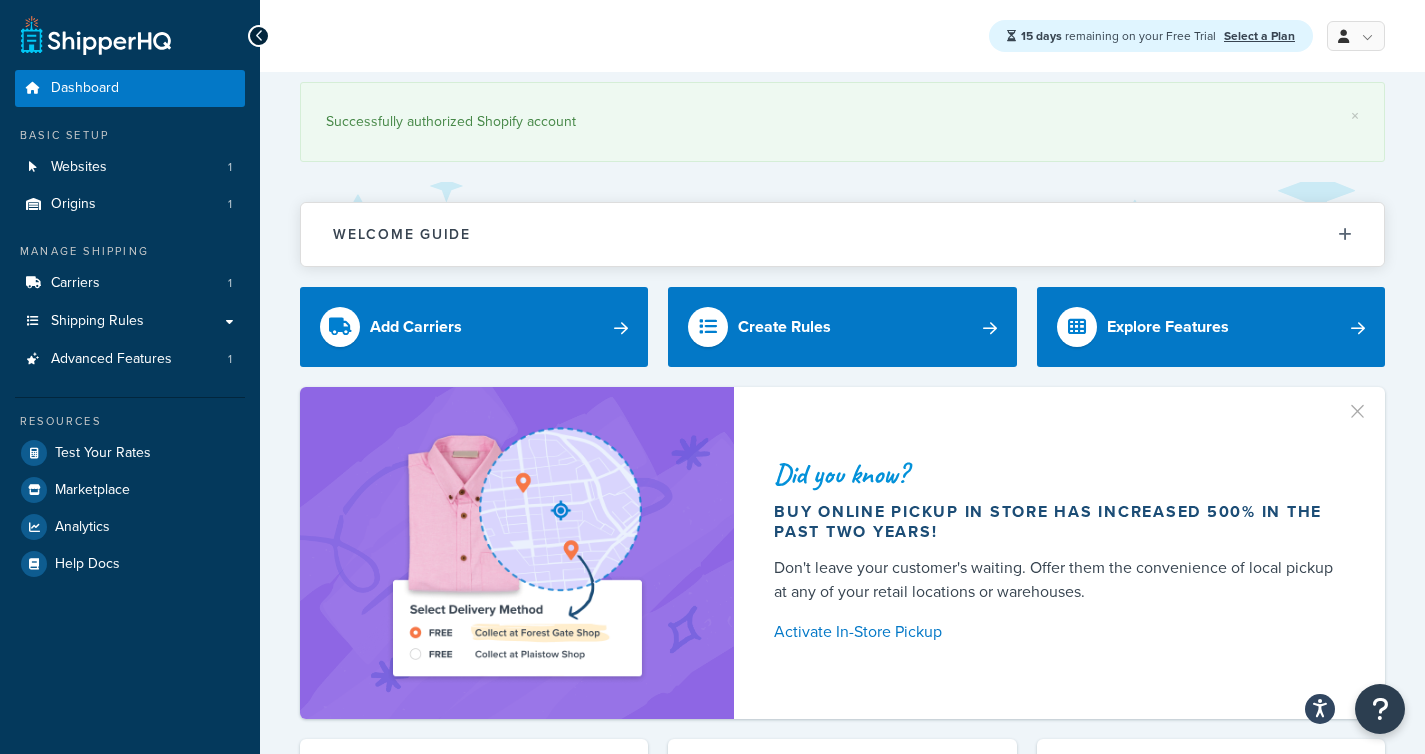 click at bounding box center (1367, 404) 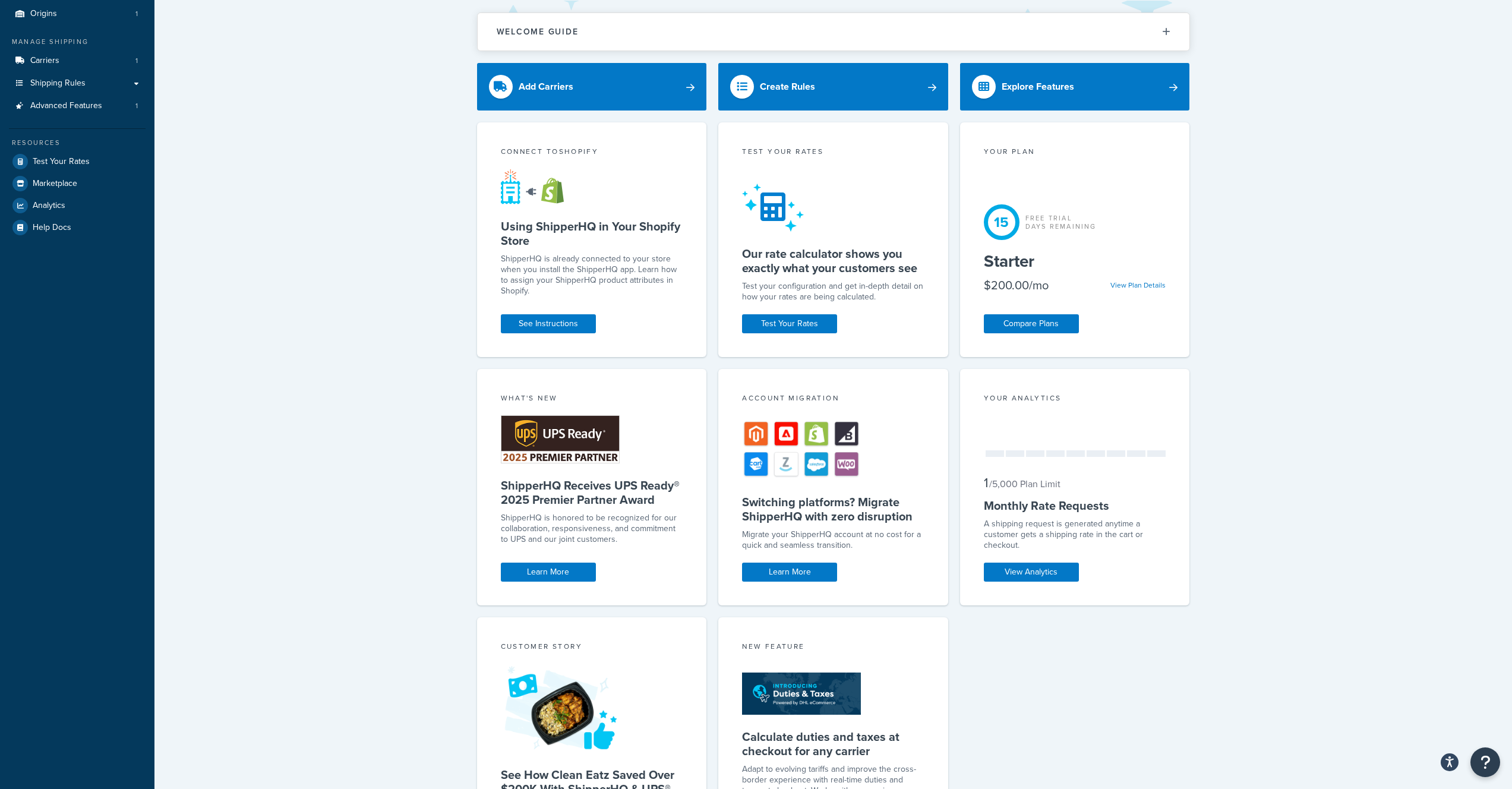 scroll, scrollTop: 0, scrollLeft: 0, axis: both 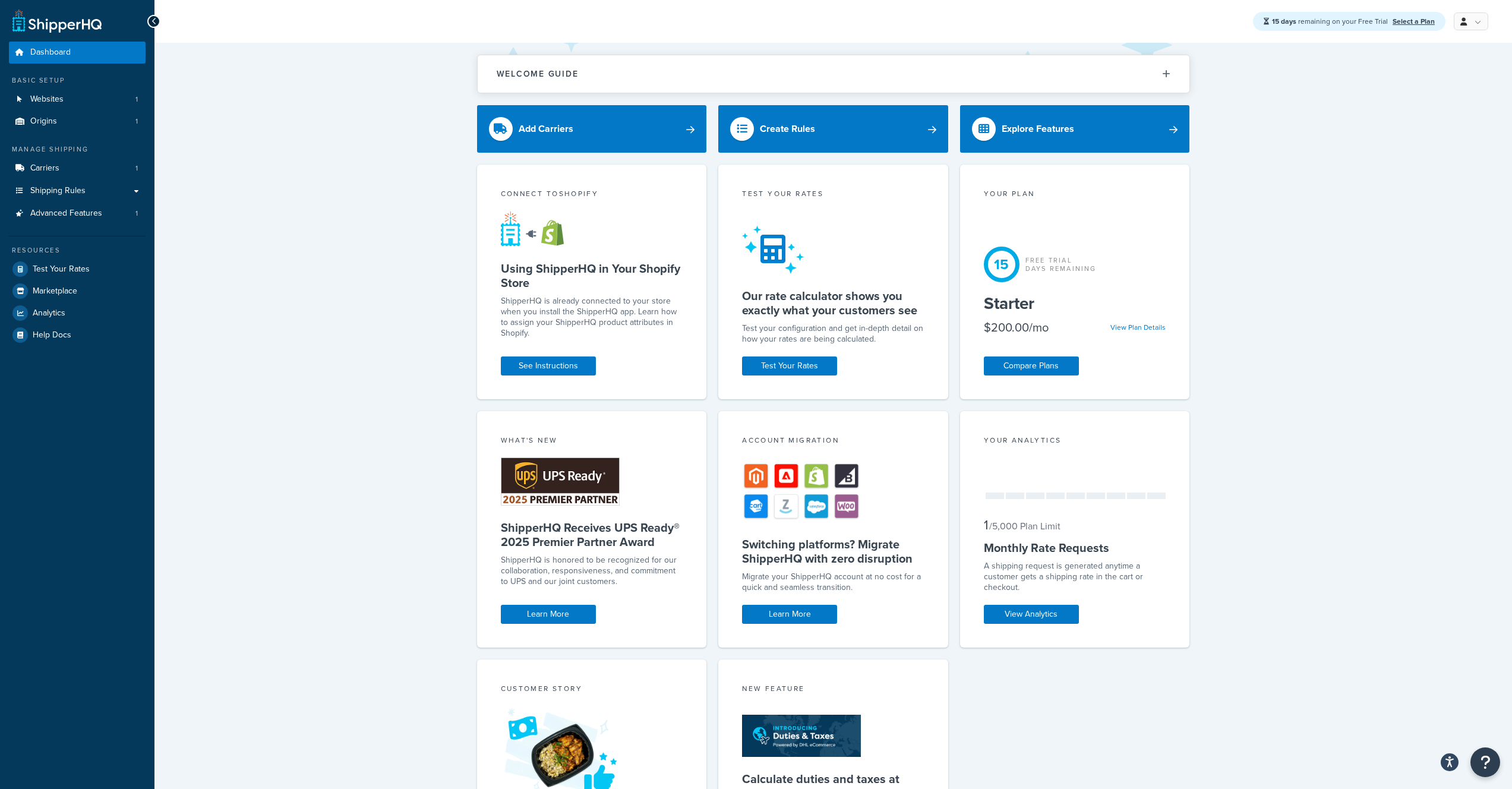 click on "Welcome Guide Recommendations ShipperHQ: An Overview Carrier Setup Shipping Rules Overview Popular Advanced Features Advanced Features Testing Your Rates Offer Free Shipping Shipping Rule Ship from multiple locations Advanced Feature Add Carriers Create Rules Explore Features Connect to  Shopify Using ShipperHQ in Your Shopify Store ShipperHQ is already connected to your store when you install the ShipperHQ app. Learn how to assign your ShipperHQ product attributes in Shopify. See Instructions Test your rates Our rate calculator shows you exactly what your customers see Test your configuration and get in-depth detail on how your rates are being calculated. Test Your Rates Your Plan 15 Free Trial Days Remaining Starter $200.00/mo View Plan Details Compare Plans What's New ShipperHQ Receives UPS Ready® 2025 Premier Partner Award ShipperHQ is honored to be recognized for our collaboration, responsiveness, and commitment to UPS and our joint customers. Learn More Account Migration Learn More Your Analytics 1 /" at bounding box center (833, 494) 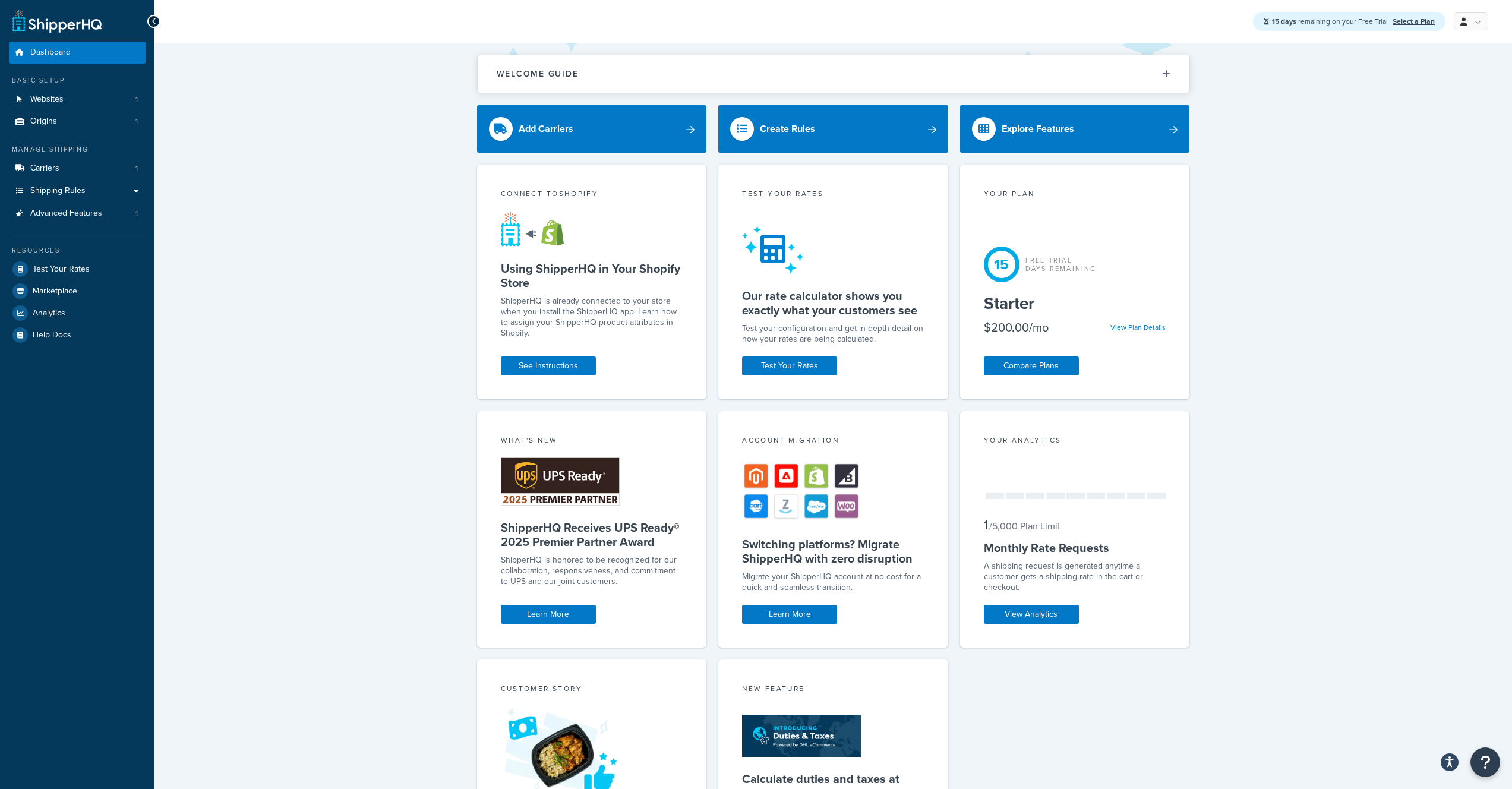 drag, startPoint x: 397, startPoint y: 678, endPoint x: 264, endPoint y: 667, distance: 133.45411 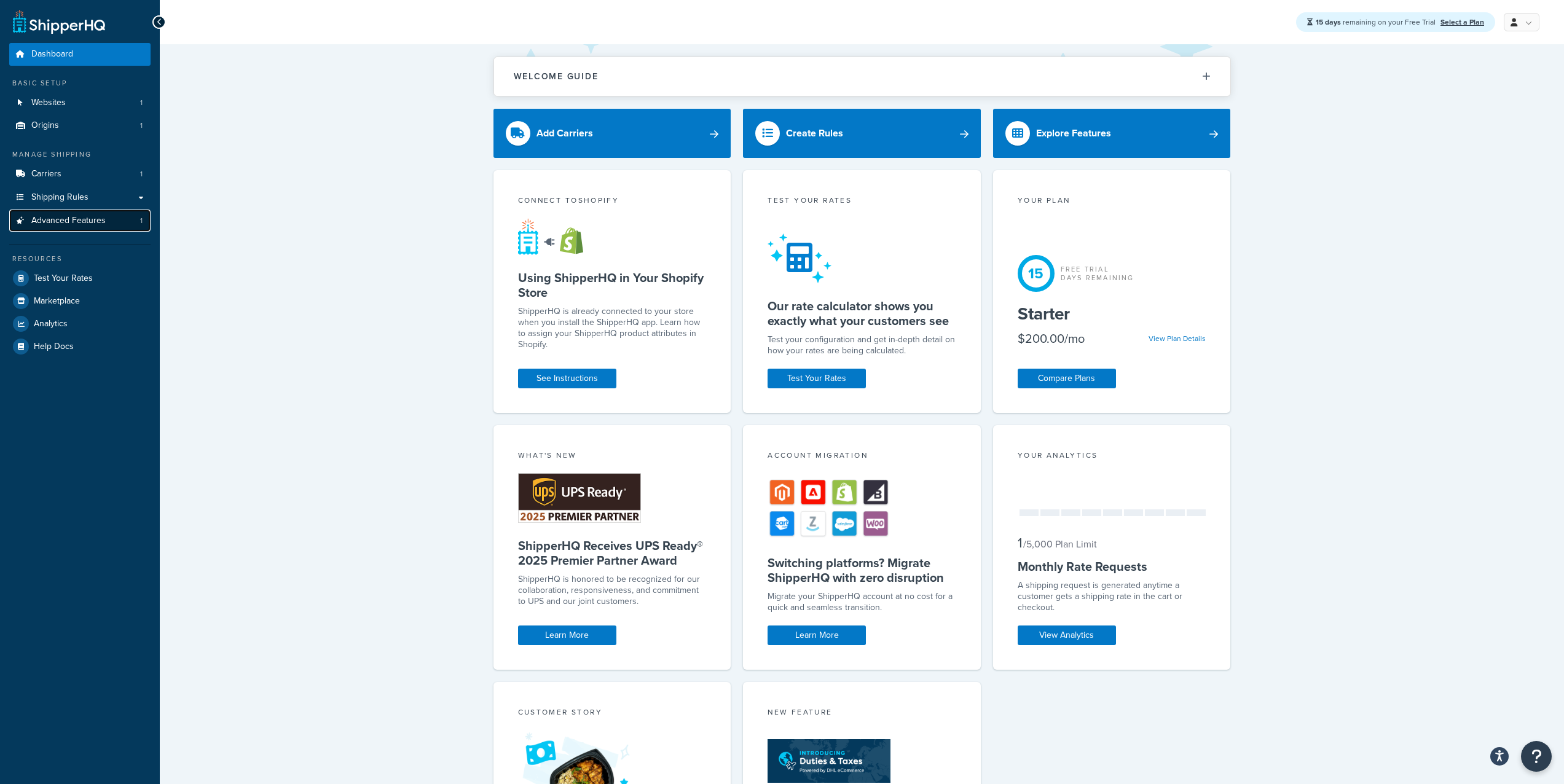 click on "Advanced Features" at bounding box center [68, 221] 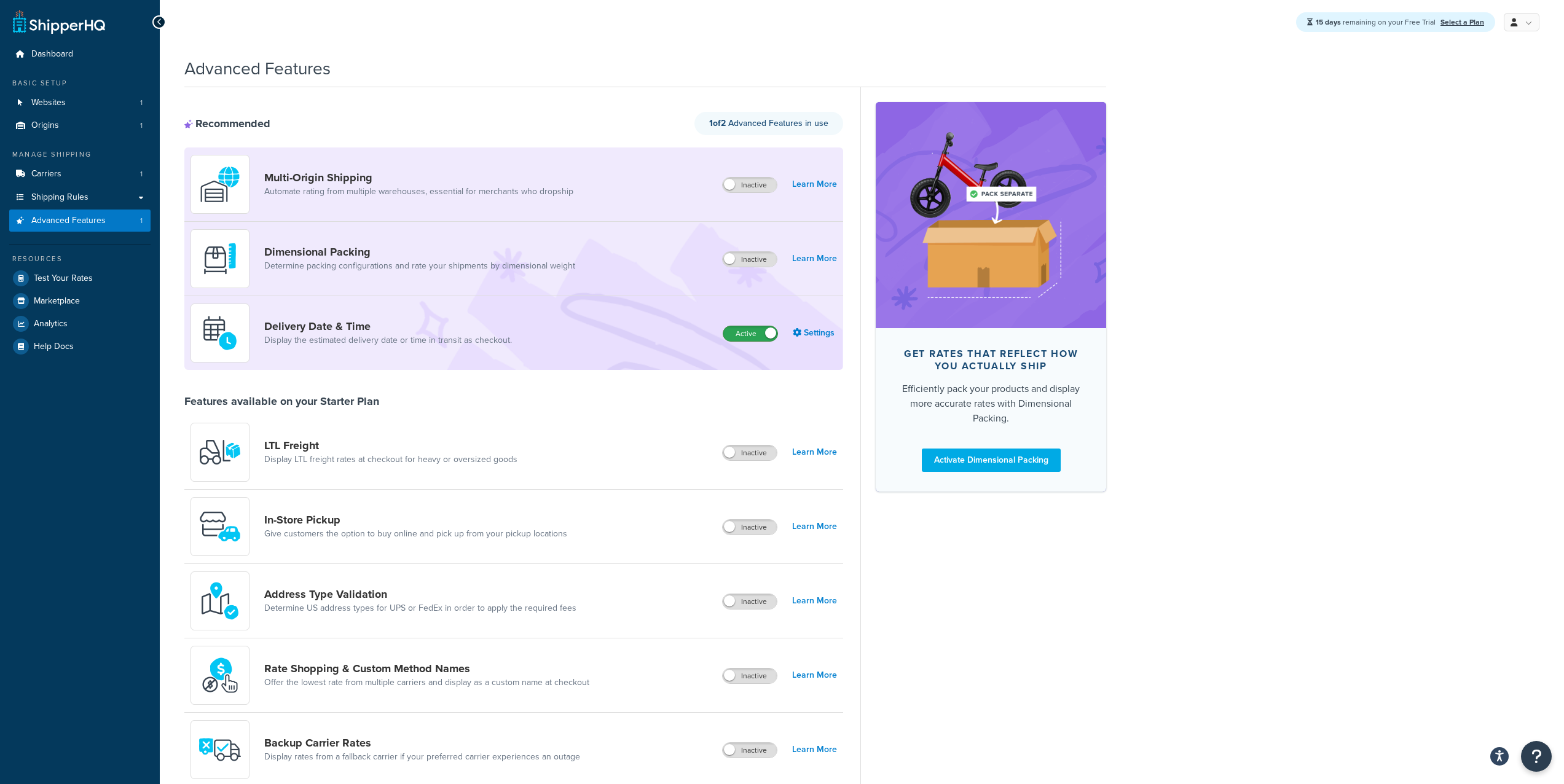 click on "Active" at bounding box center [750, 334] 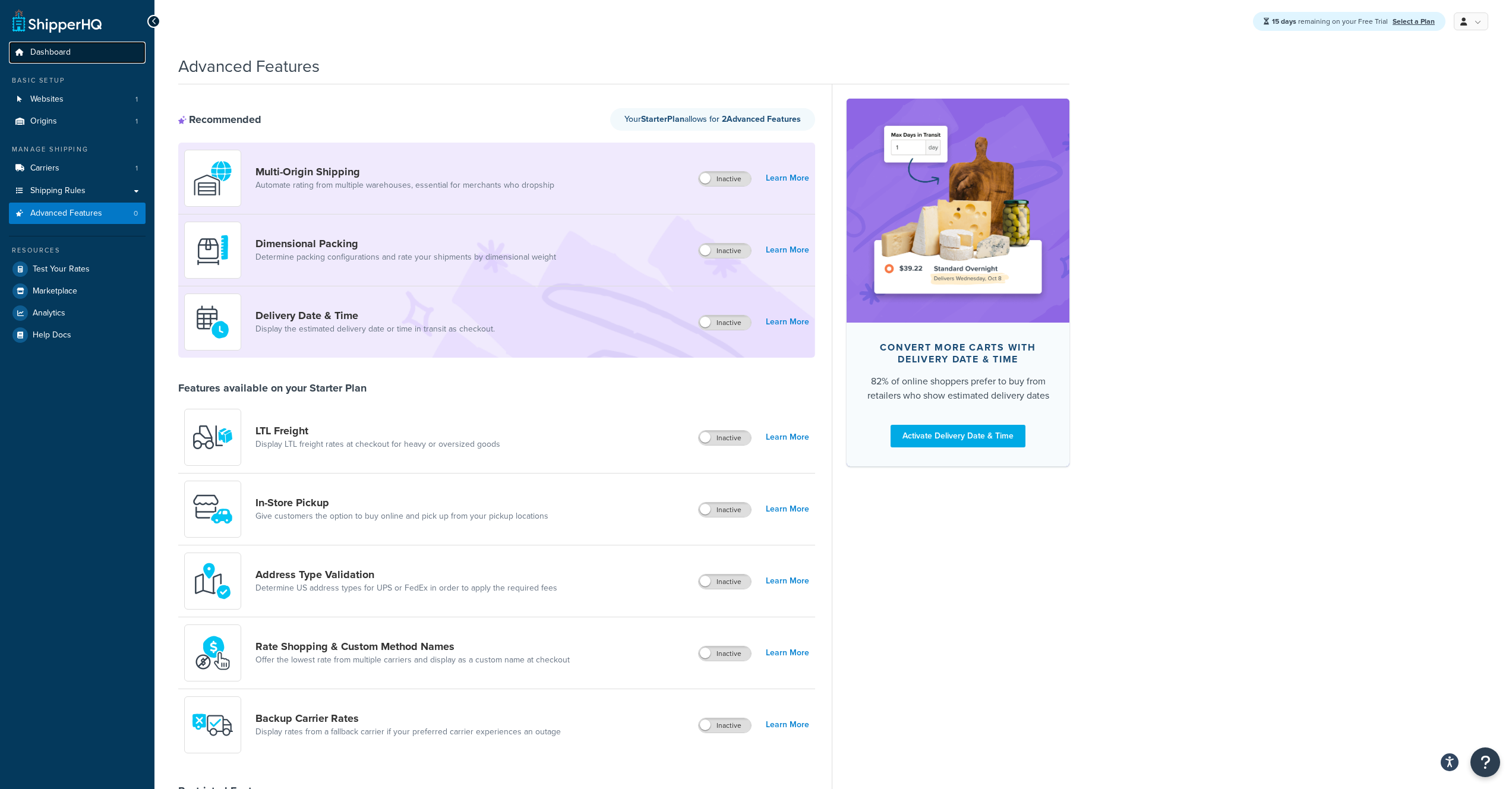 click on "Dashboard" at bounding box center (50, 52) 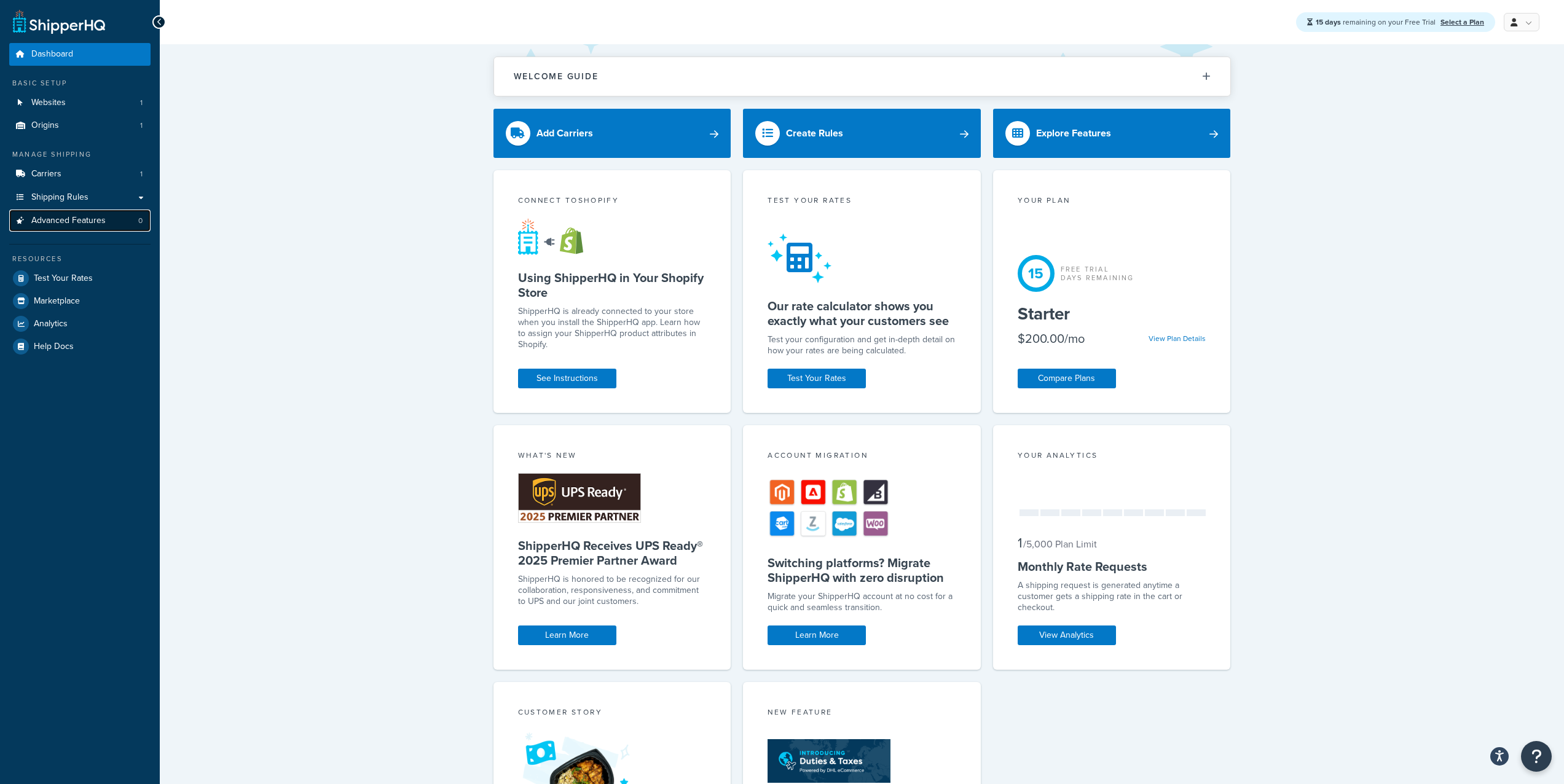 click on "Advanced Features" at bounding box center [68, 221] 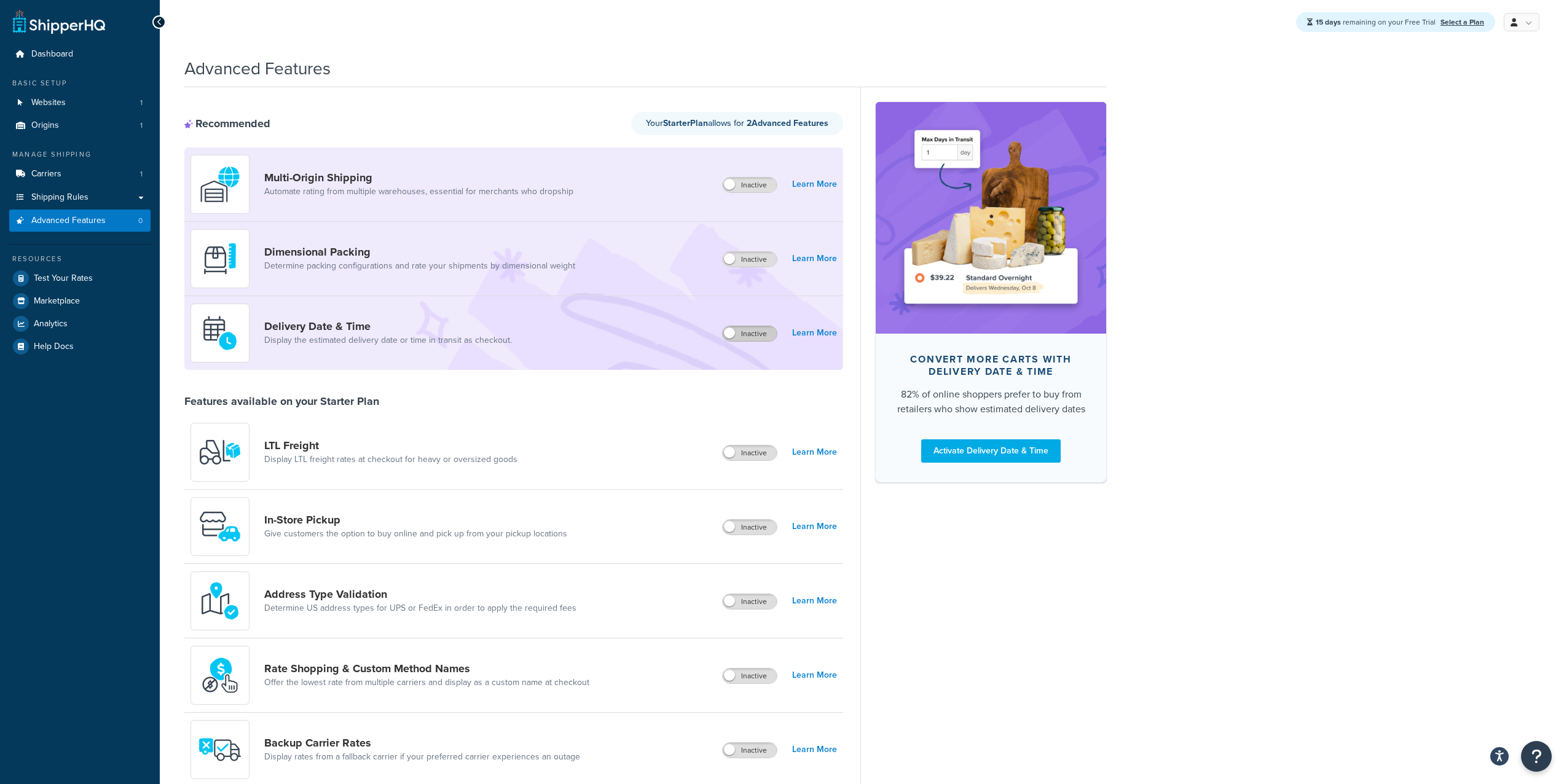 click on "Inactive" at bounding box center [750, 334] 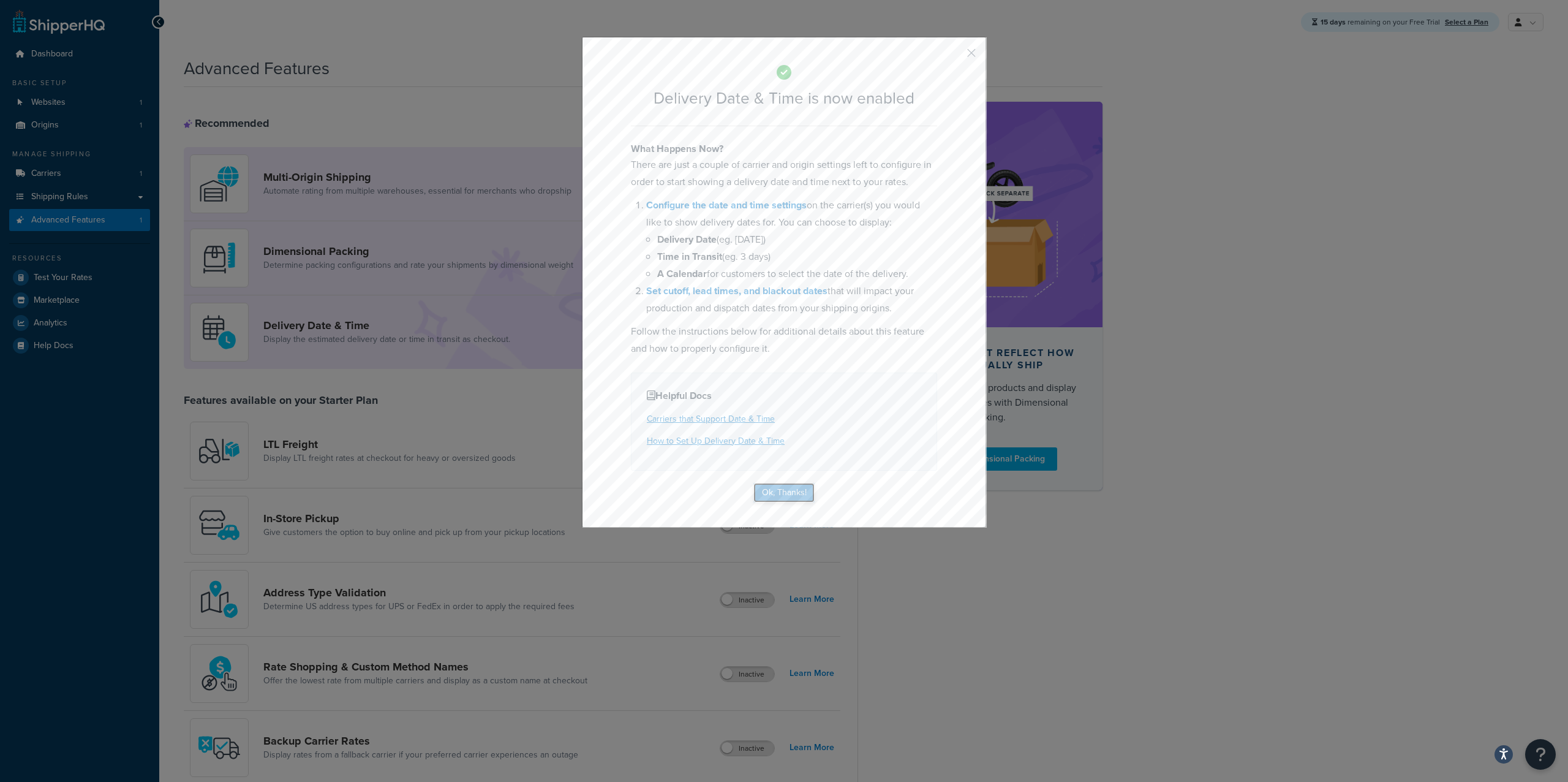 click on "Ok, Thanks!" at bounding box center (784, 493) 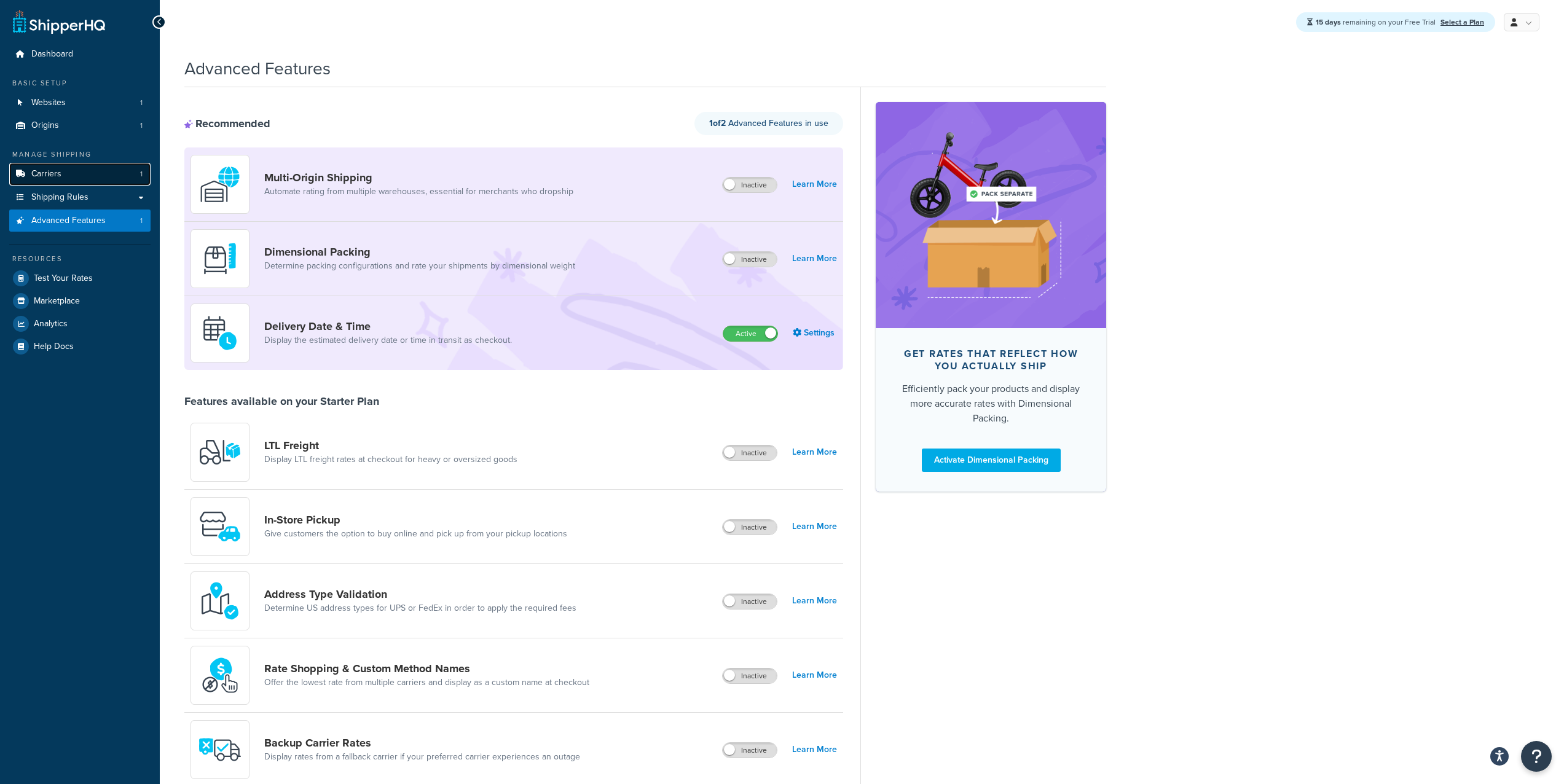 click on "Carriers 1" at bounding box center (80, 174) 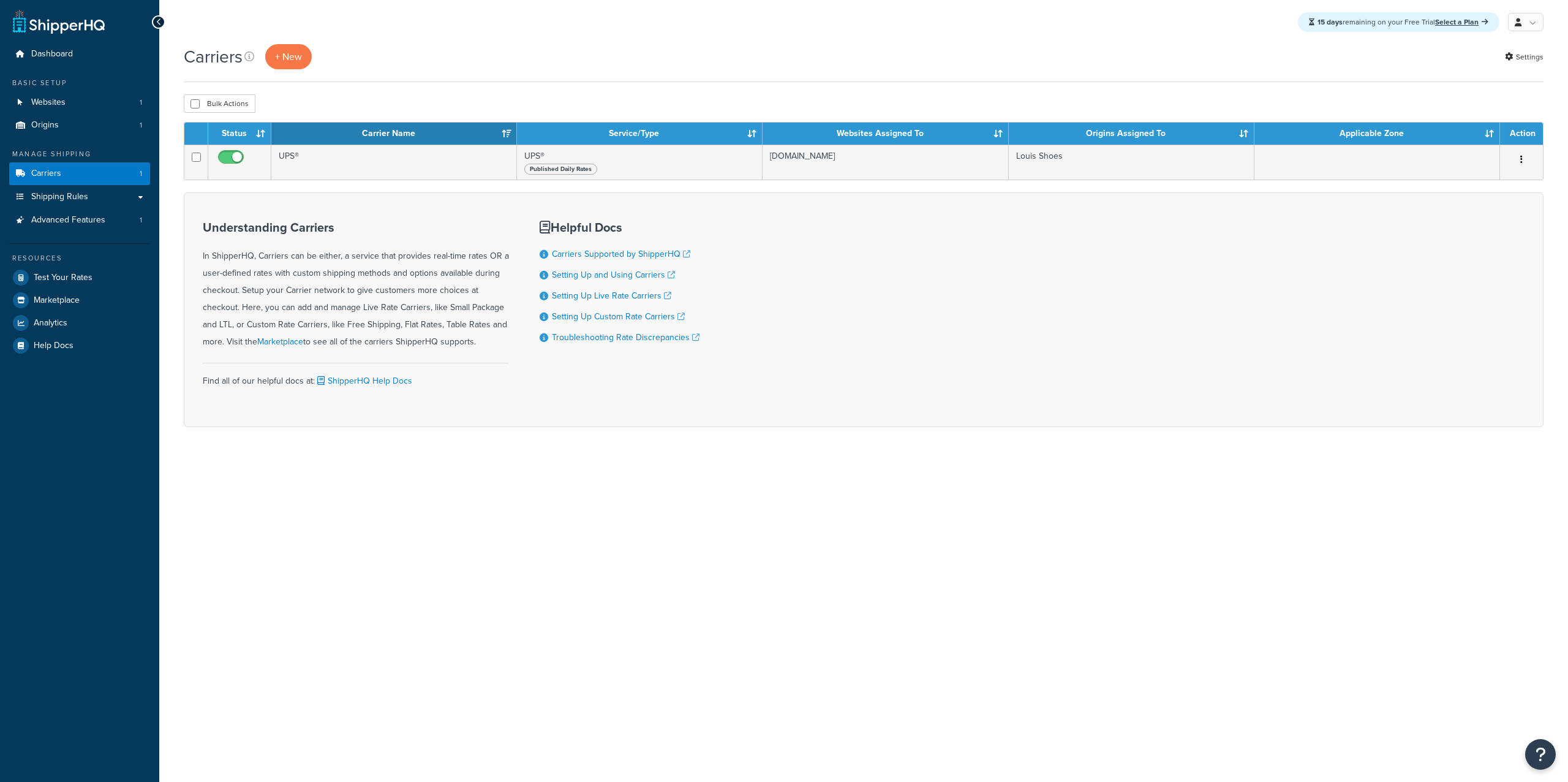 scroll, scrollTop: 0, scrollLeft: 0, axis: both 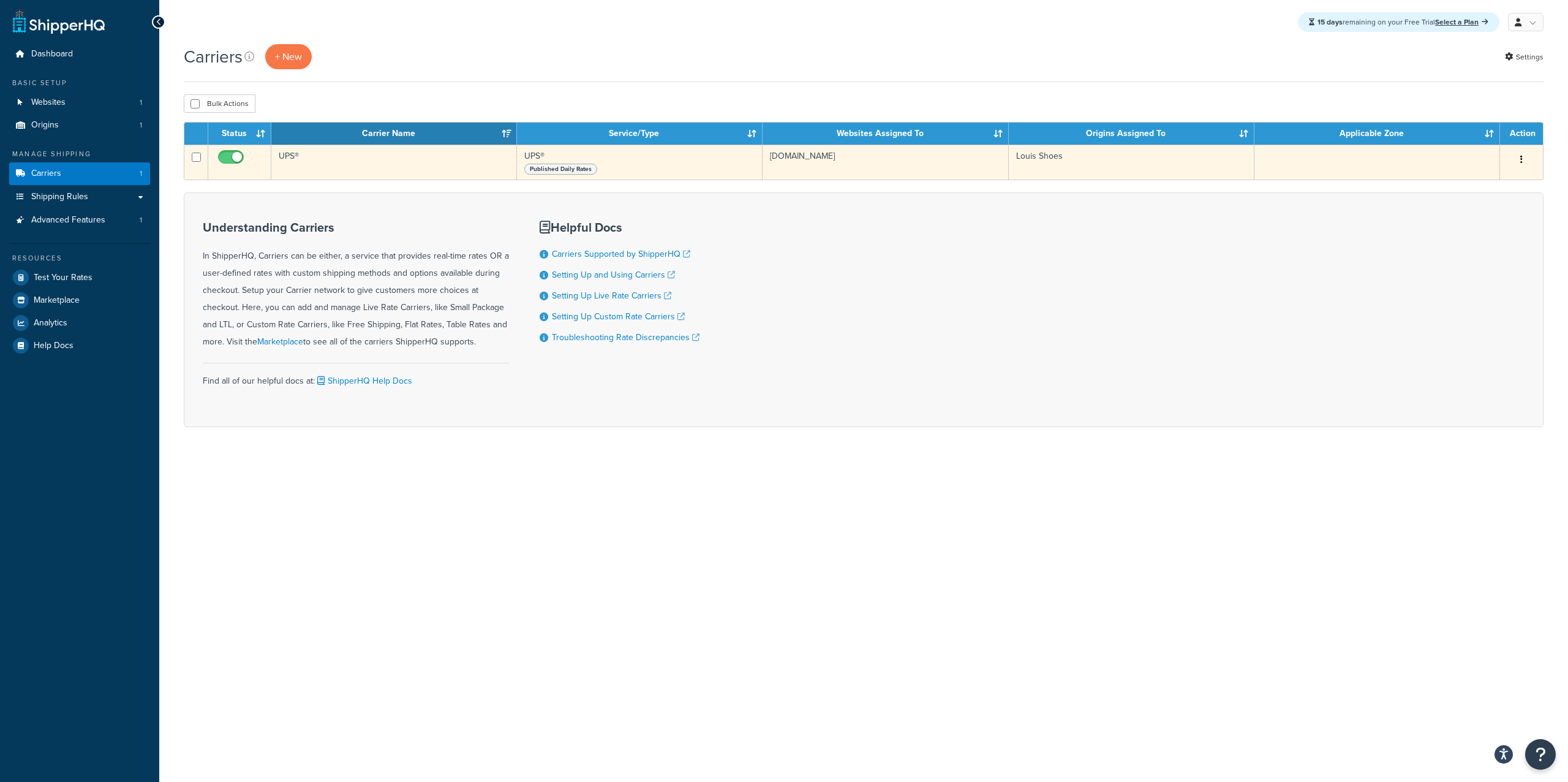 click on "UPS®" at bounding box center [394, 162] 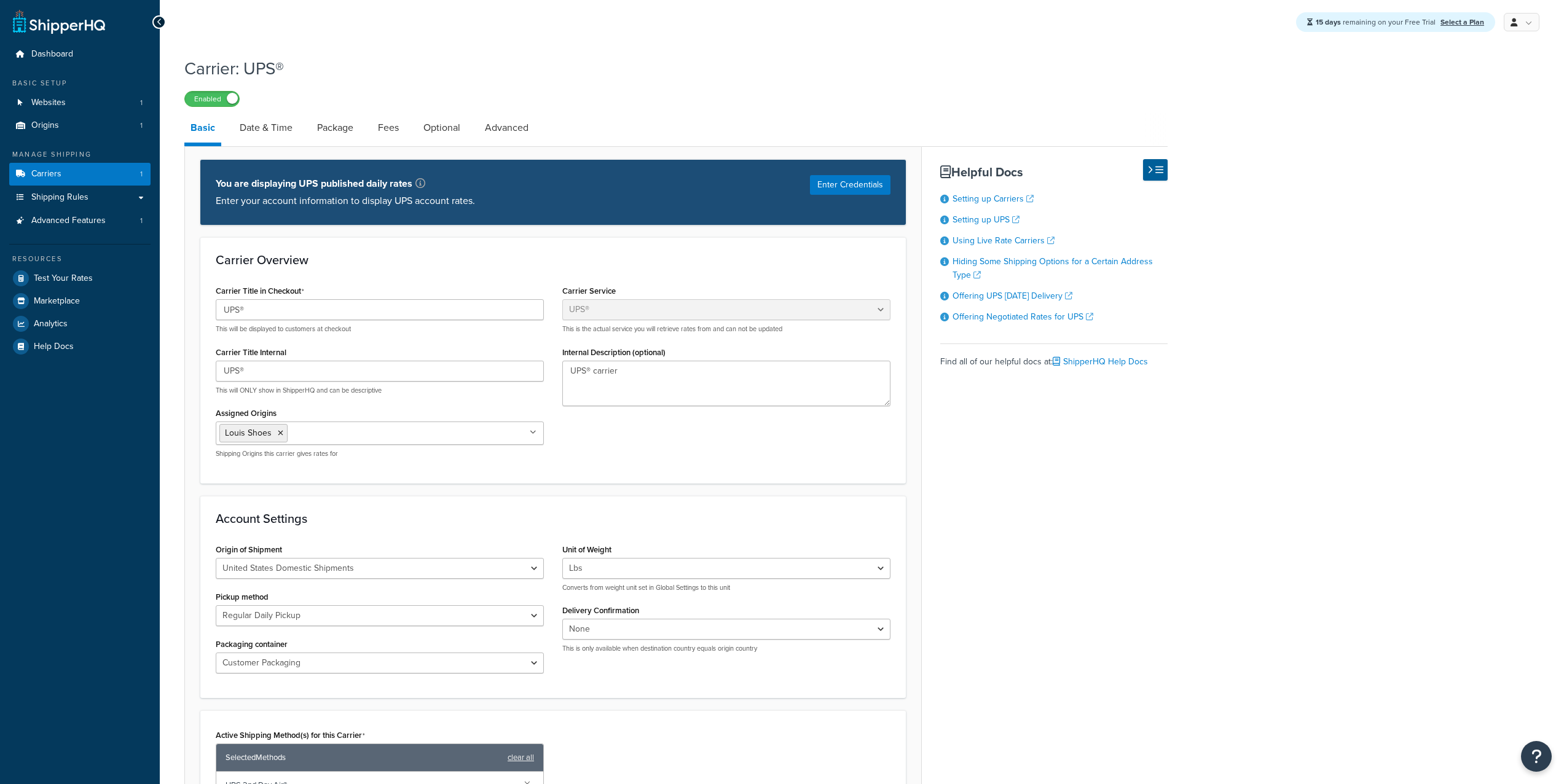select on "ups" 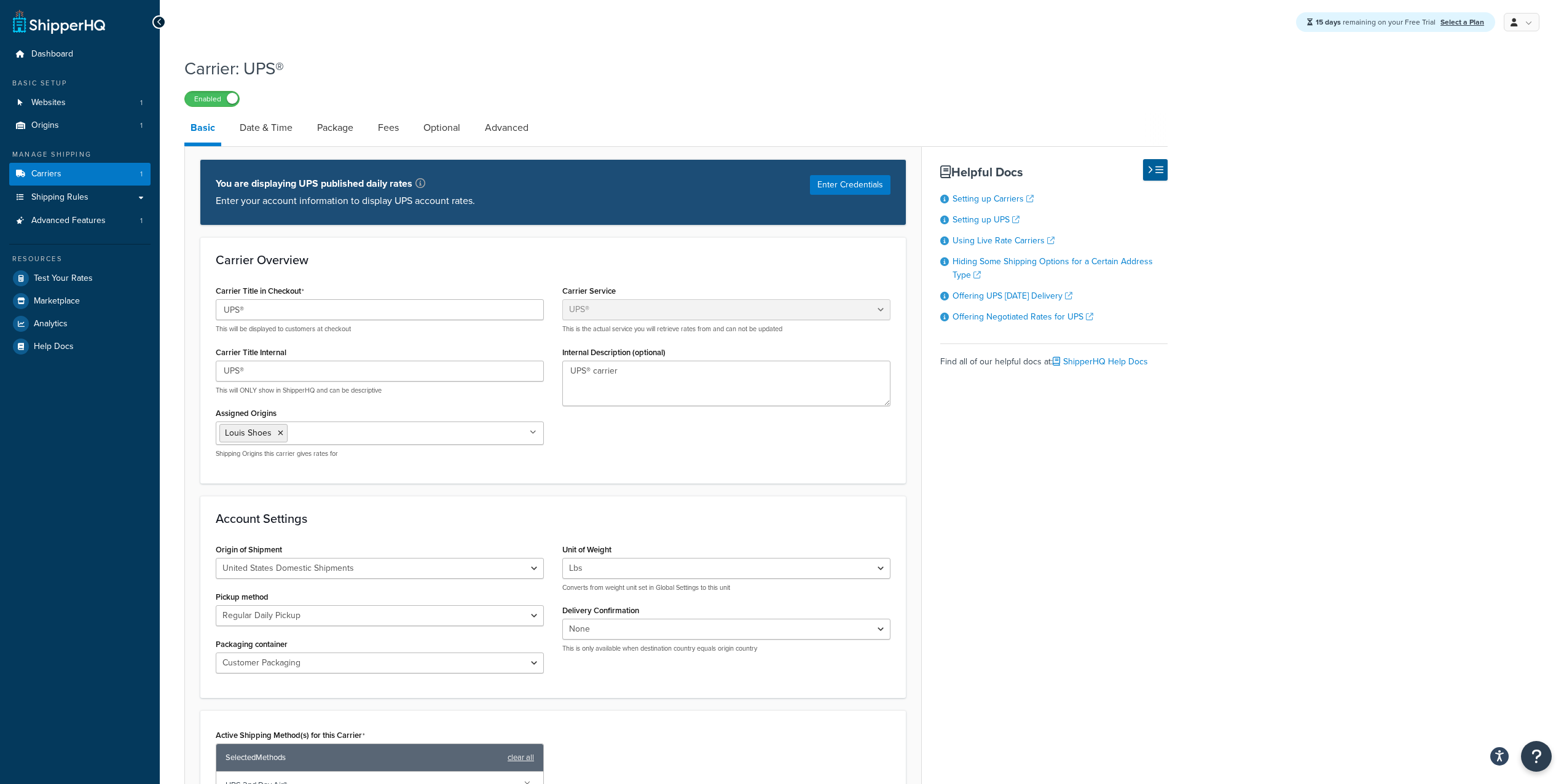 click on "Carrier: UPS® Enabled Basic   Date & Time   Package   Fees   Optional   Advanced   You are displaying UPS published daily rates Enter your account information to display UPS account rates. Enter Credentials Carrier Overview Carrier Title in Checkout   UPS® This will be displayed to customers at checkout Carrier Title Internal   UPS® This will ONLY show in ShipperHQ and can be descriptive Assigned Origins   Louis Shoes   All Origins Shipping Origins this carrier gives rates for Carrier Service   Table Rates  Flat Rate  Free Shipping  In-Store Pickup  Same Day Delivery  Customer Account  UPS®  UPS Access Point® Shipping  UPS Ground Saver®  ABF  GLS-US (Formerly GSO)  DHL Express®  DHL eCommerce® V1  DHL eCommerce®  DHL Express® via ILS  Experian  Loqate  FedEx®  FedEx® Hold at Location  FedEx SameDay® City  FedEx Ground Economy  Pitney Bowes International  USPS  Australia Post Retail  Australia Post Contract eParcel  Fastway Couriers  Aramex (Formerly Fastway Couriers)  StarTrack  Canada Post  XPO" at bounding box center [676, 643] 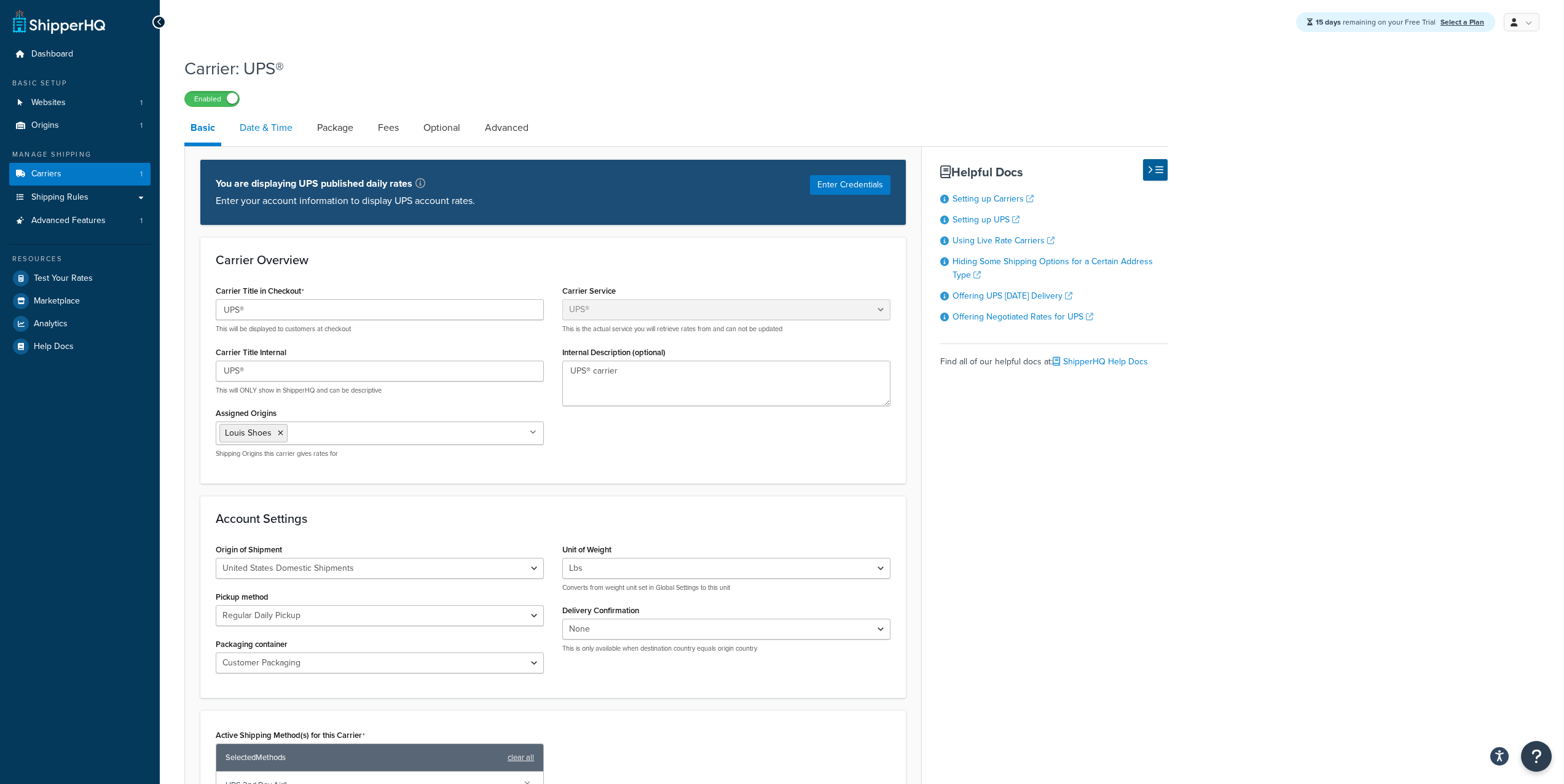 click on "Date & Time" at bounding box center (266, 128) 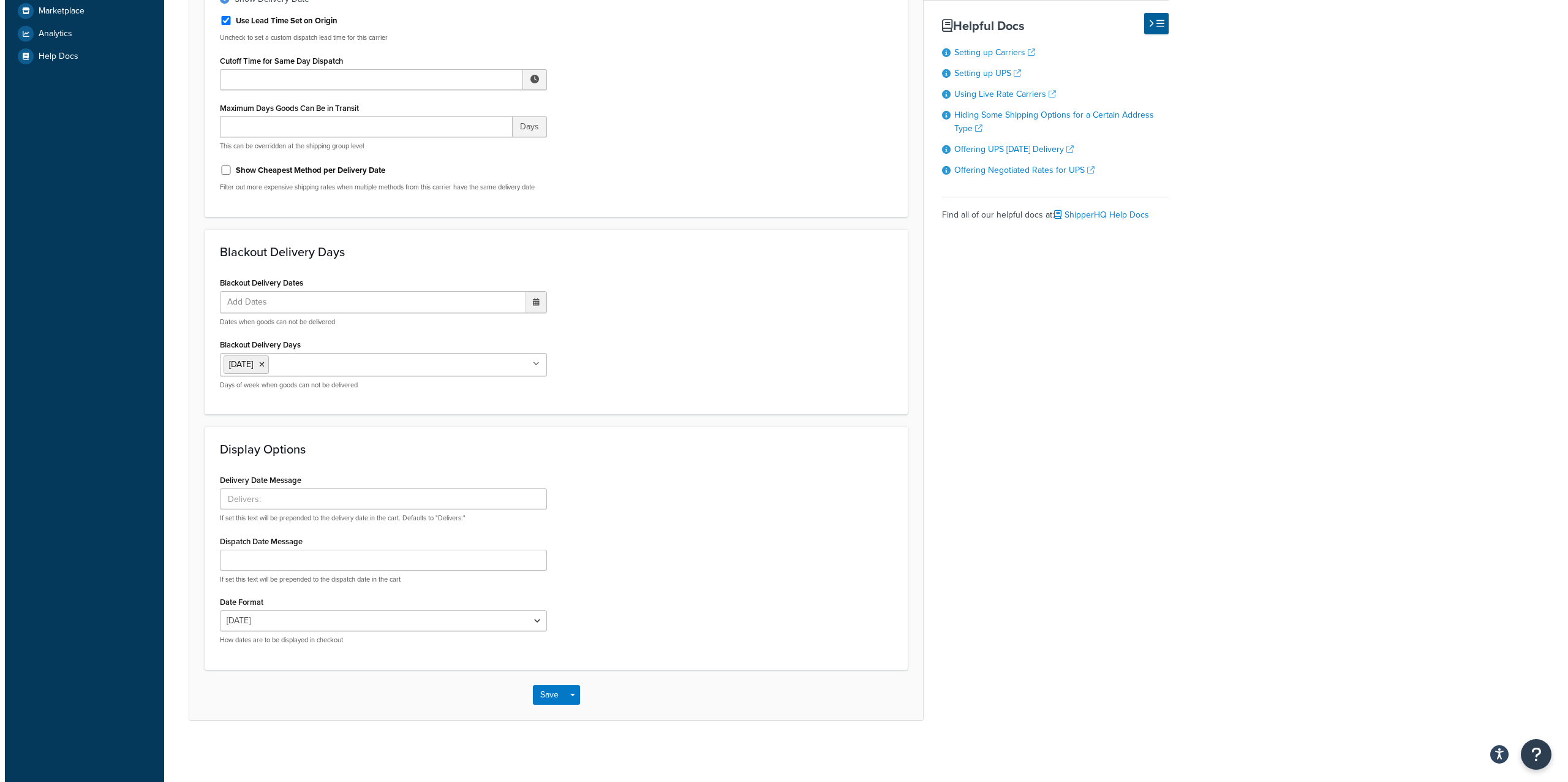 scroll, scrollTop: 0, scrollLeft: 0, axis: both 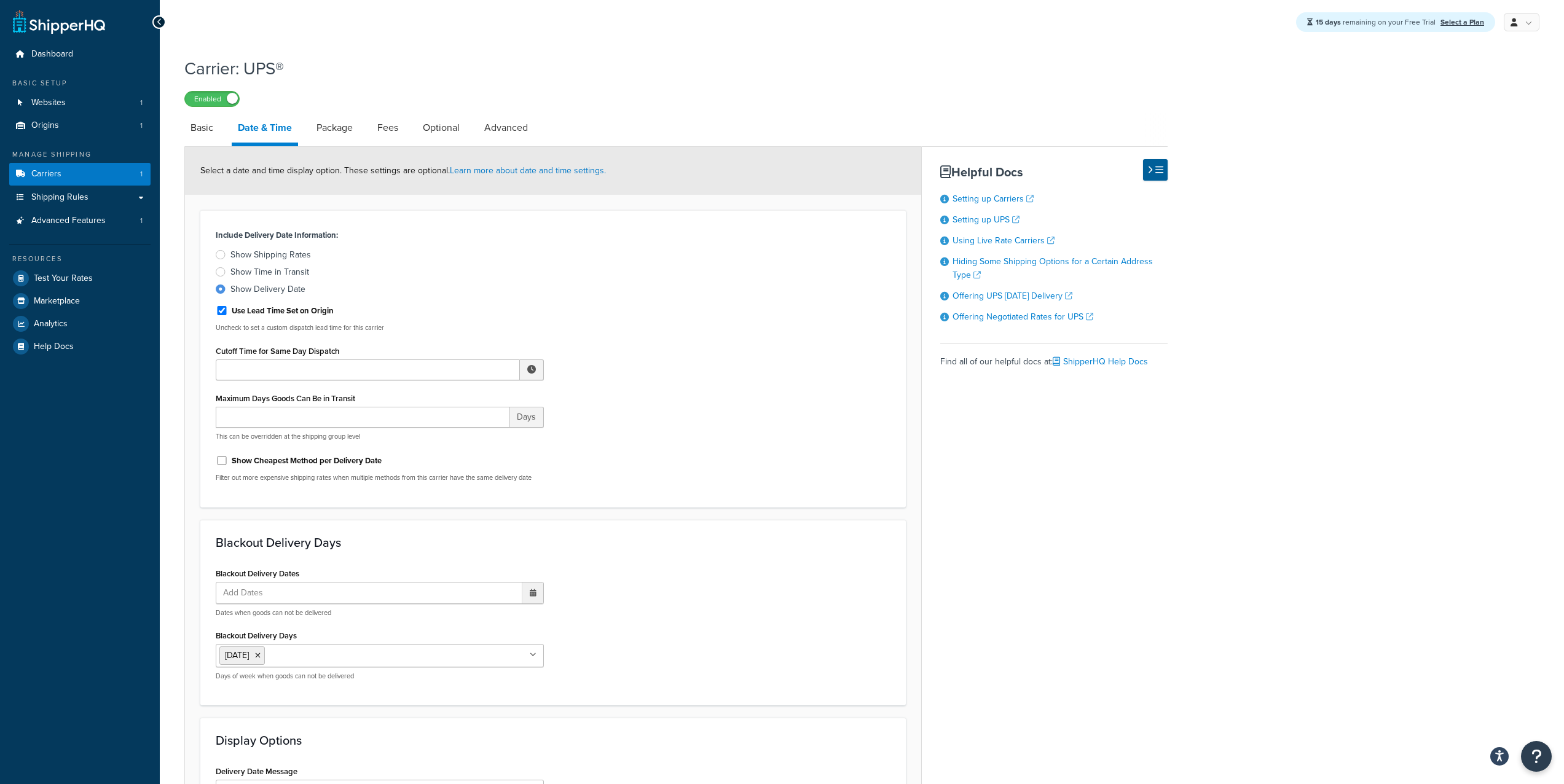 click on "Show Shipping Rates" at bounding box center (270, 255) 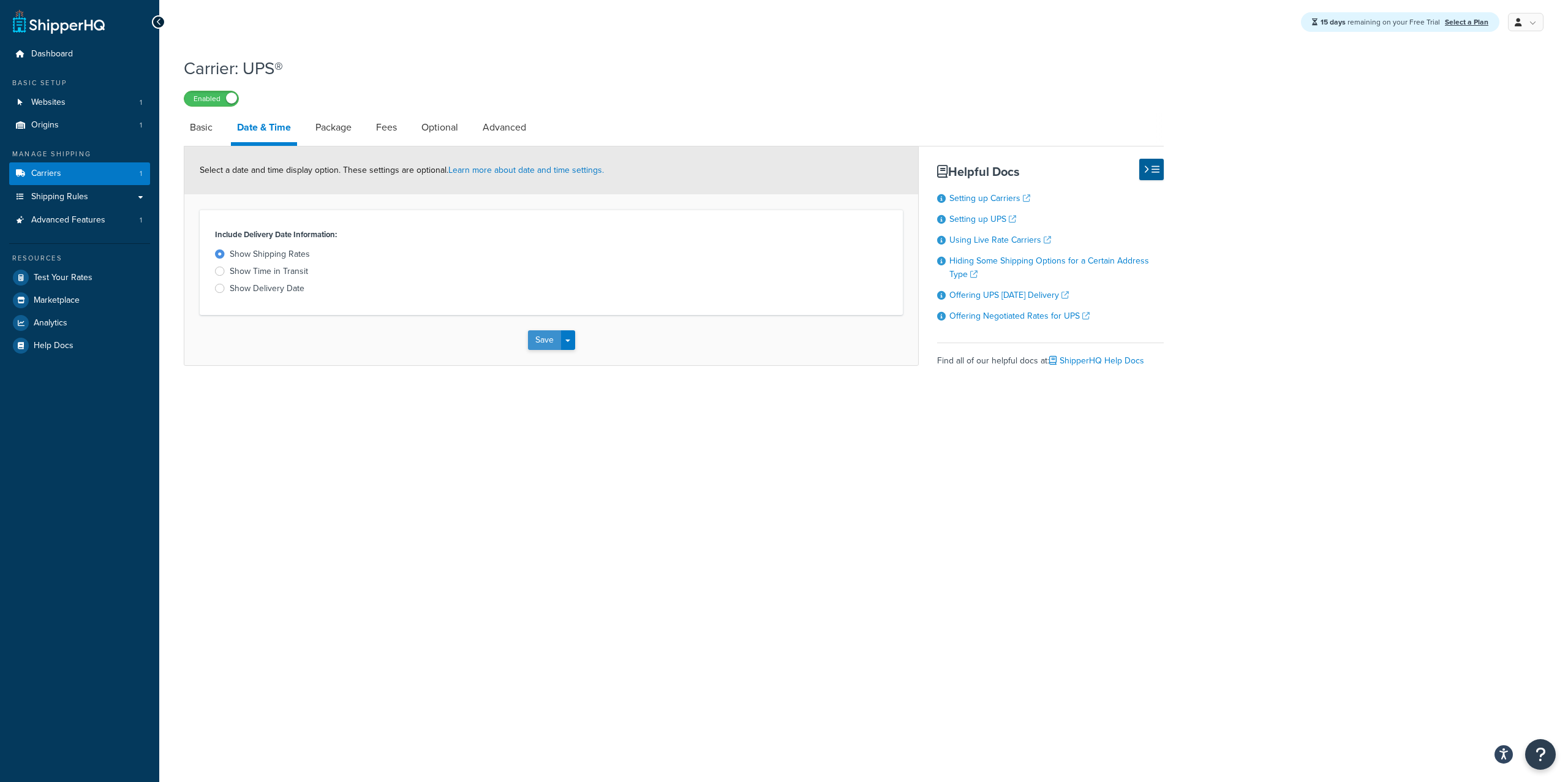 click on "Save" at bounding box center (545, 340) 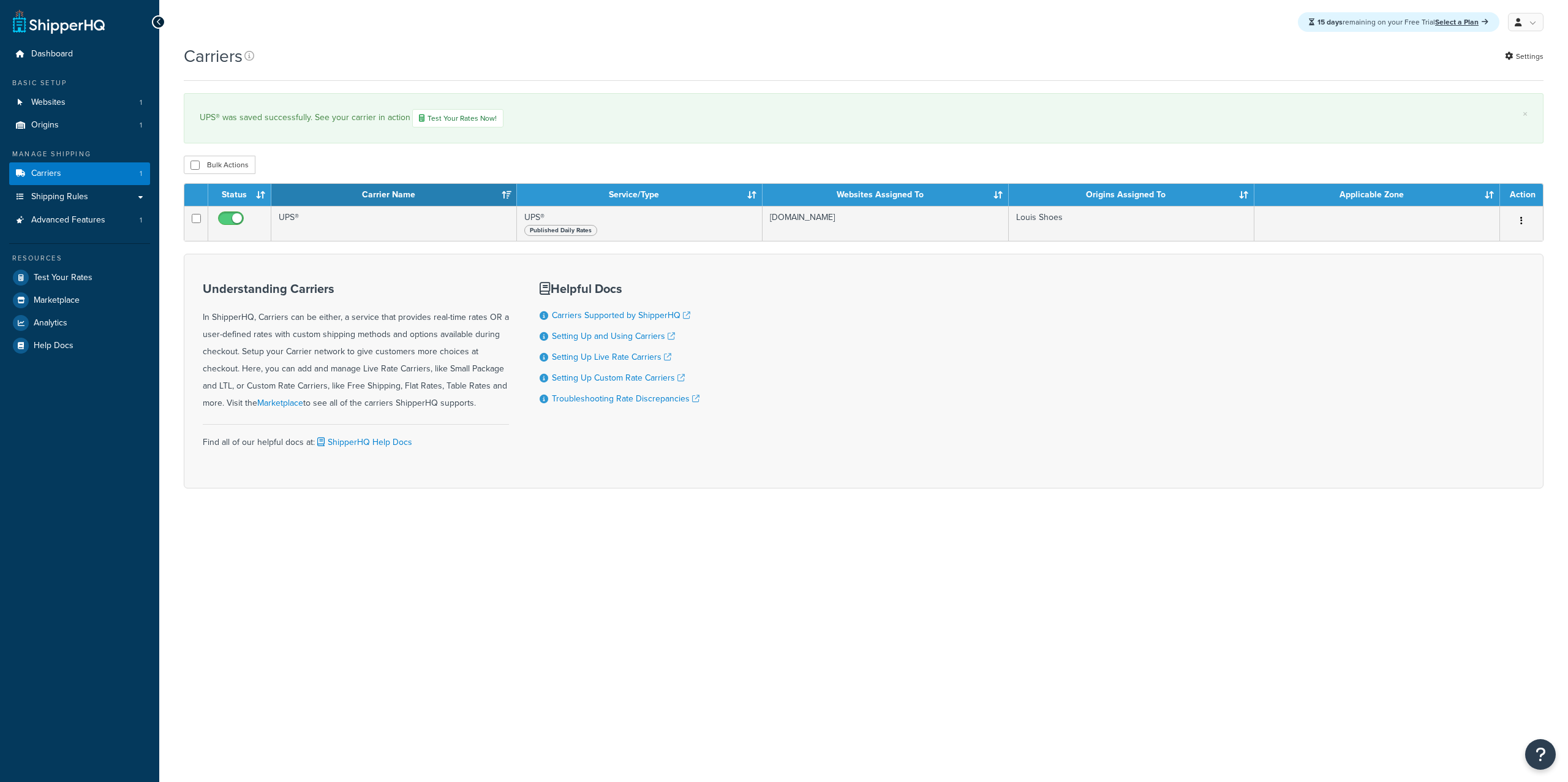 scroll, scrollTop: 0, scrollLeft: 0, axis: both 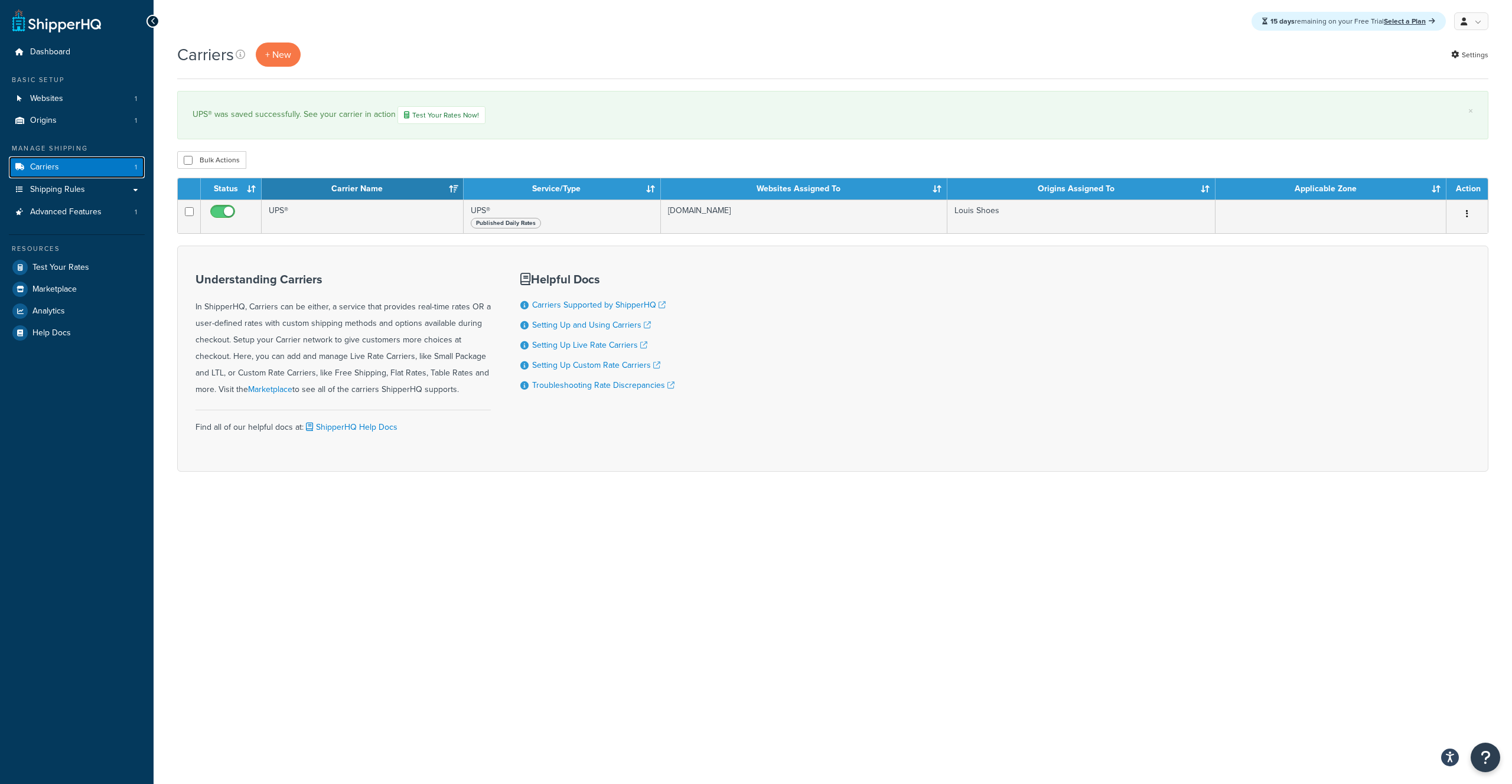click on "Carriers
1" at bounding box center [77, 167] 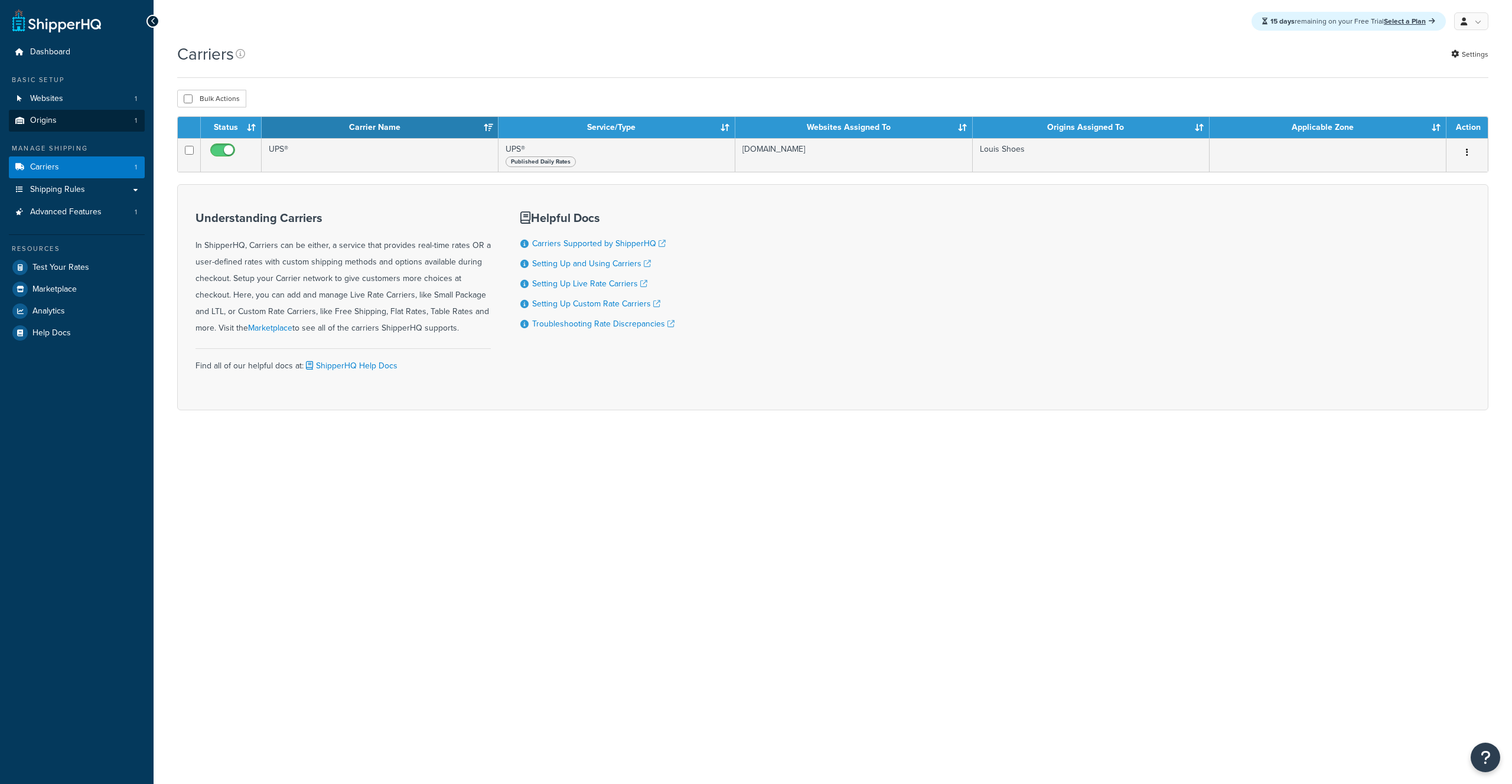 scroll, scrollTop: 0, scrollLeft: 0, axis: both 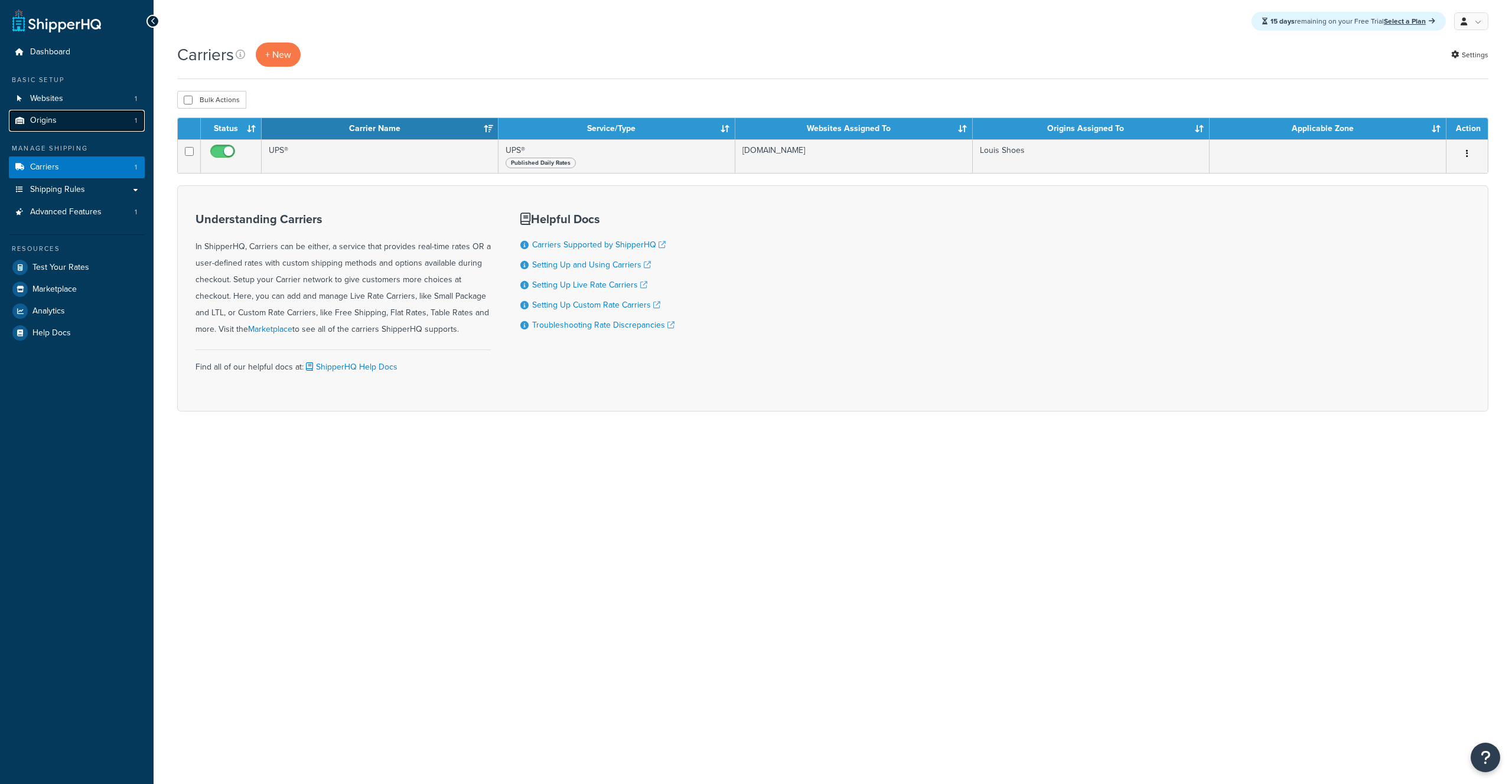 click on "Origins
1" at bounding box center [77, 120] 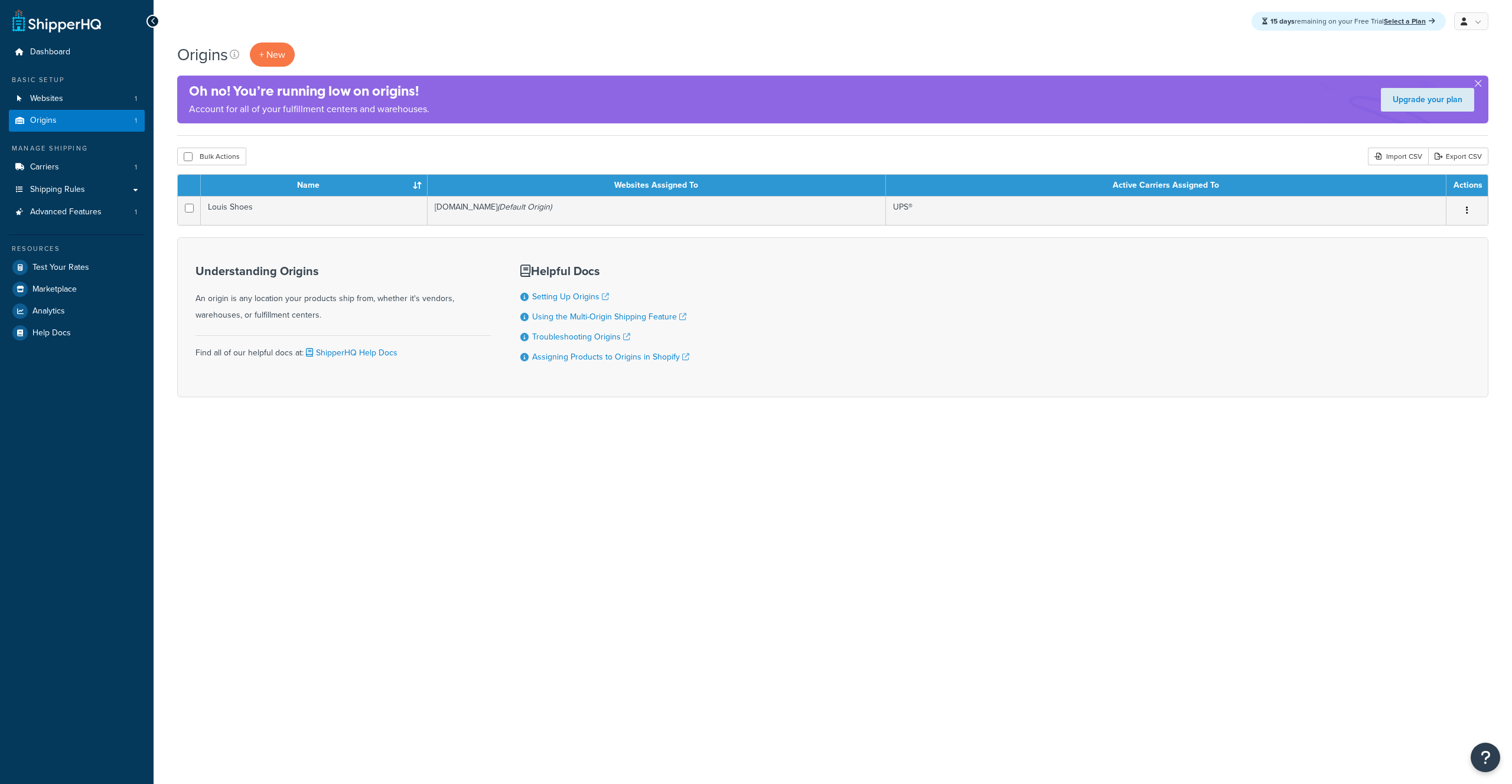 scroll, scrollTop: 0, scrollLeft: 0, axis: both 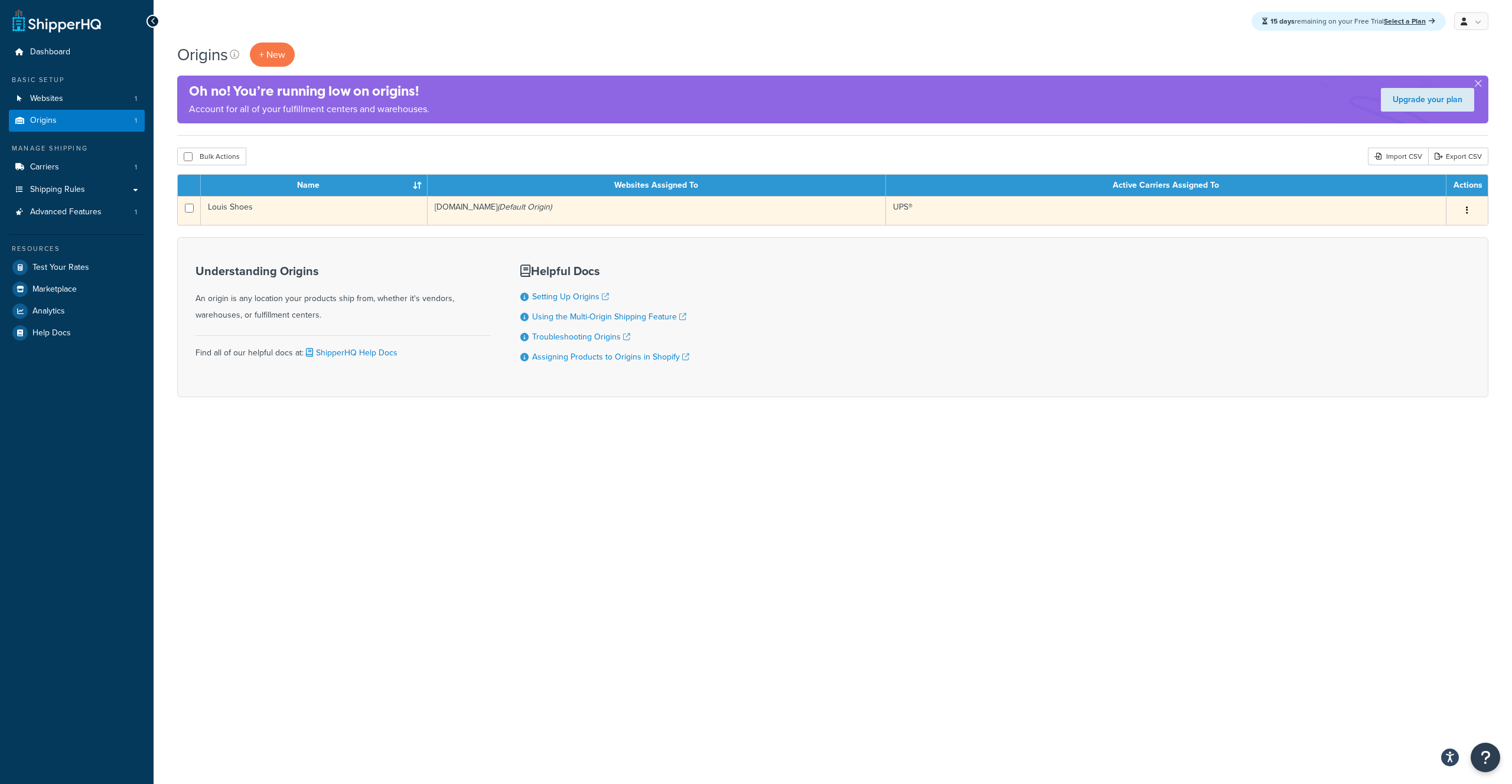 click at bounding box center (1467, 211) 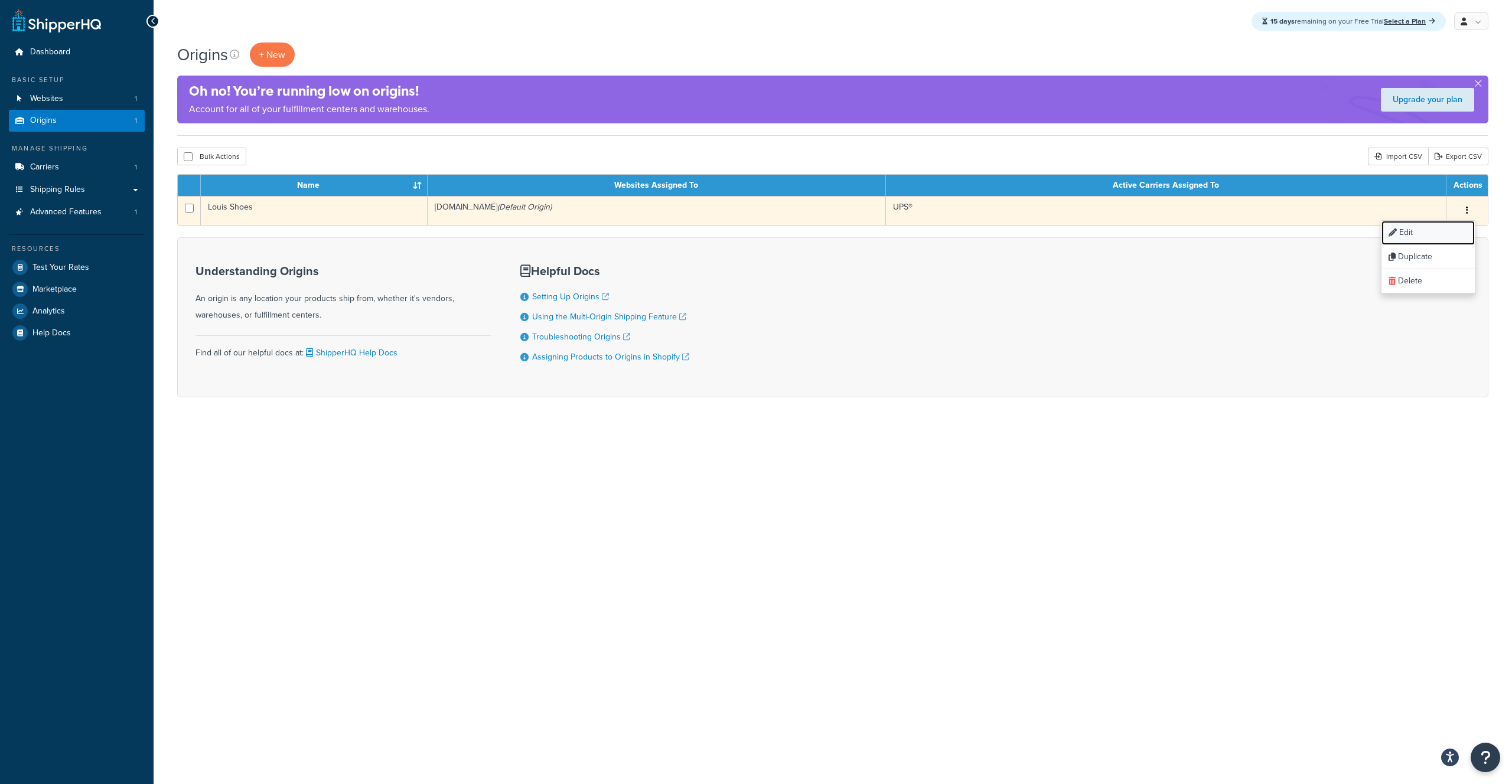 click on "Edit" at bounding box center (1428, 233) 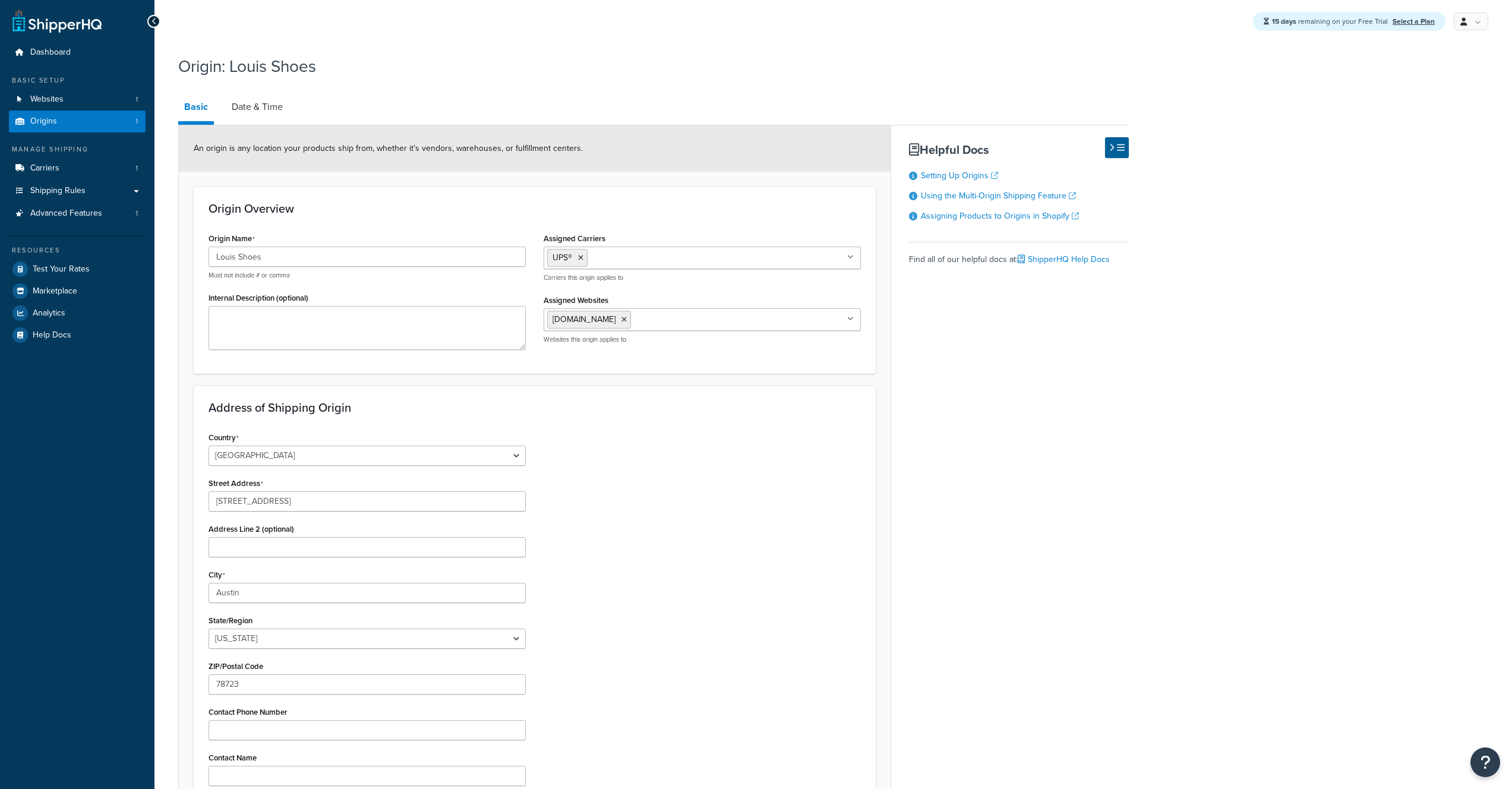 select on "43" 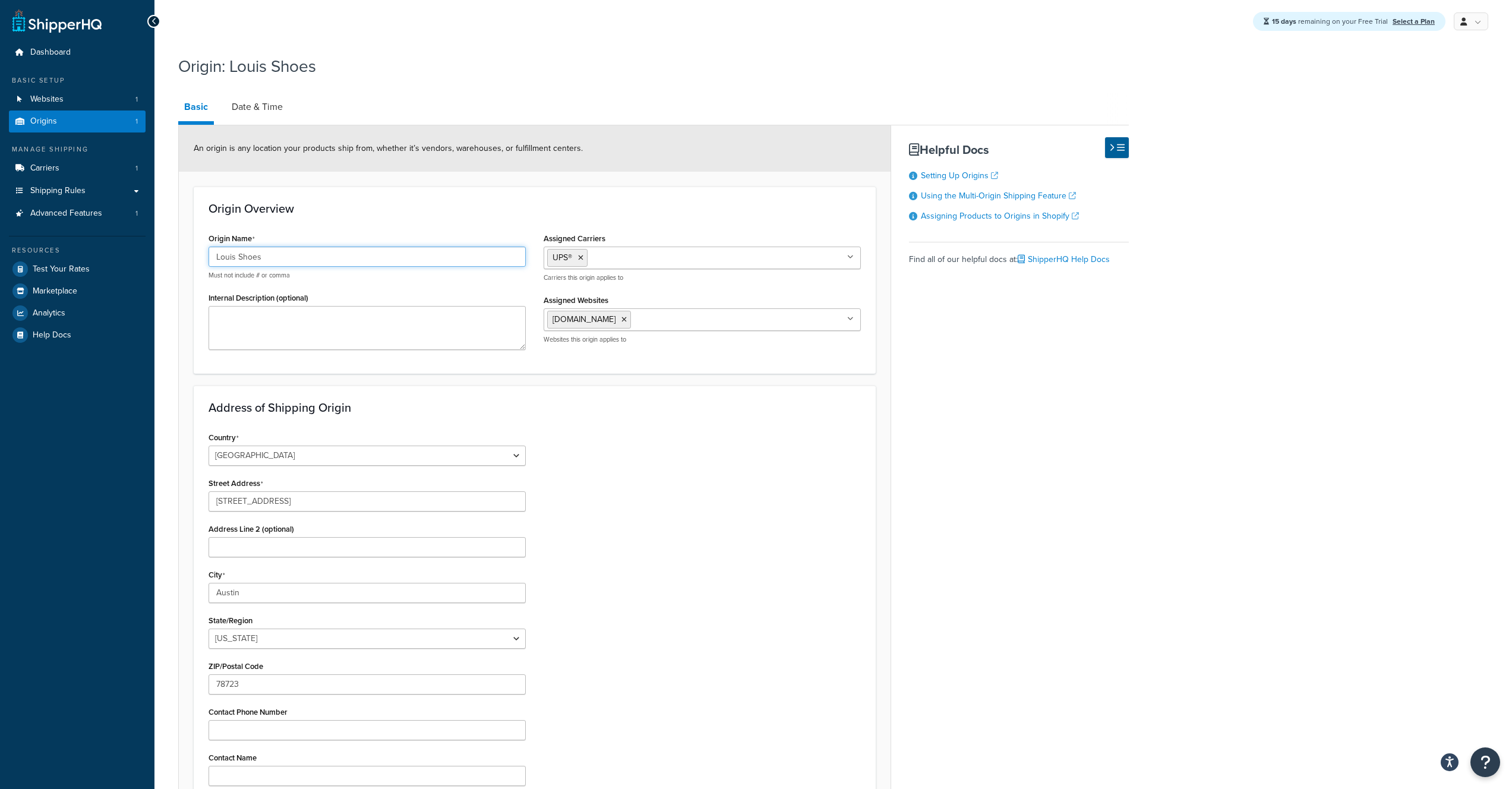 click on "Louis Shoes" at bounding box center (367, 257) 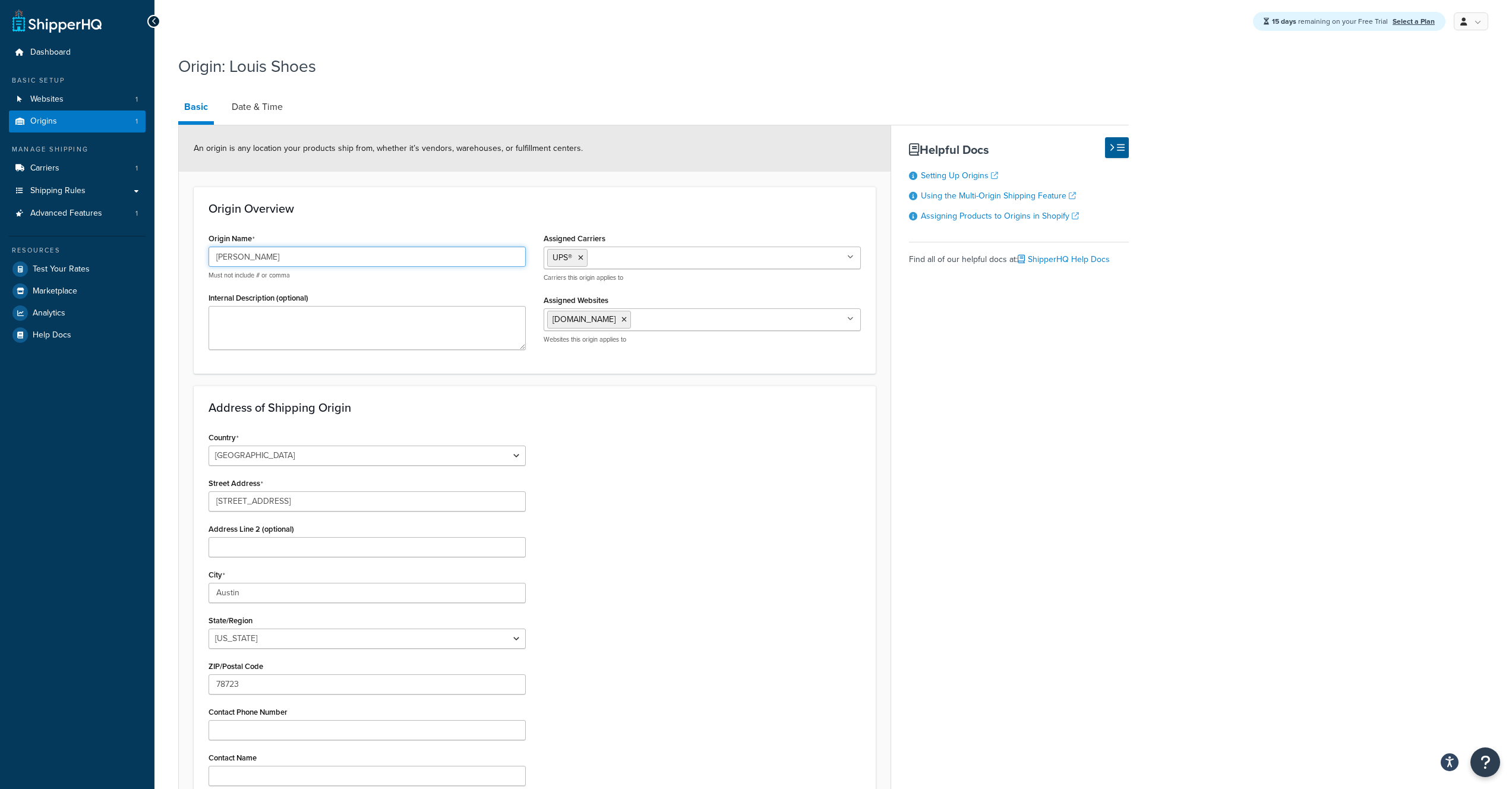 type on "[PERSON_NAME]" 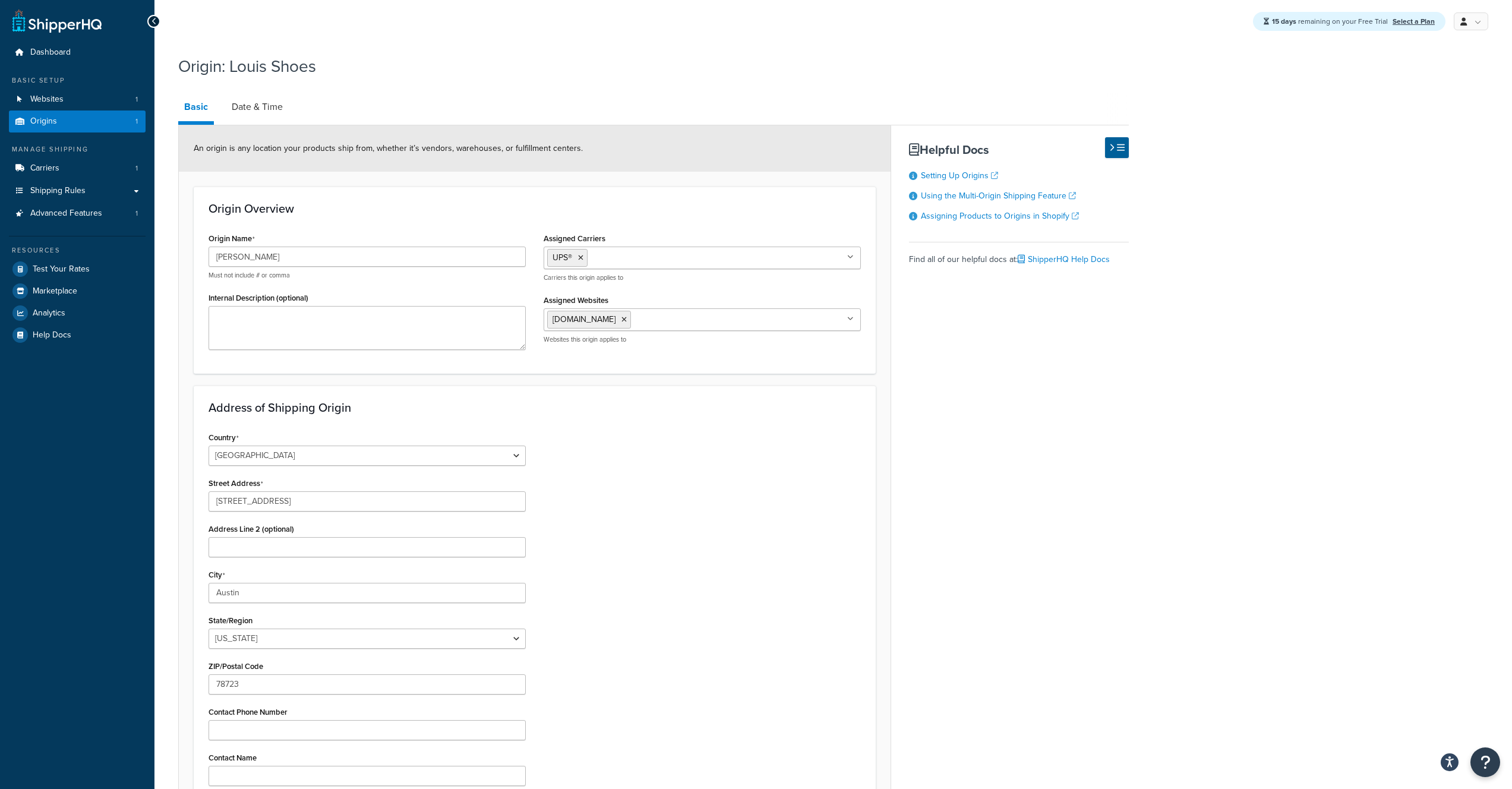 click on "Origin Overview" 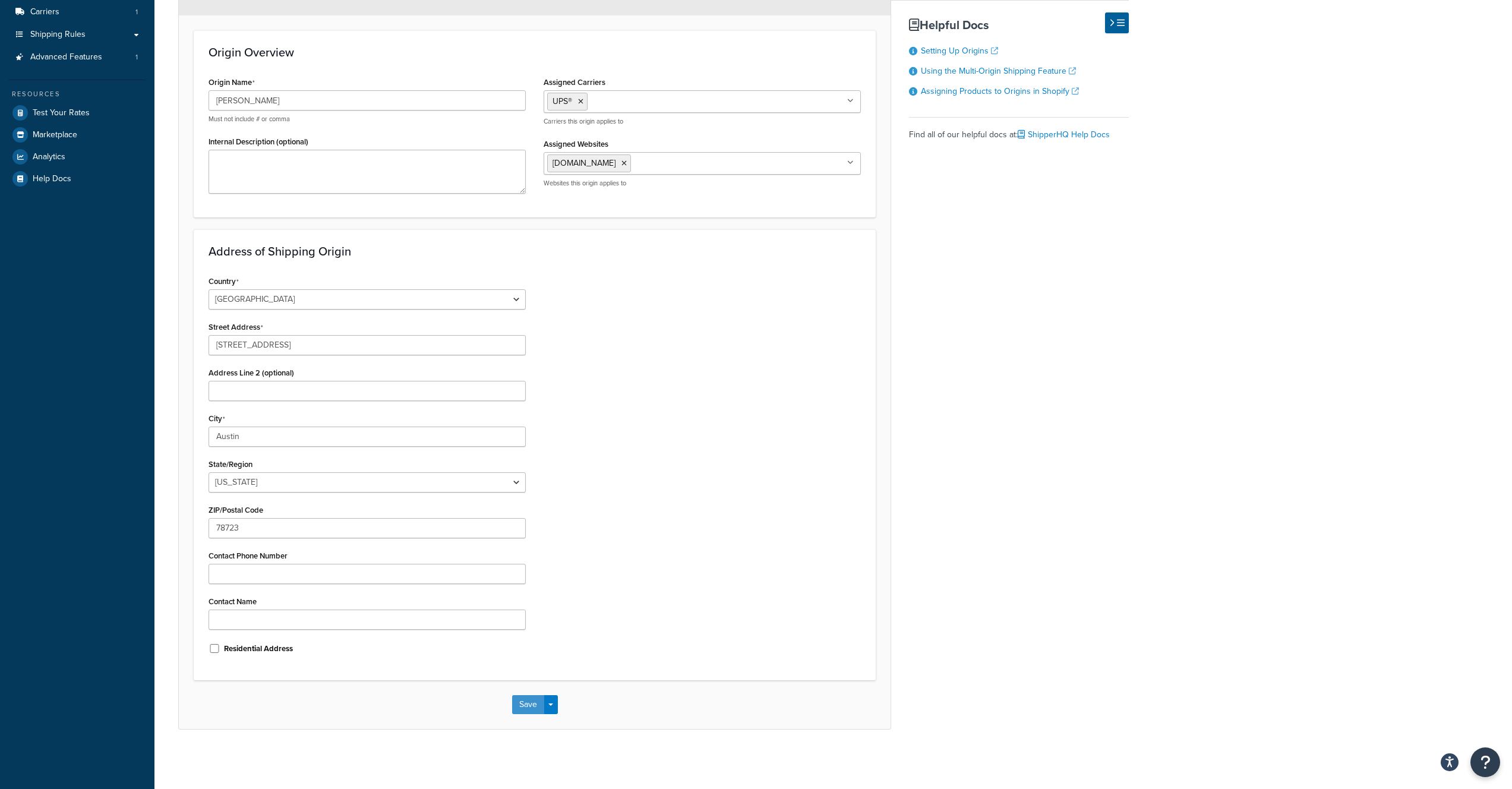 click on "Save" at bounding box center (528, 705) 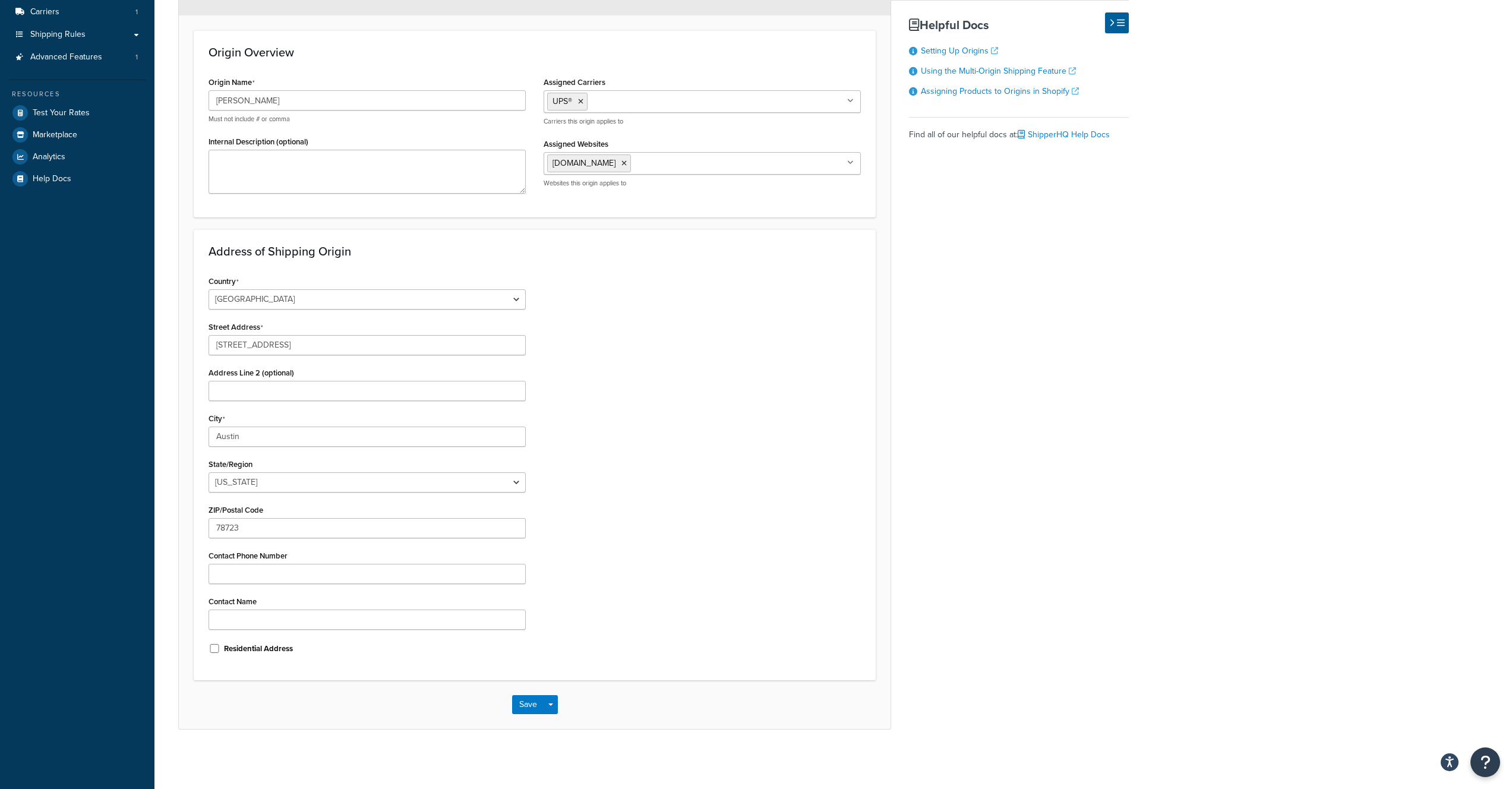 scroll, scrollTop: 0, scrollLeft: 0, axis: both 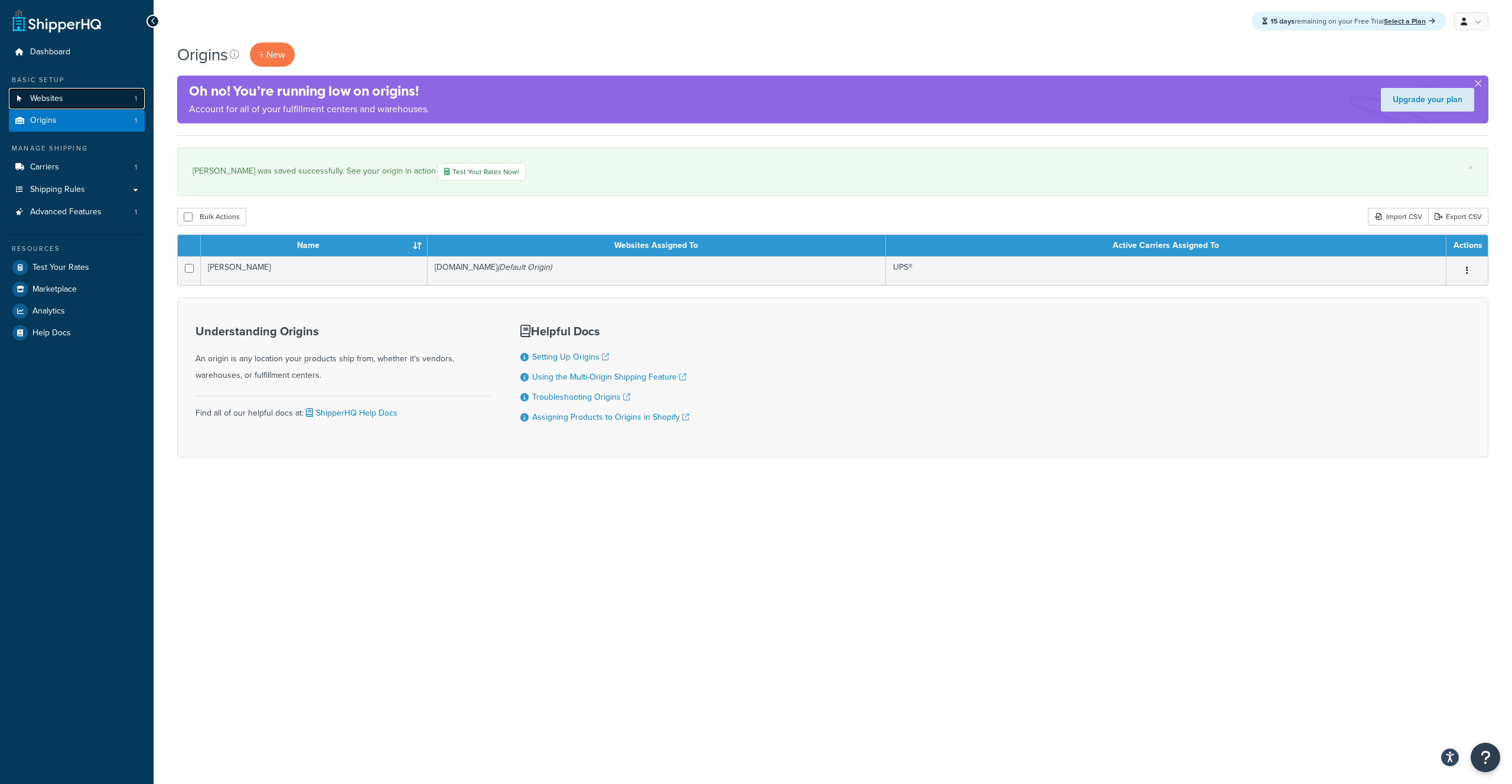 click on "Websites" at bounding box center [47, 99] 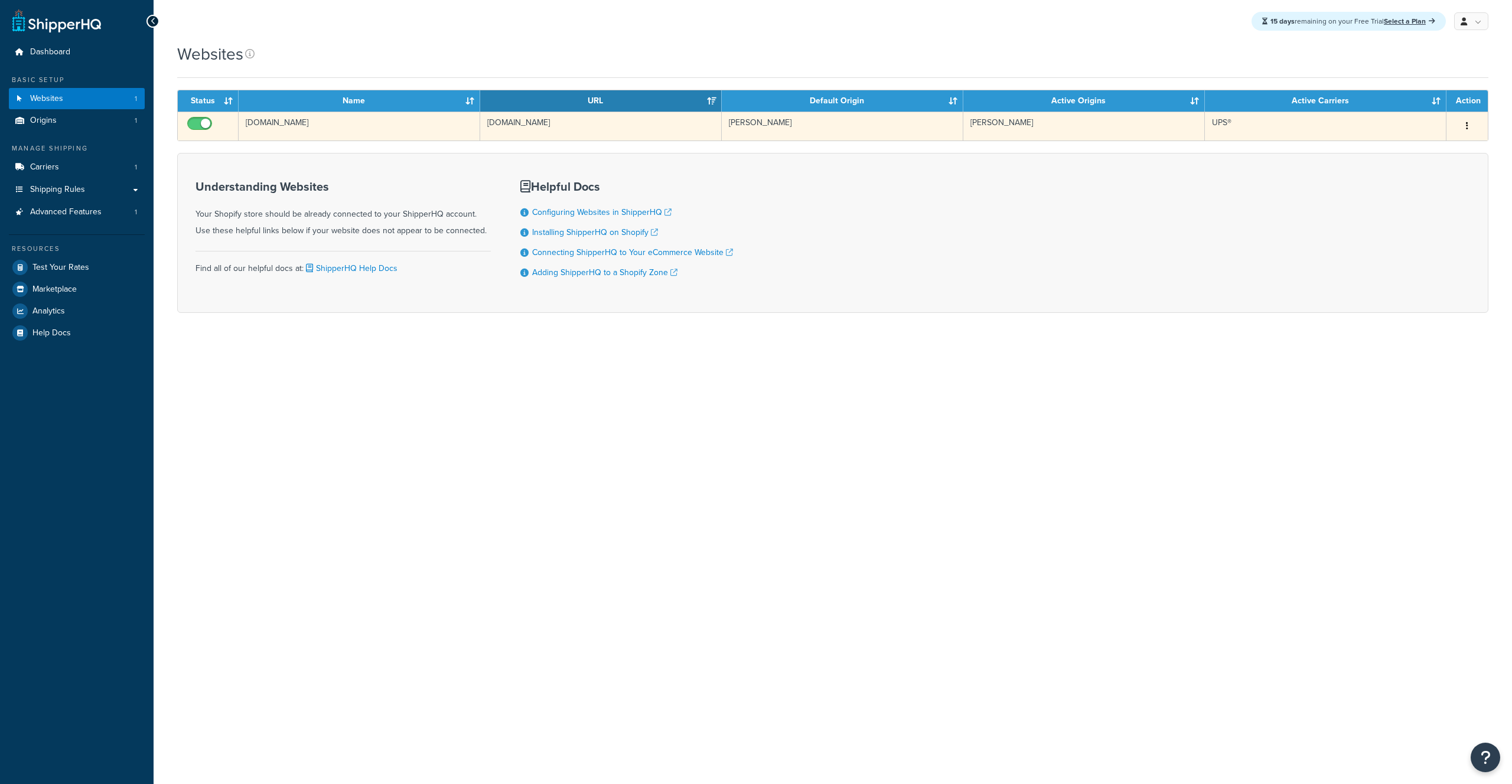 scroll, scrollTop: 0, scrollLeft: 0, axis: both 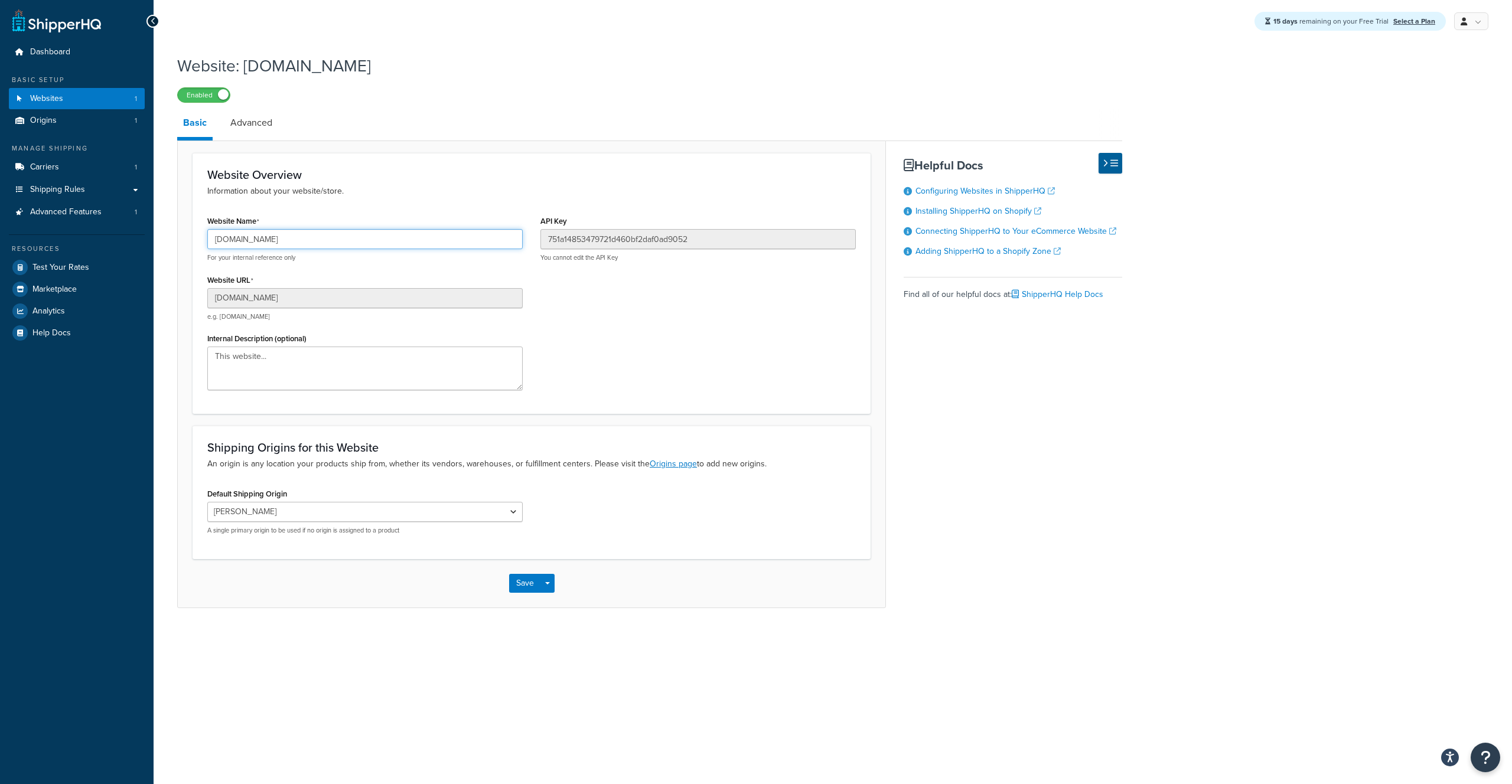 click on "shq-marketing-playground.myshopify.com" at bounding box center (365, 239) 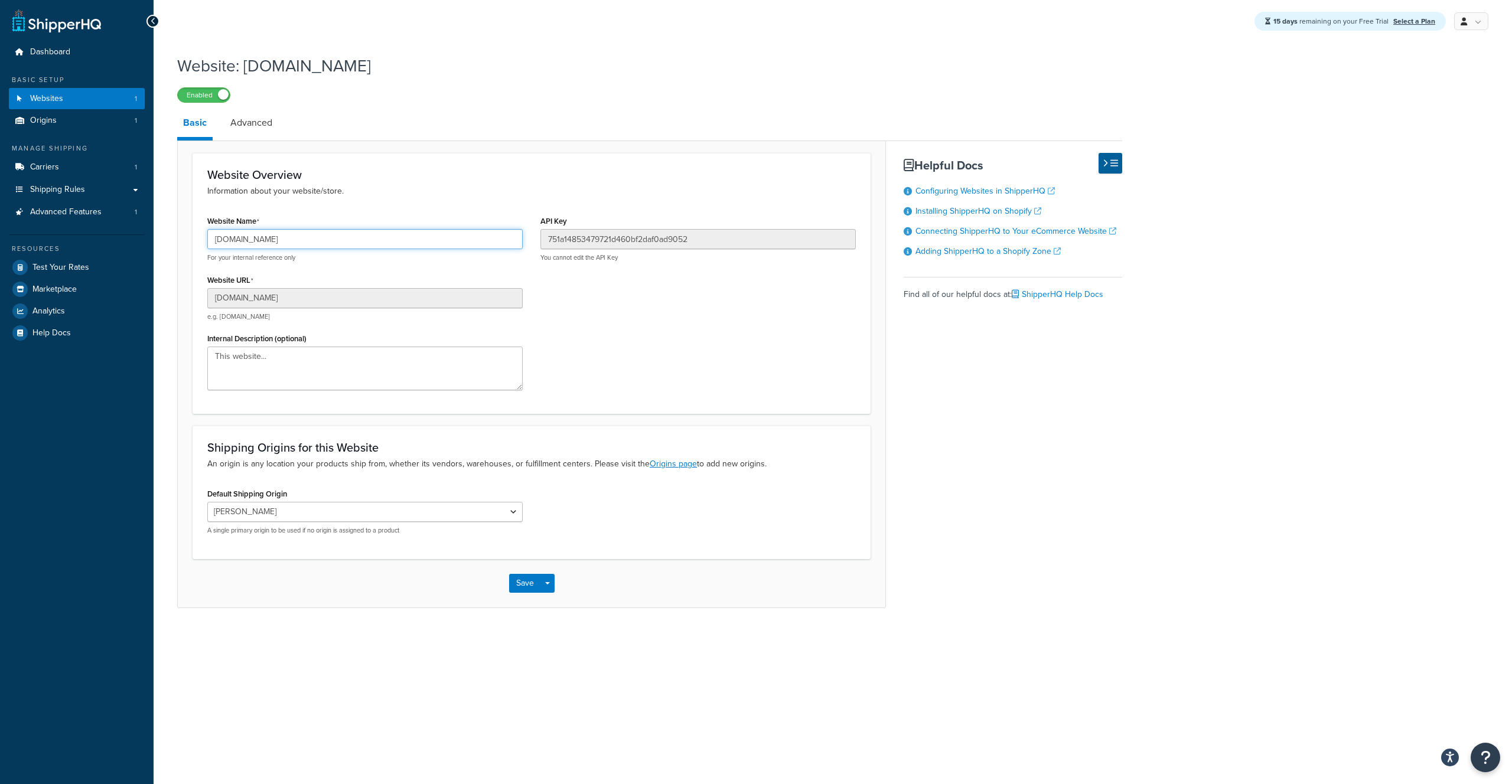 type on "www.demostore.com" 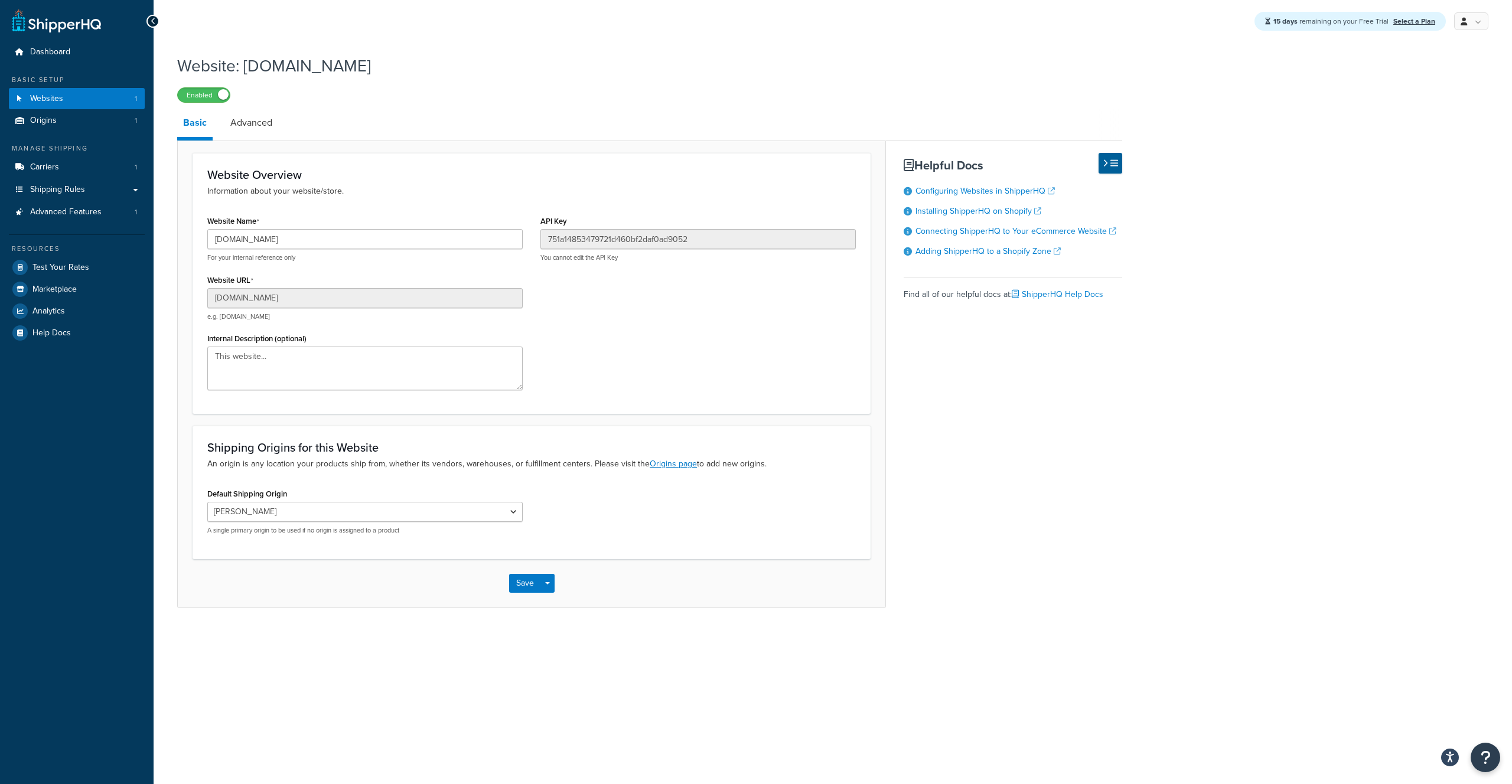 click on "Website Overview" 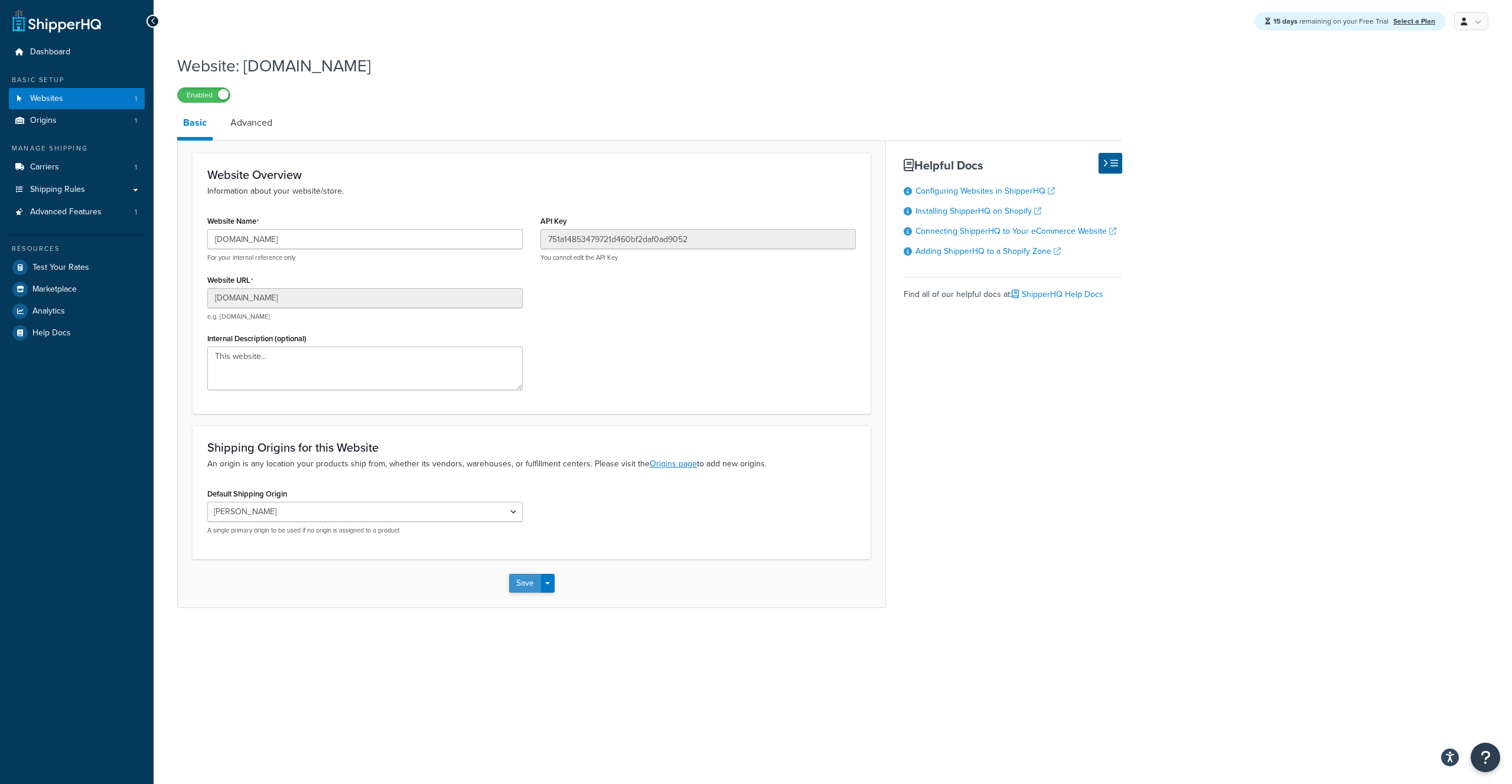 click on "Save" at bounding box center [525, 583] 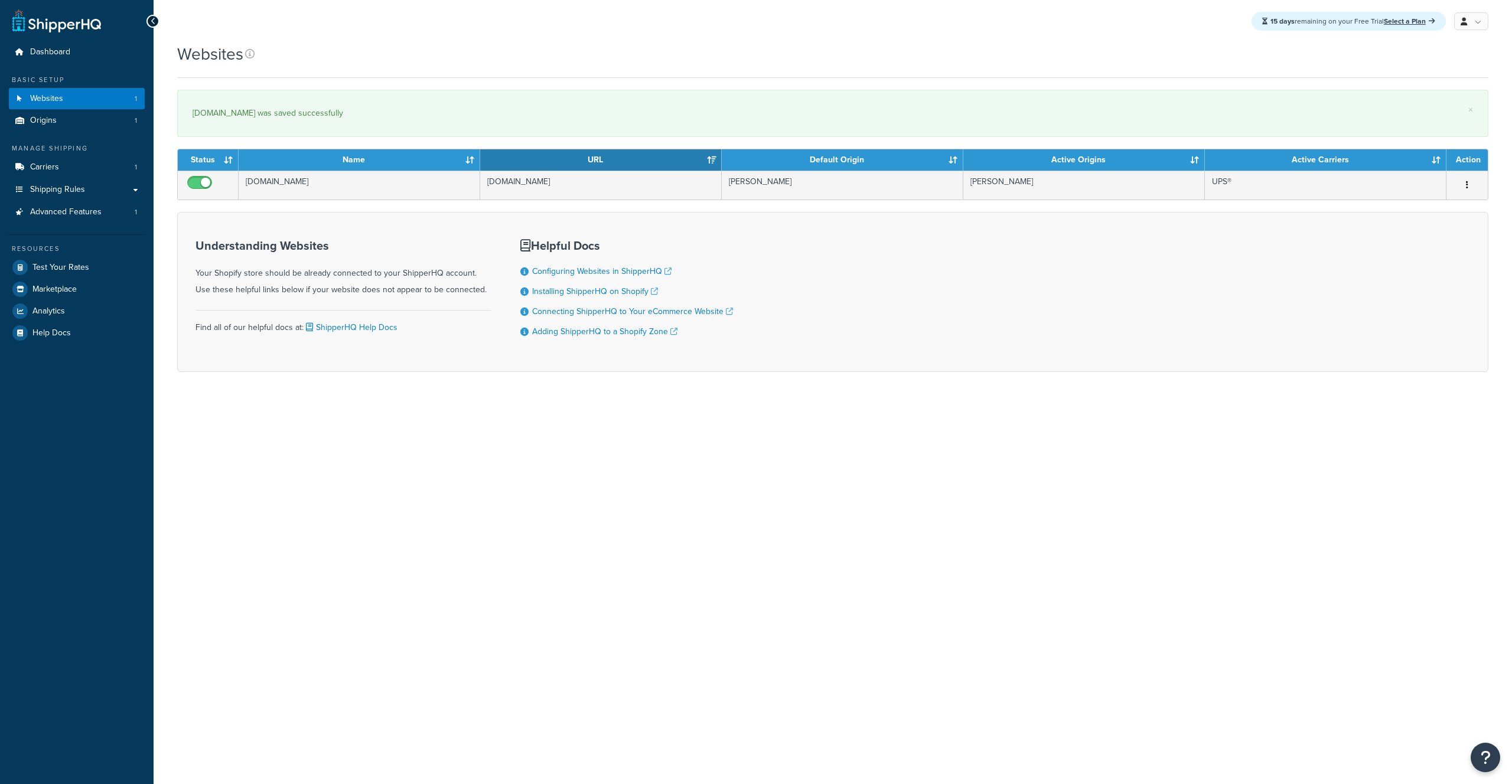 scroll, scrollTop: 0, scrollLeft: 0, axis: both 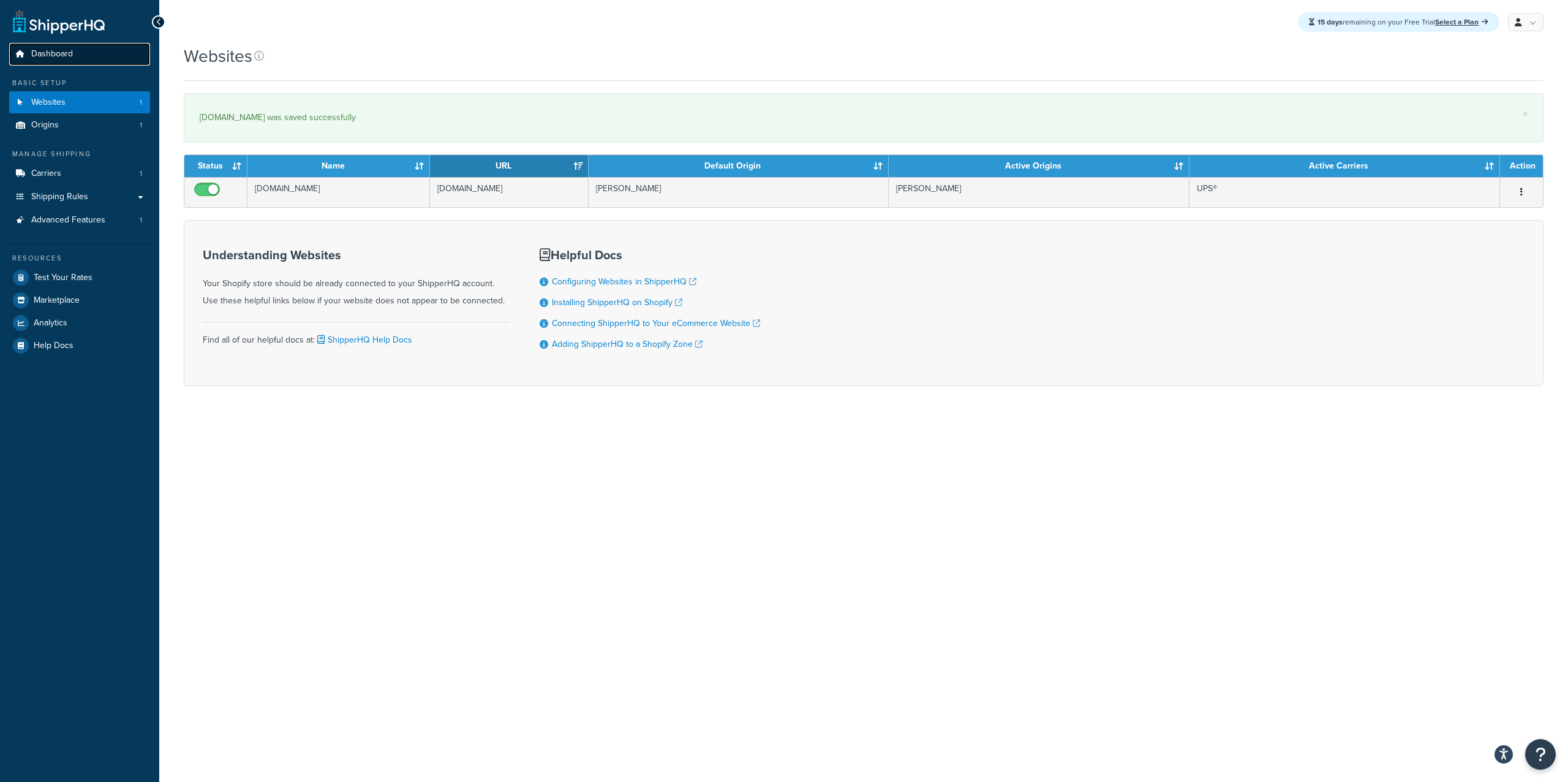click on "Dashboard" at bounding box center [52, 54] 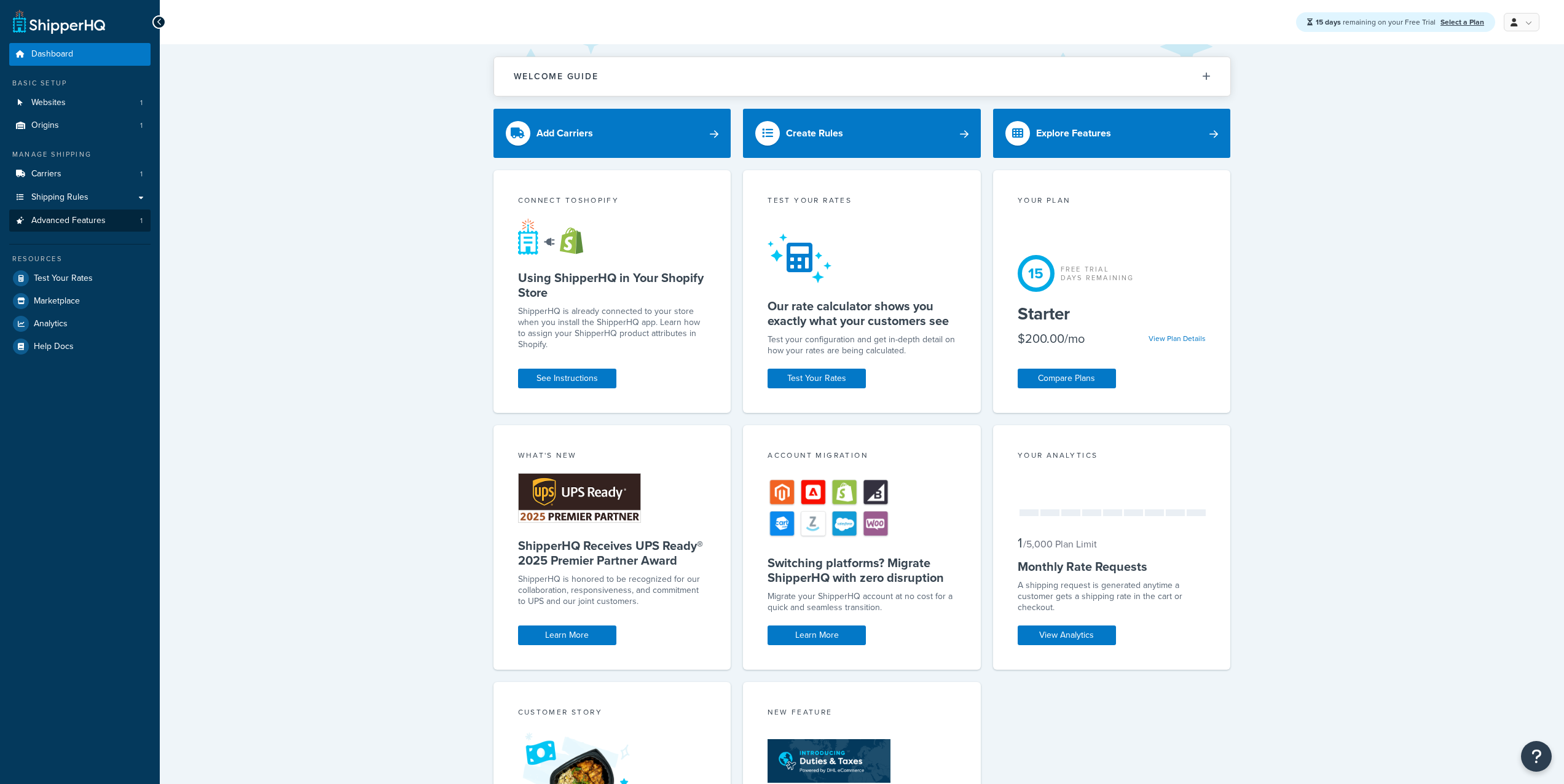 scroll, scrollTop: 0, scrollLeft: 0, axis: both 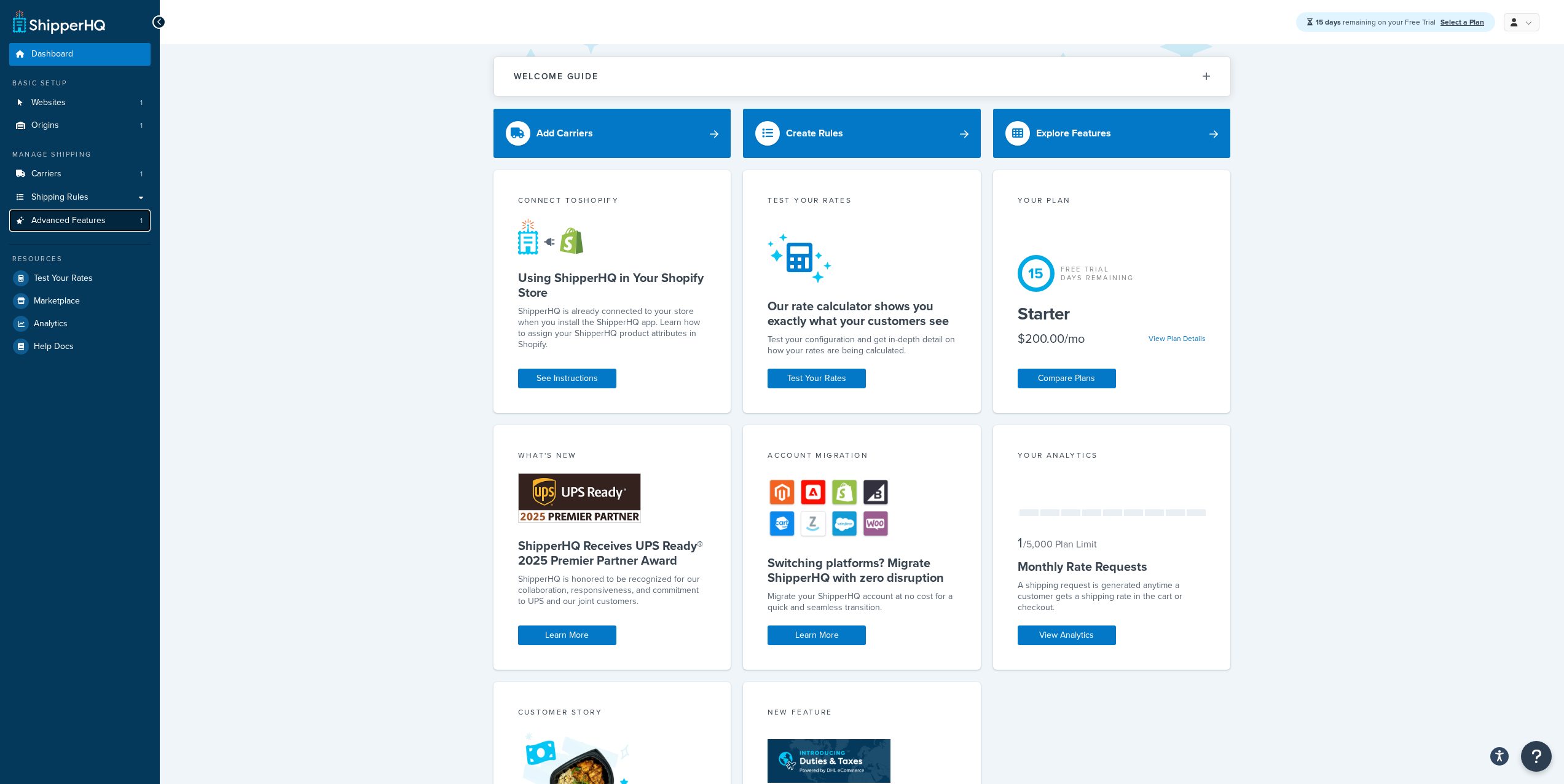 click on "Advanced Features" at bounding box center (68, 221) 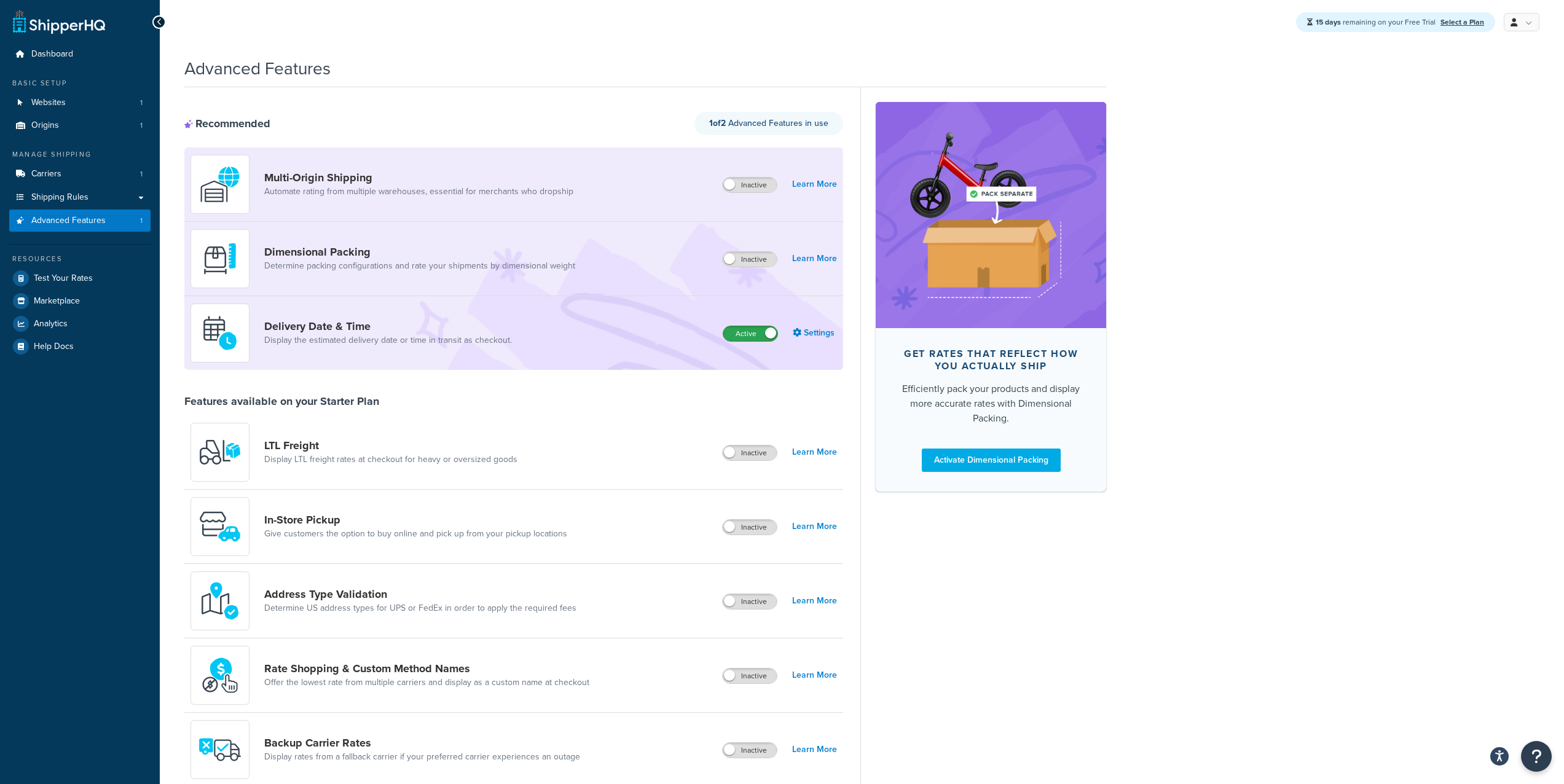 click on "Active" at bounding box center [750, 334] 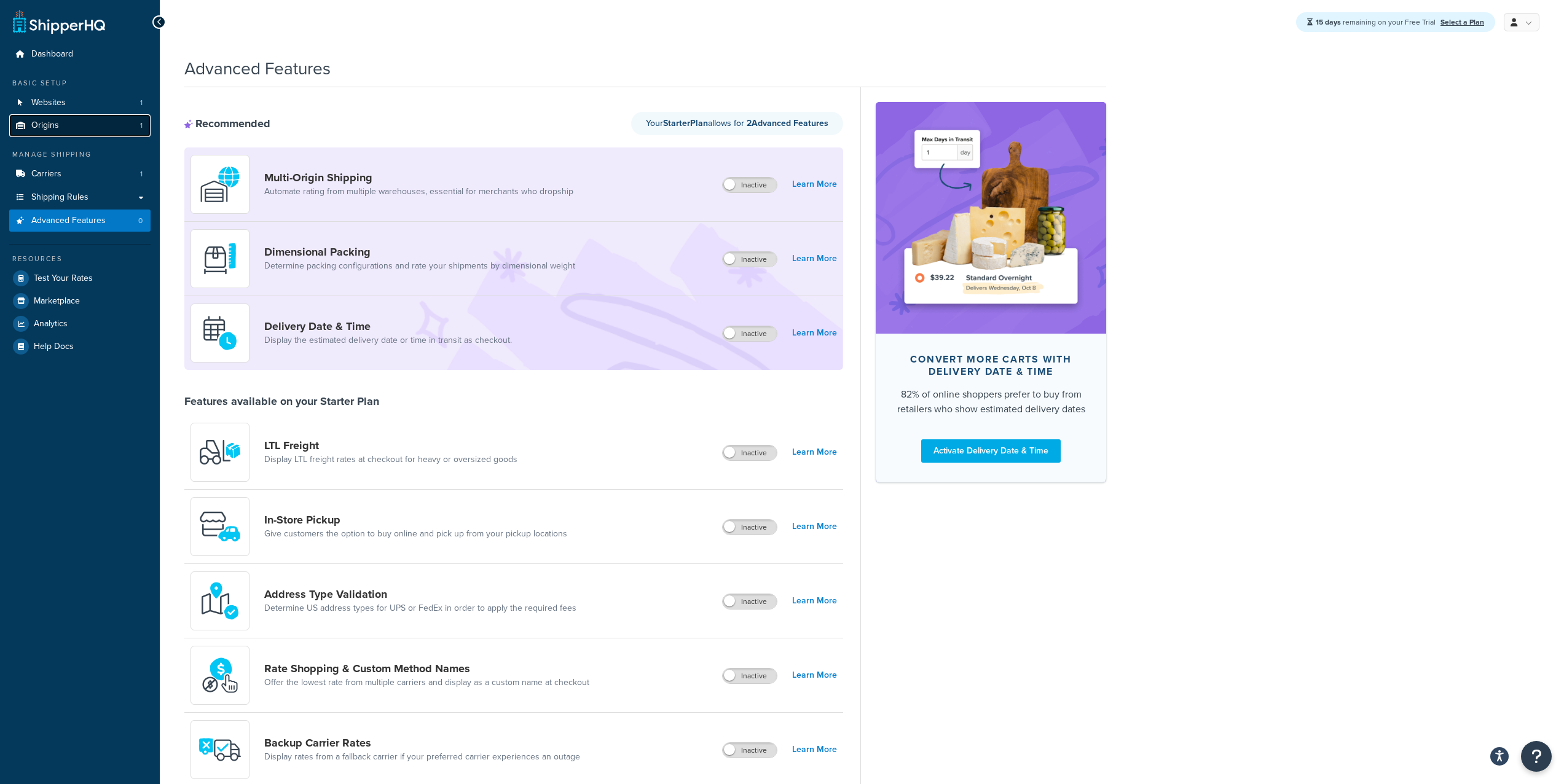 click on "Origins 1" at bounding box center (80, 125) 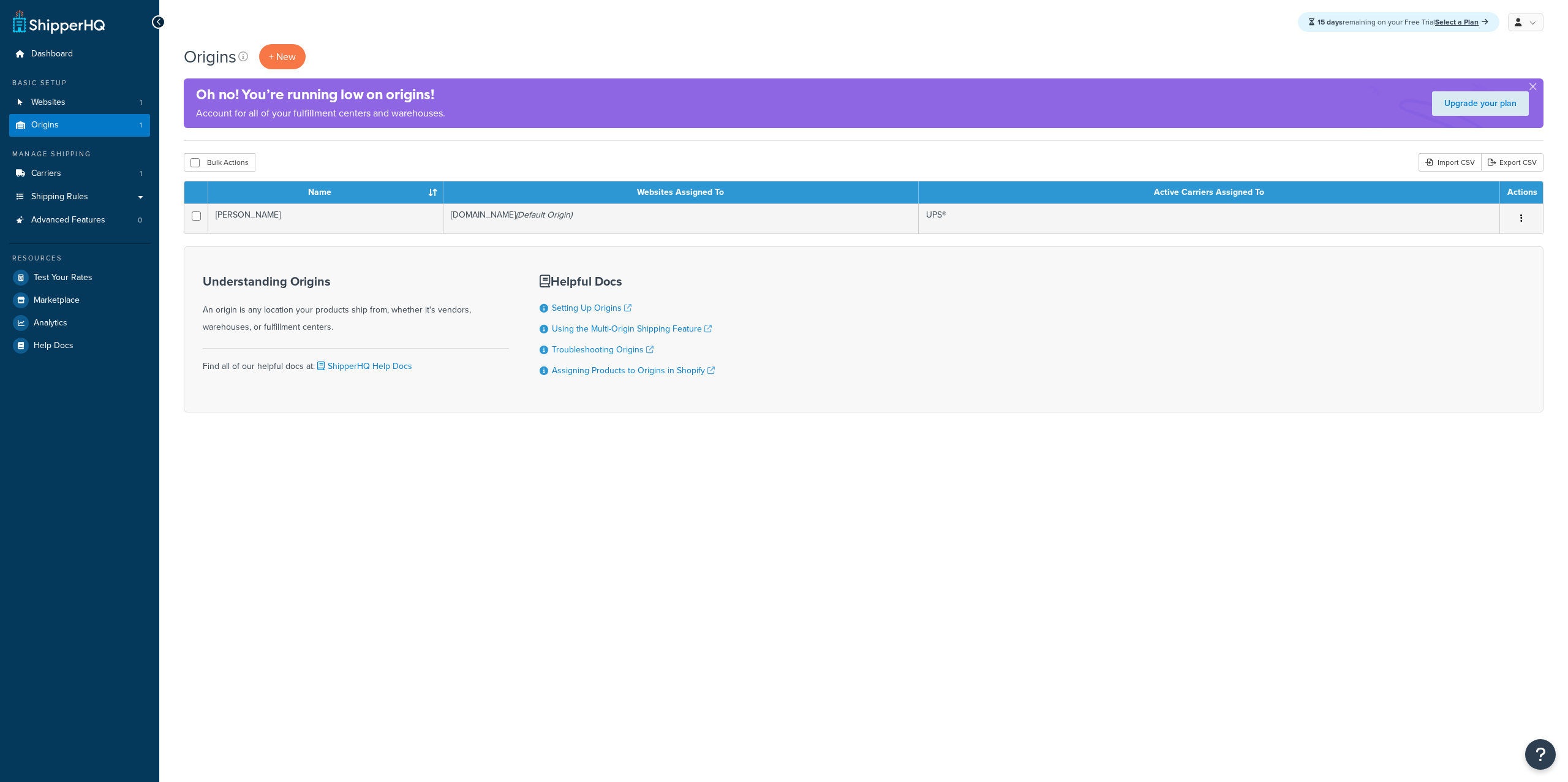 scroll, scrollTop: 0, scrollLeft: 0, axis: both 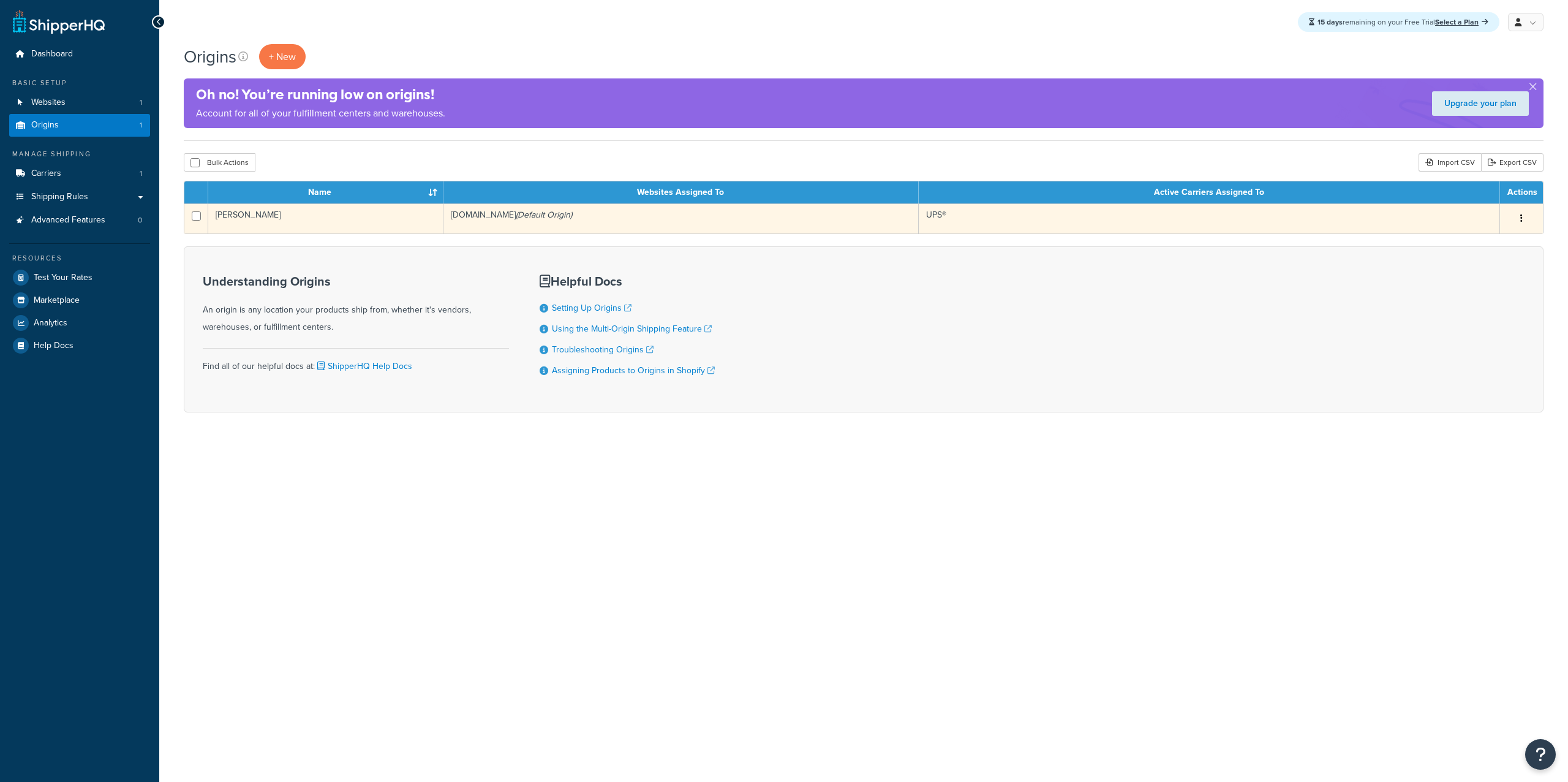click on "[PERSON_NAME]" at bounding box center [326, 218] 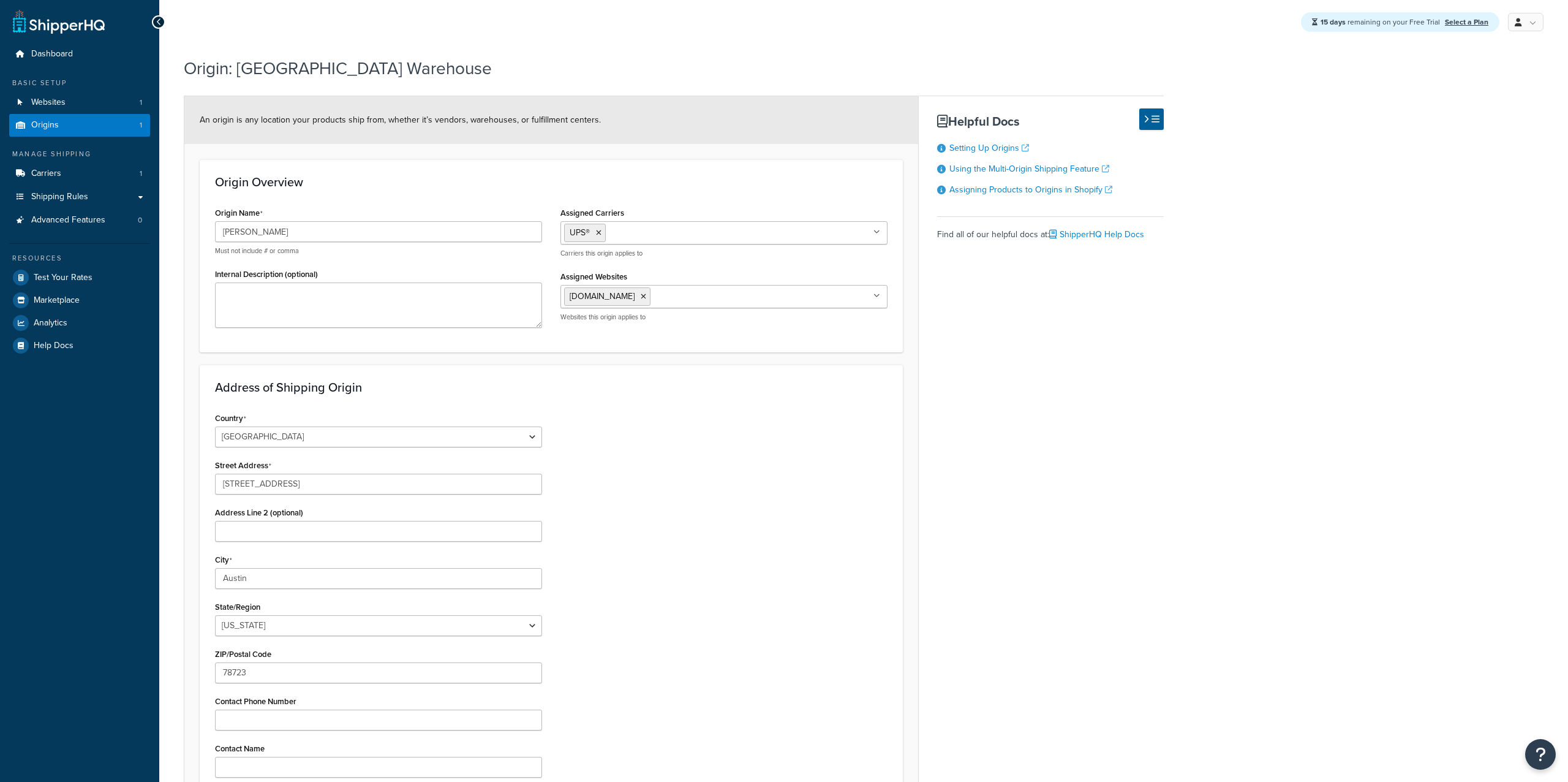select on "43" 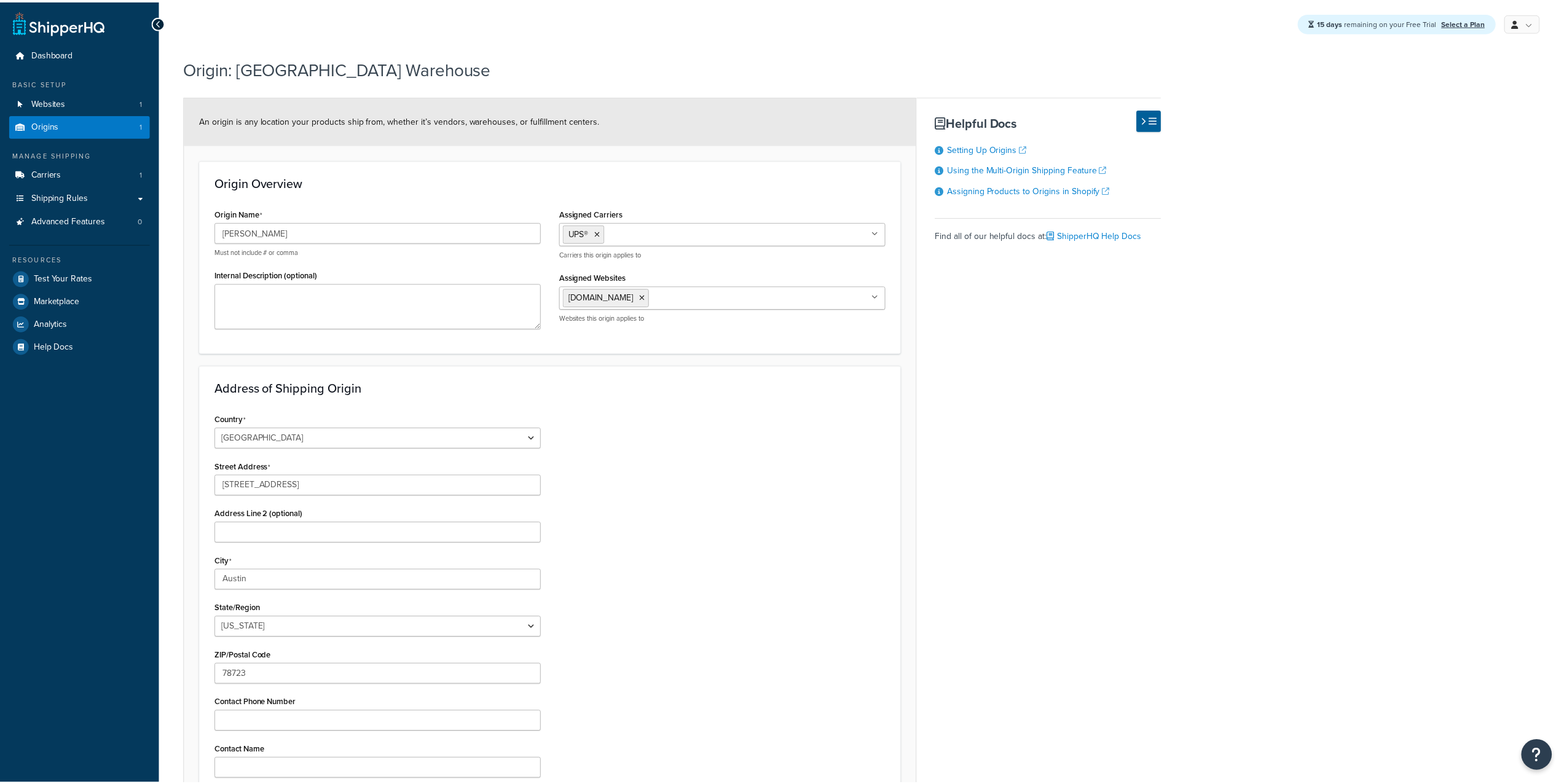 scroll, scrollTop: 0, scrollLeft: 0, axis: both 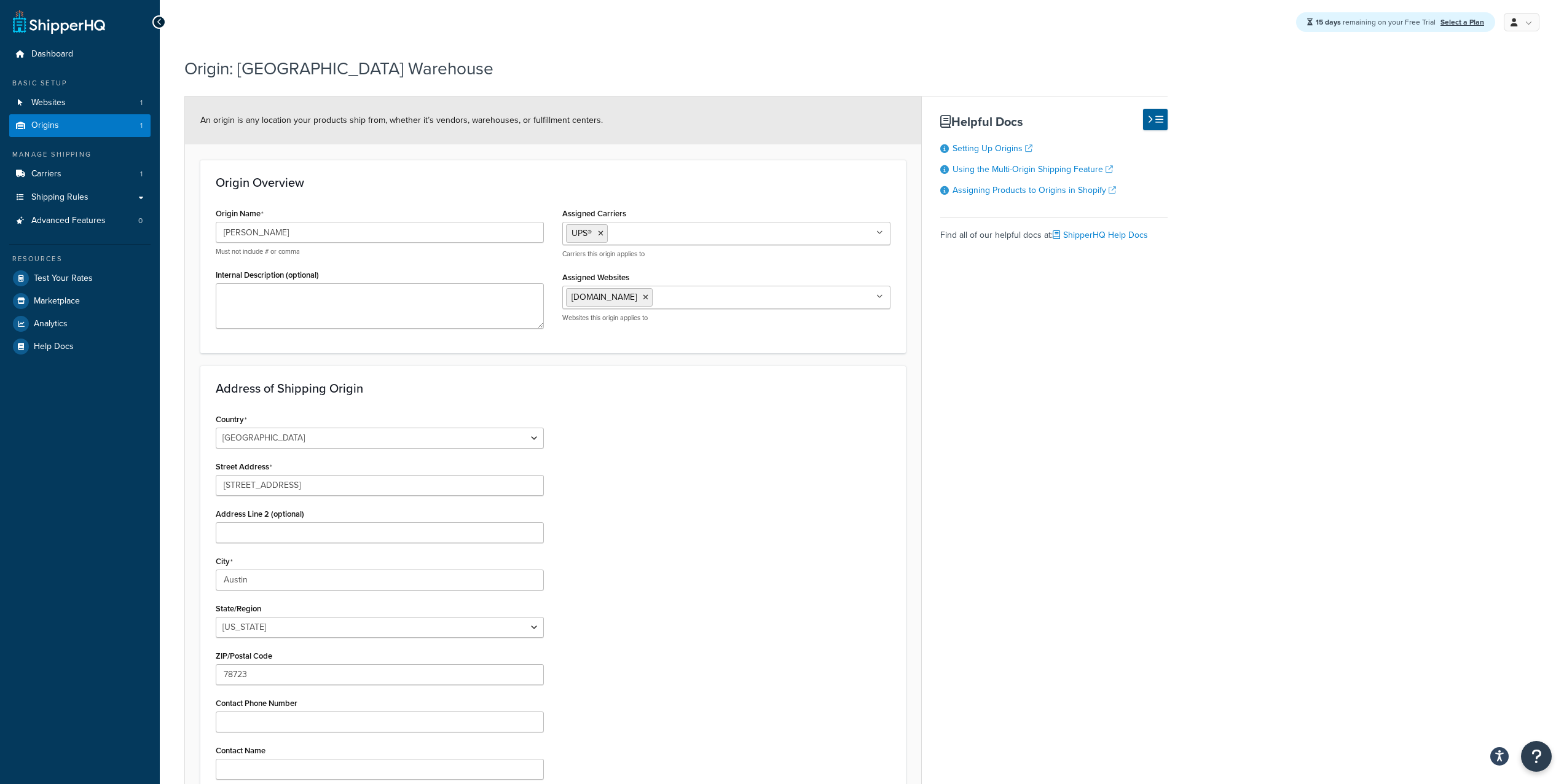click on "Dashboard Basic Setup   Websites 1   Origins 1 Manage Shipping   Carriers 1   Shipping Rules Shipping Rules All  Shipping Rules 0   Shipping Zones 4   Shipping Groups 4   Filters 1   Advanced Features 0 Resources   Test Your Rates   Marketplace   Analytics   Help Docs" at bounding box center (80, 200) 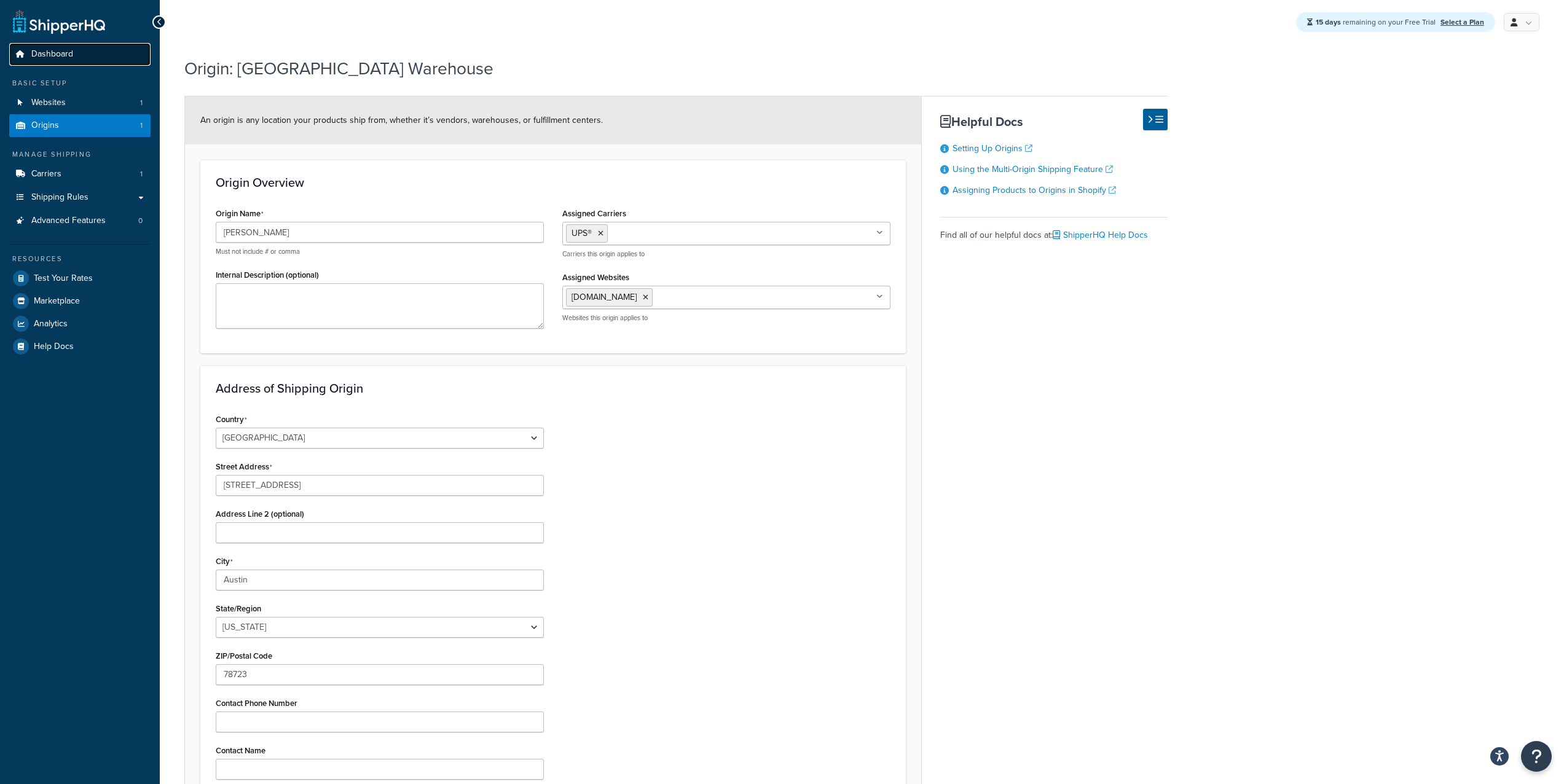 click on "Dashboard" at bounding box center [52, 54] 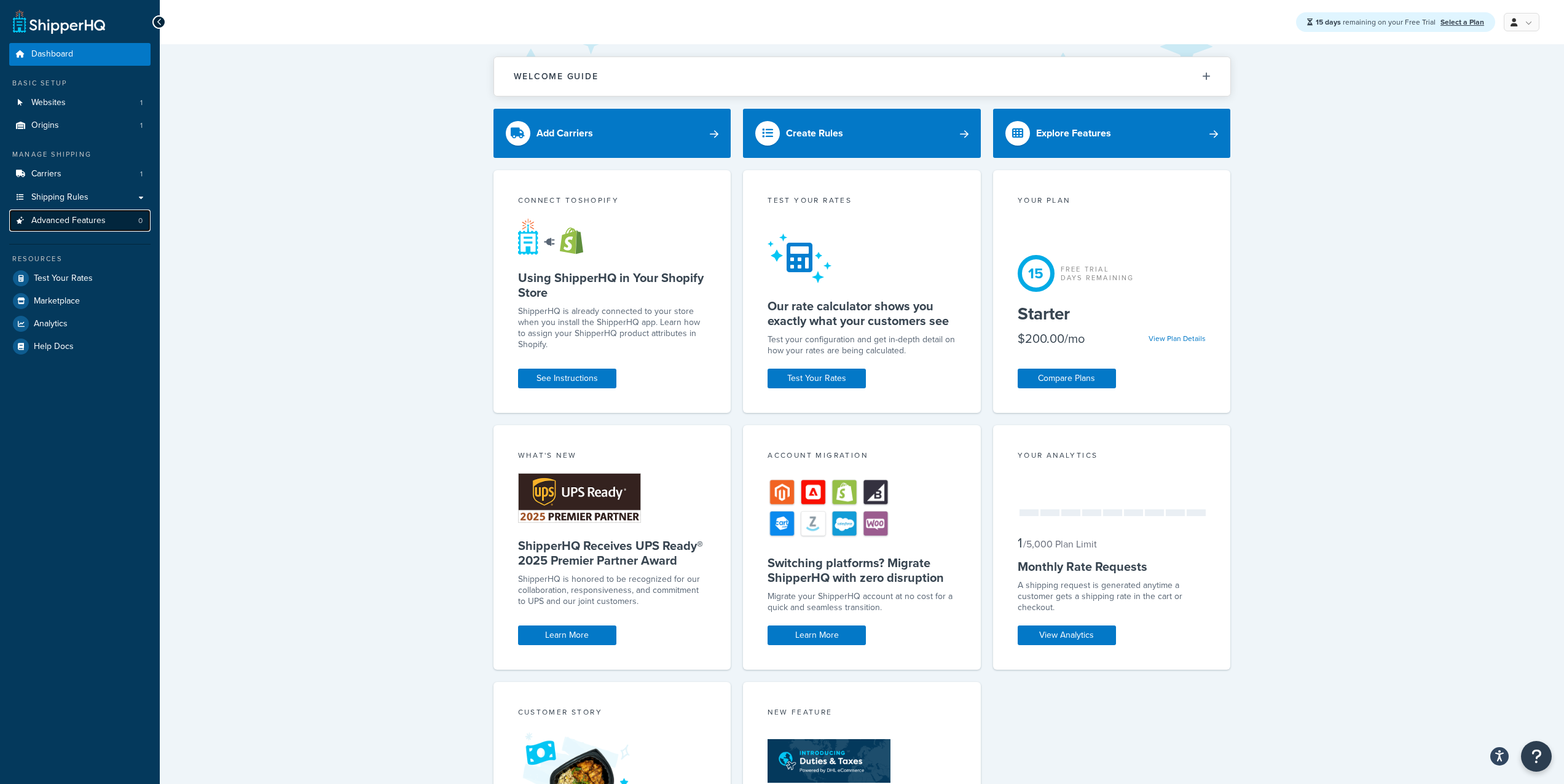 click on "Advanced Features" at bounding box center [68, 221] 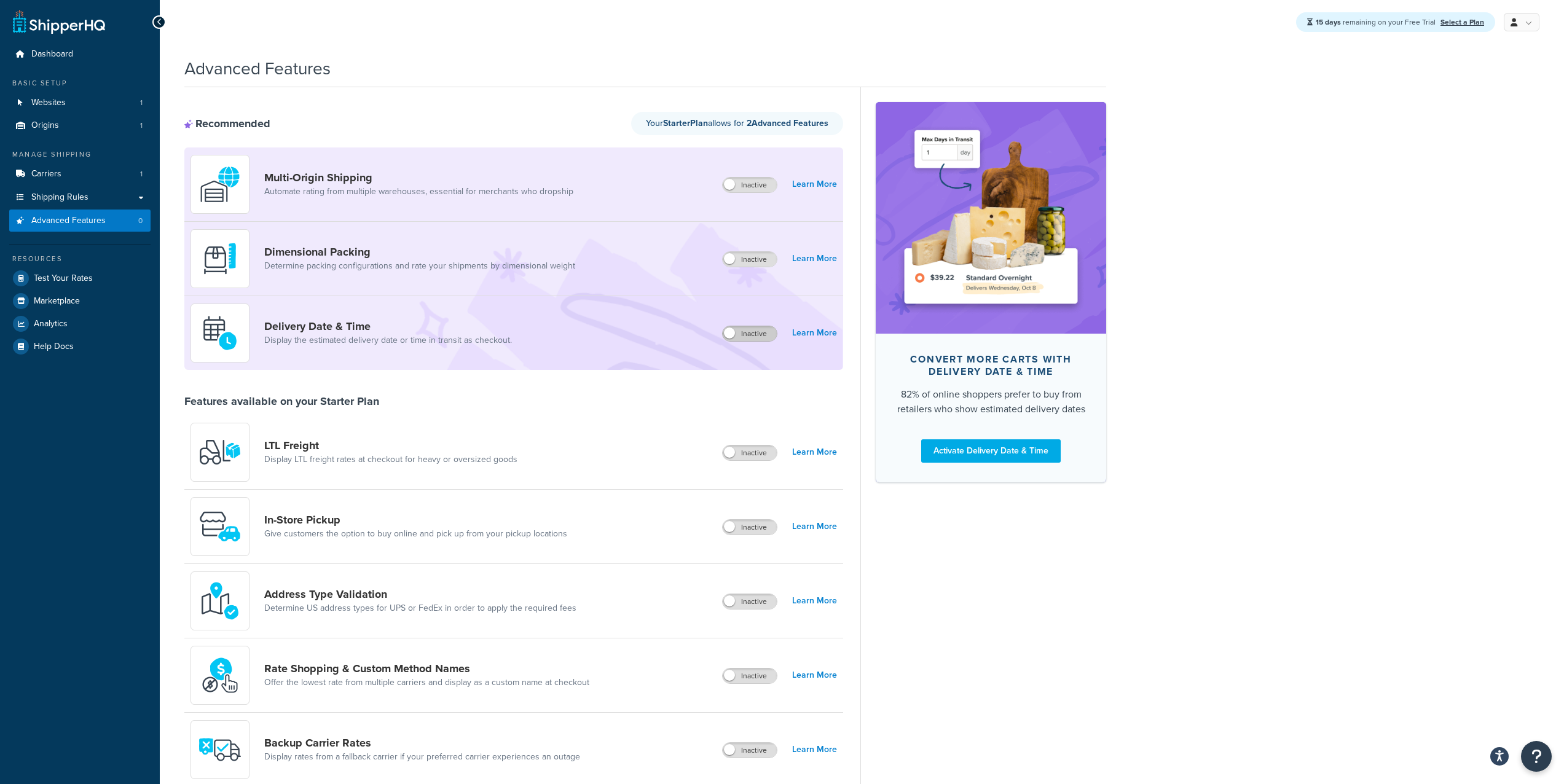 click on "Inactive" at bounding box center (750, 334) 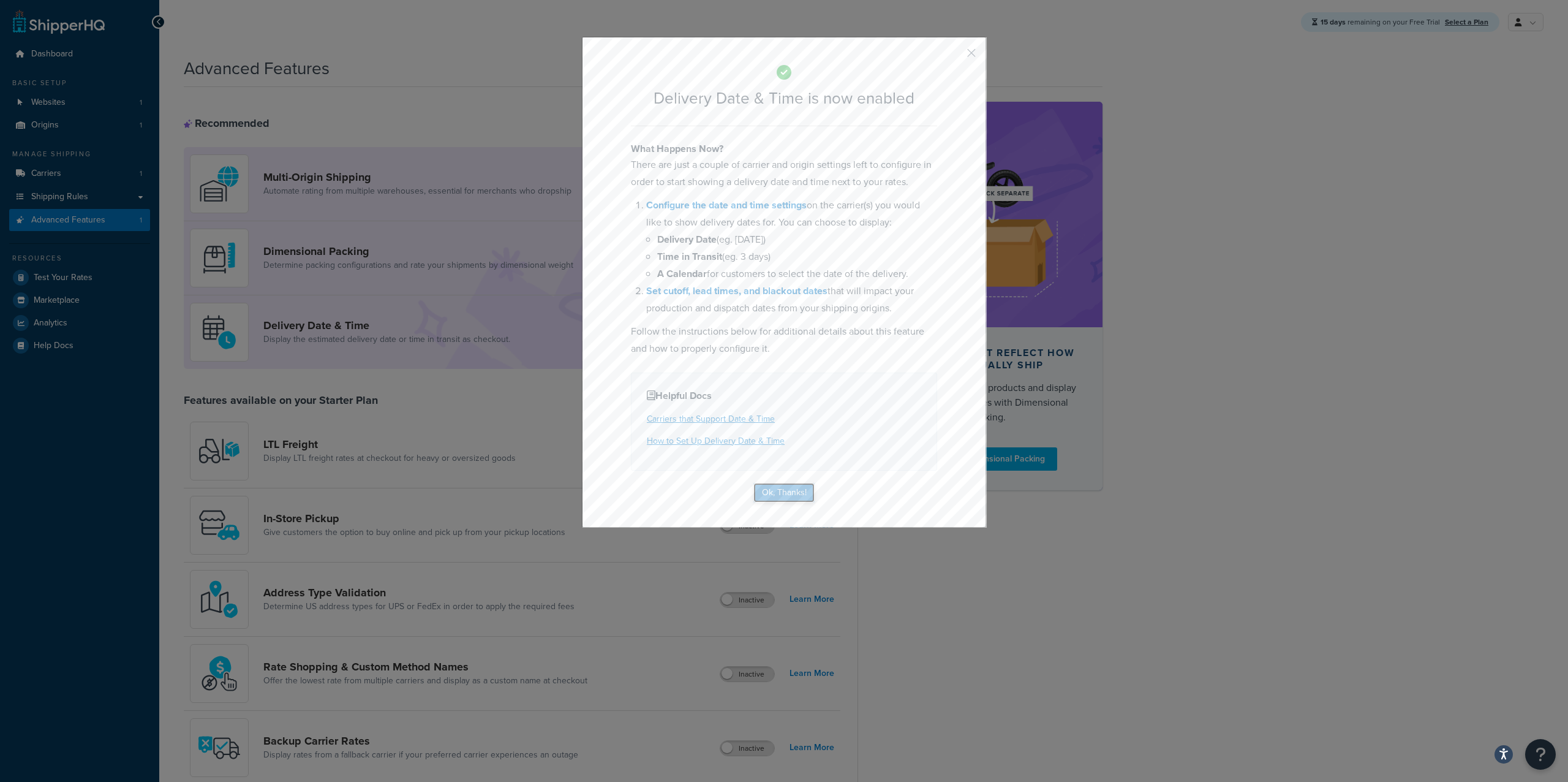 click on "Ok, Thanks!" at bounding box center (784, 493) 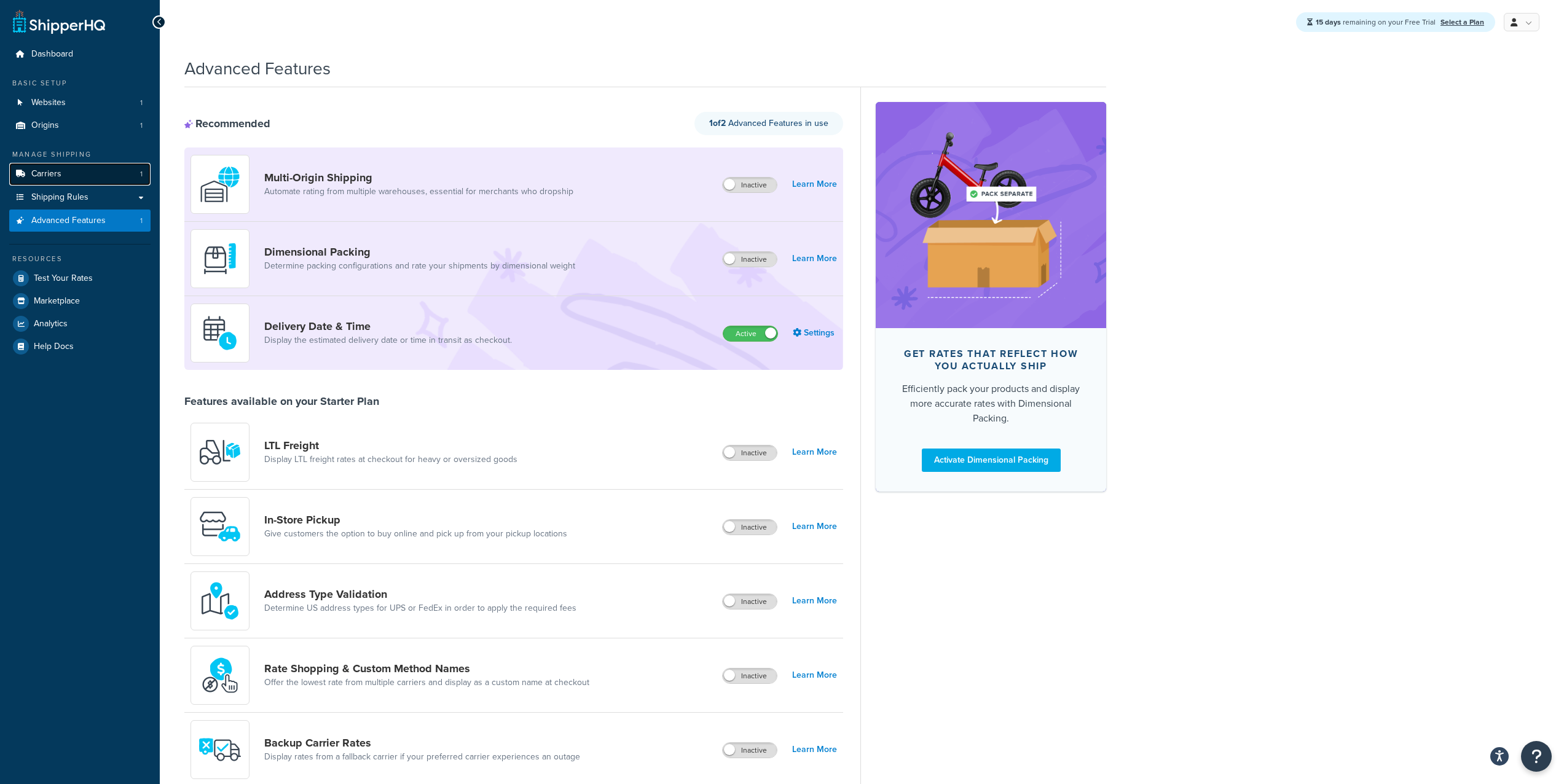 click on "Carriers" at bounding box center (46, 174) 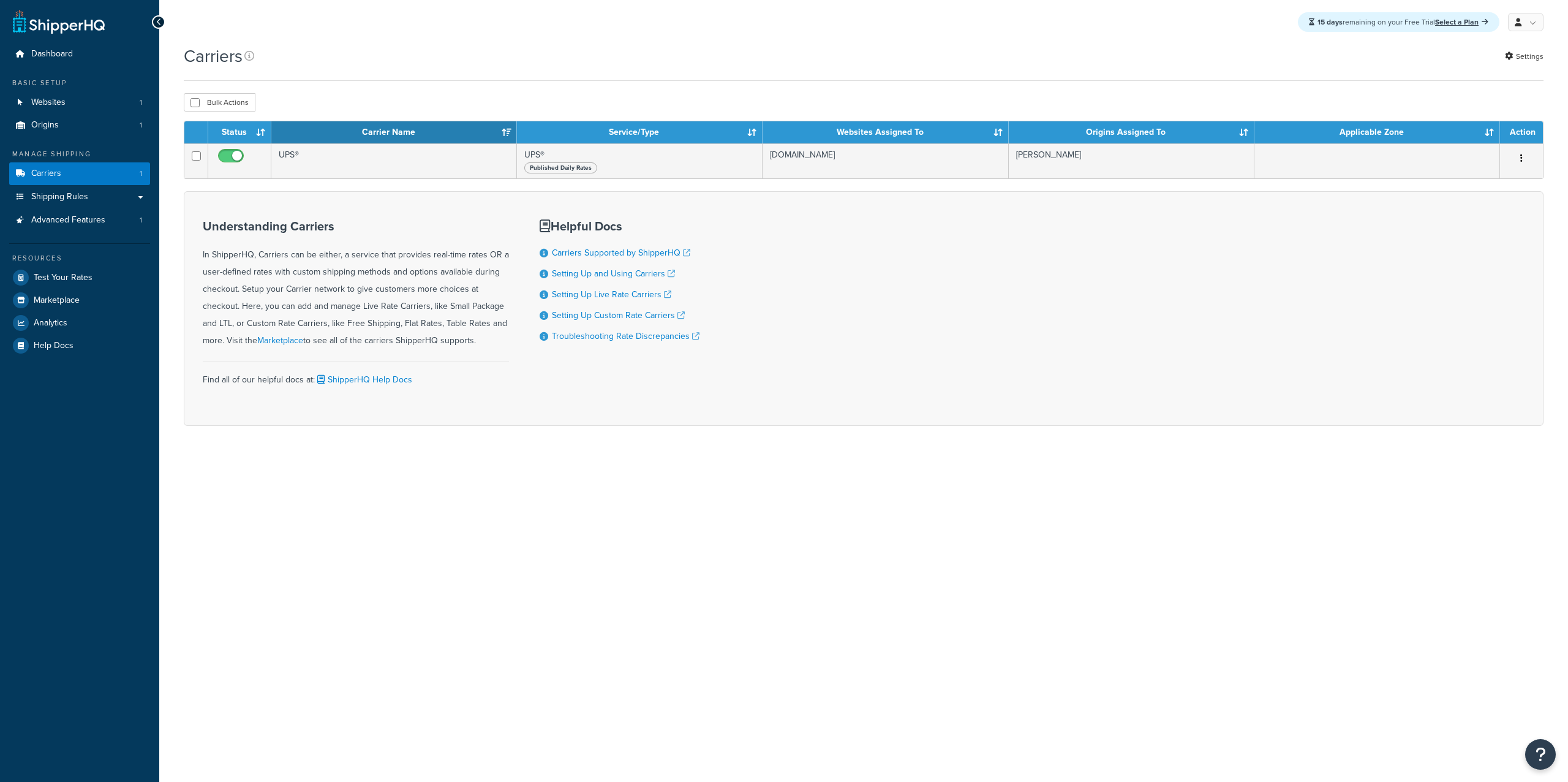 scroll, scrollTop: 0, scrollLeft: 0, axis: both 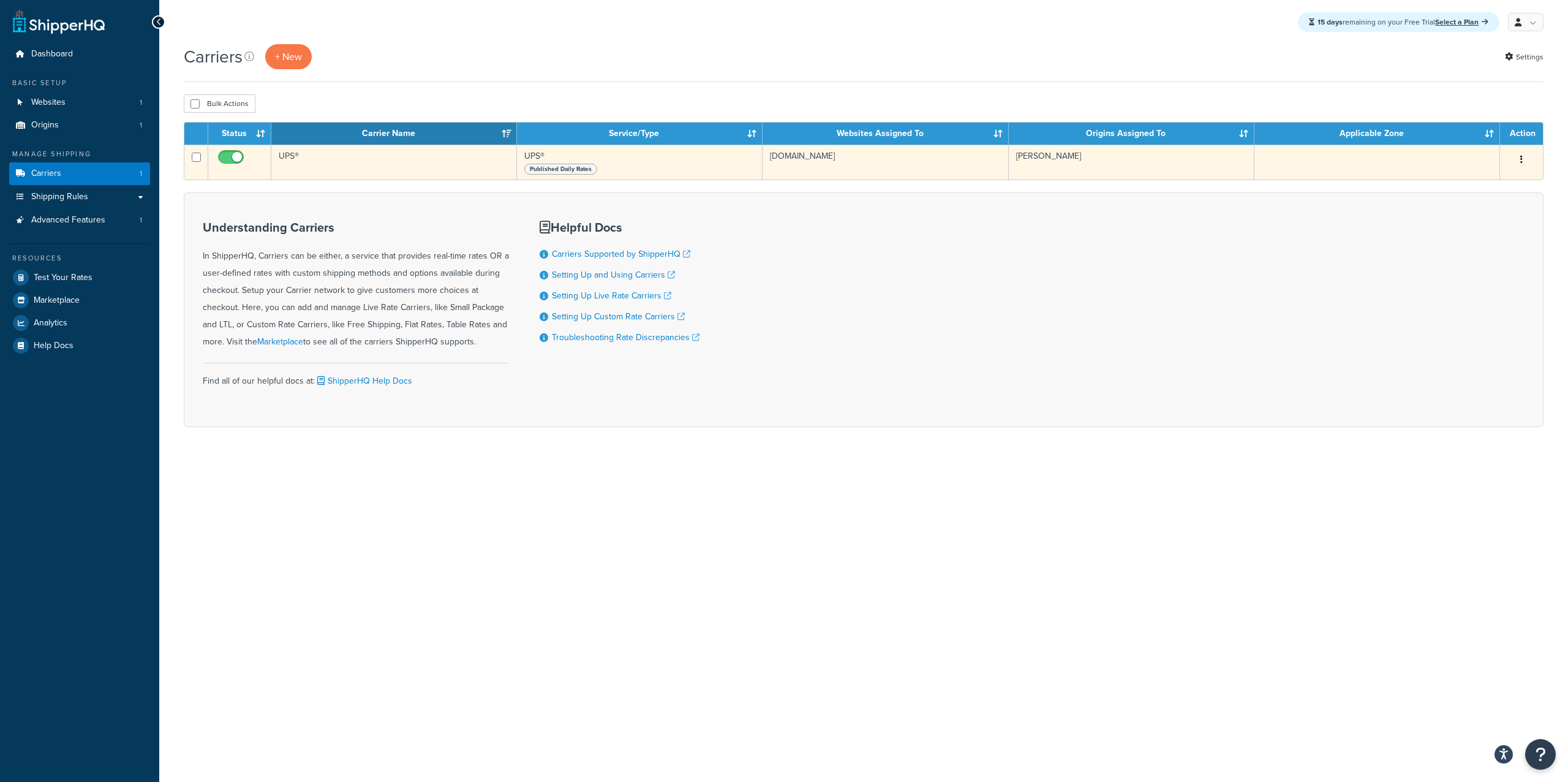 click on "UPS®" at bounding box center [394, 162] 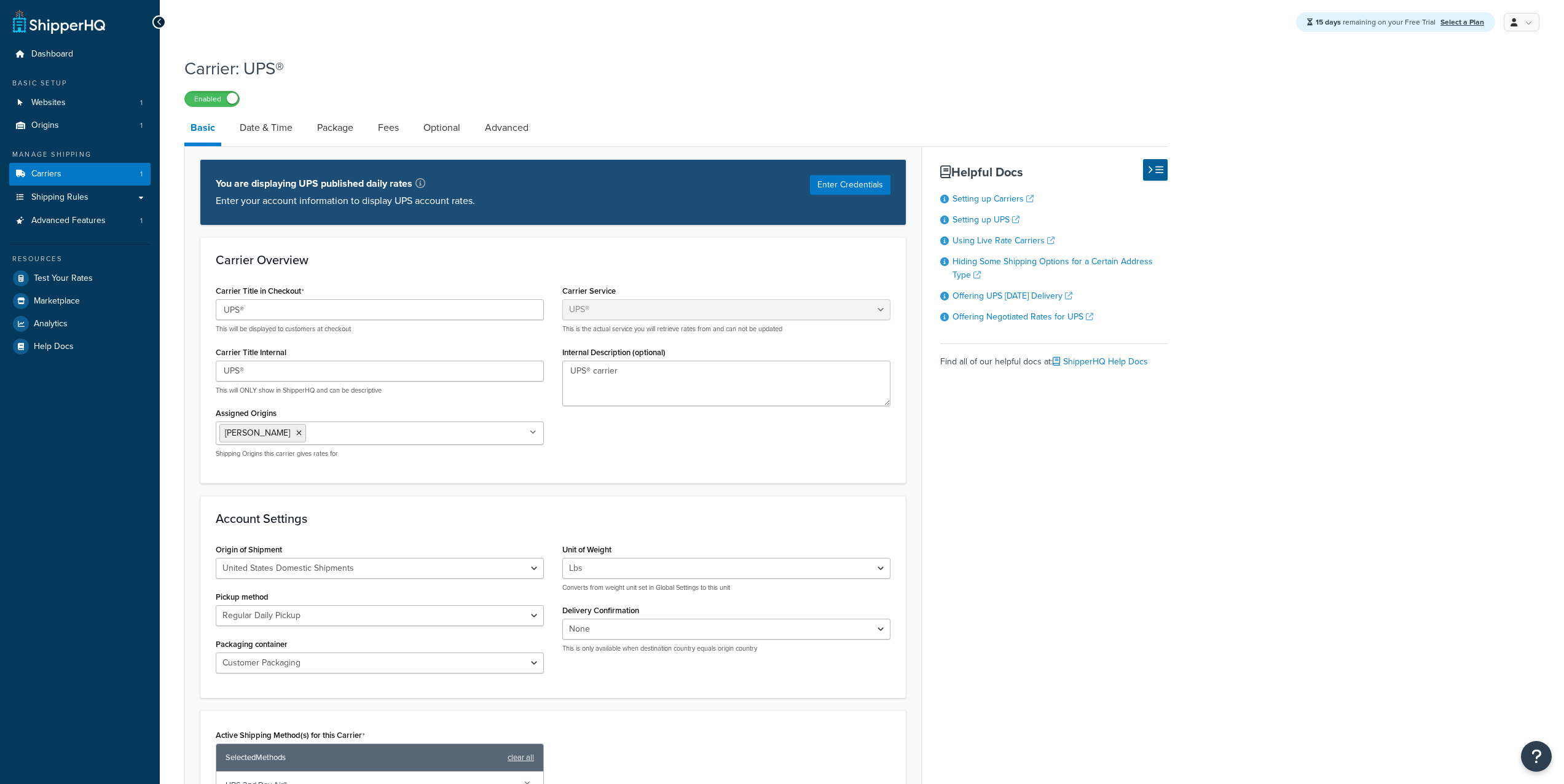 select on "ups" 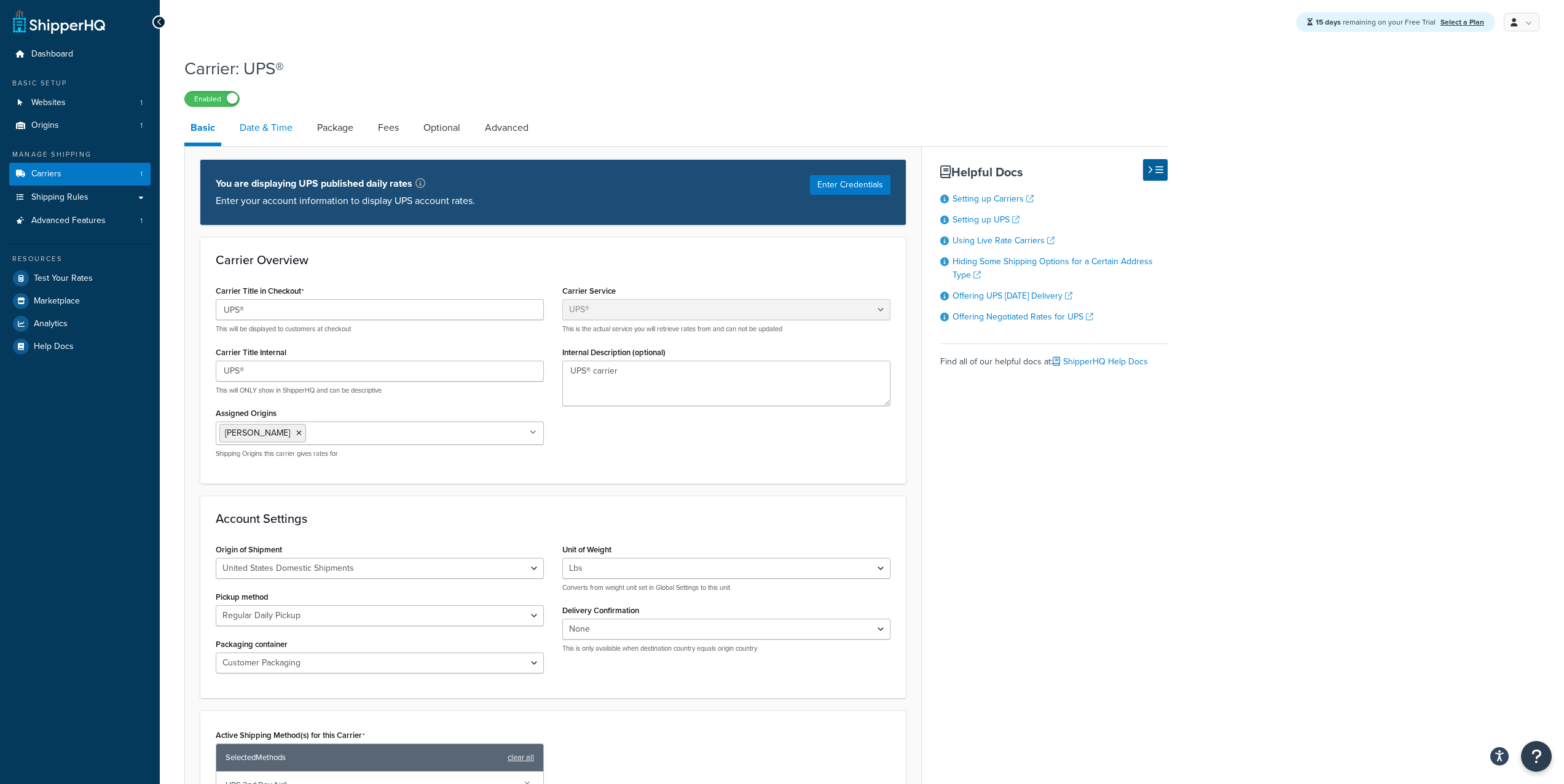 click on "Date & Time" at bounding box center (266, 128) 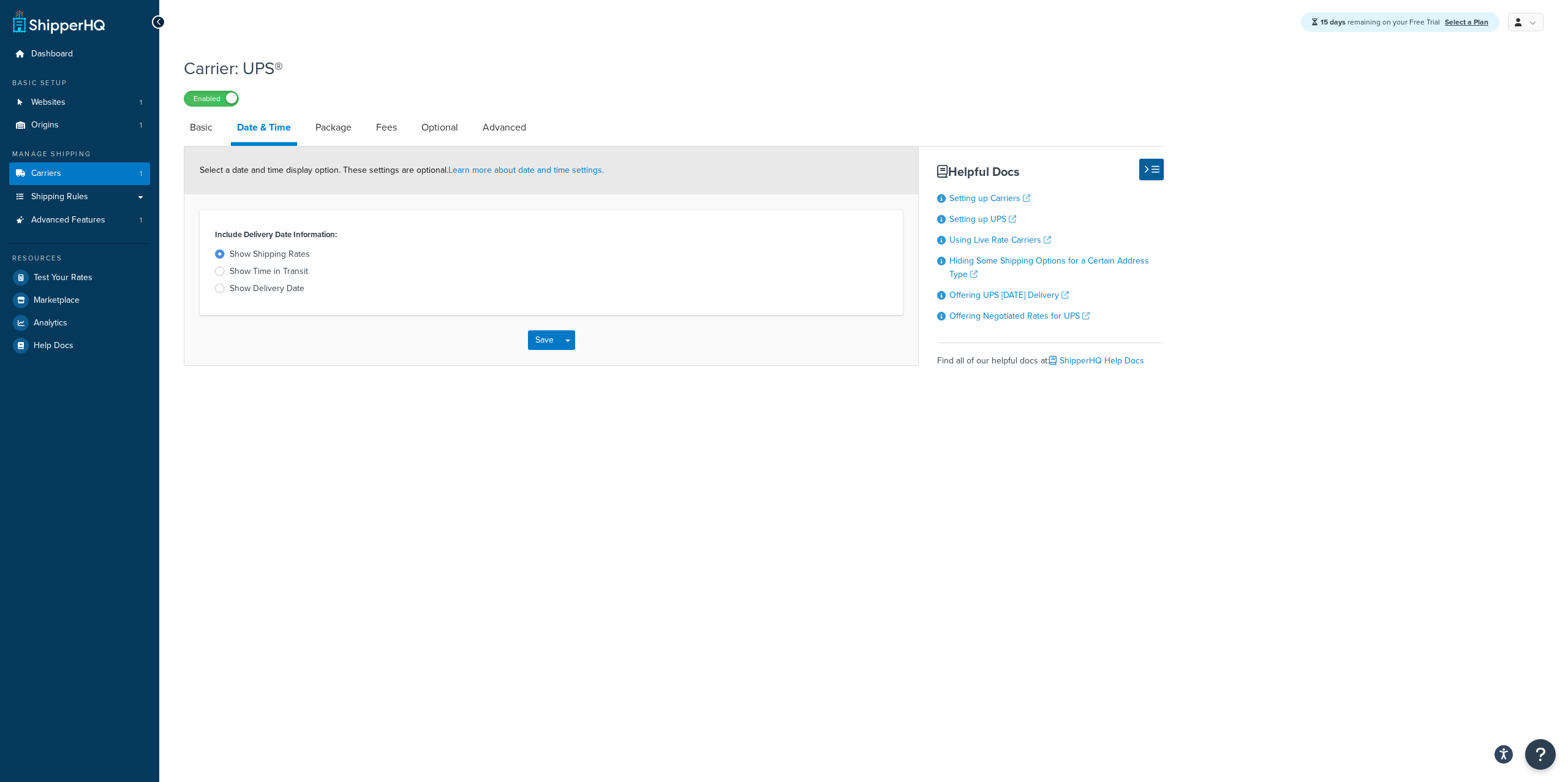 click on "Show Delivery Date" at bounding box center [267, 289] 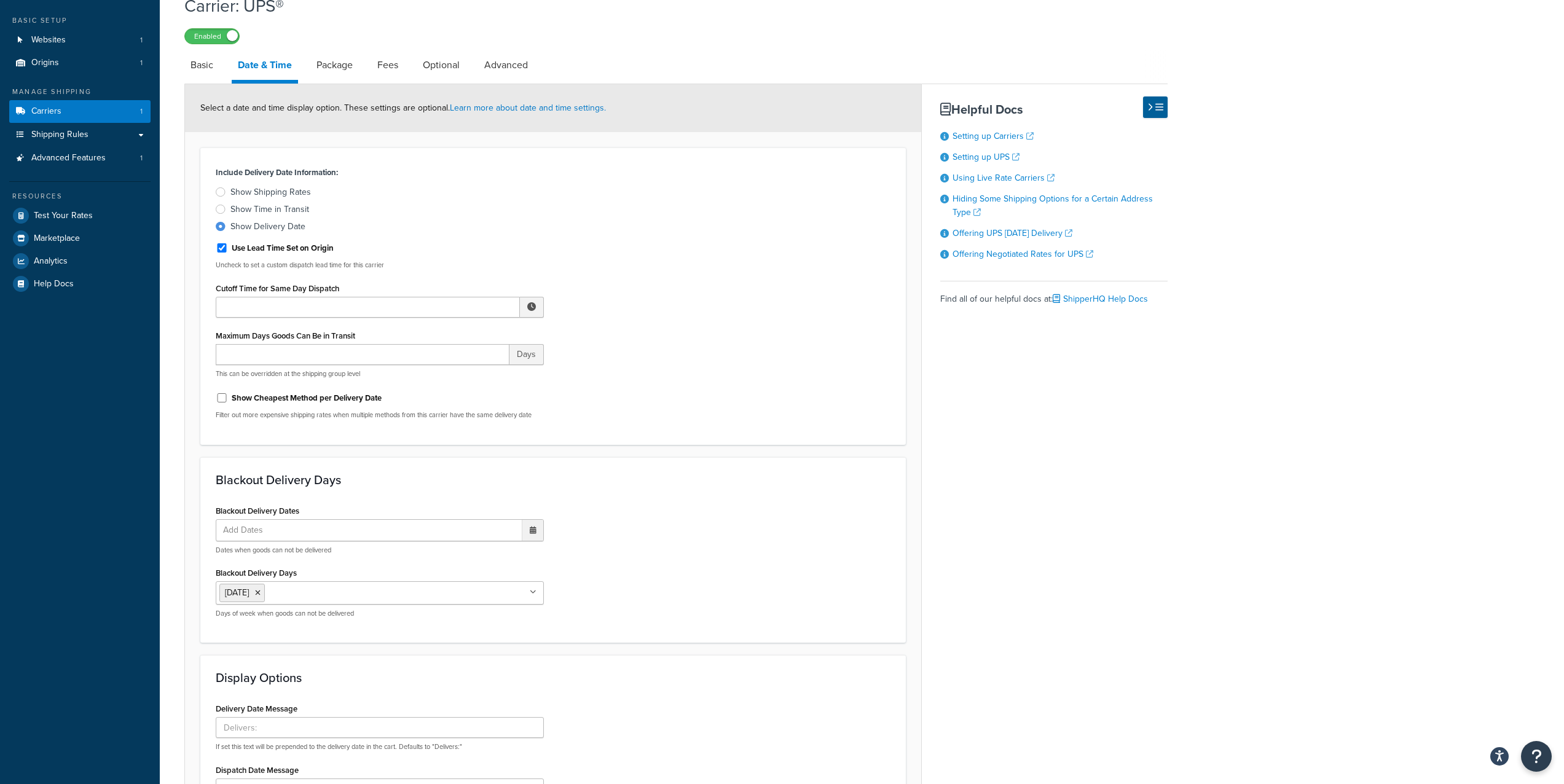 scroll, scrollTop: 71, scrollLeft: 0, axis: vertical 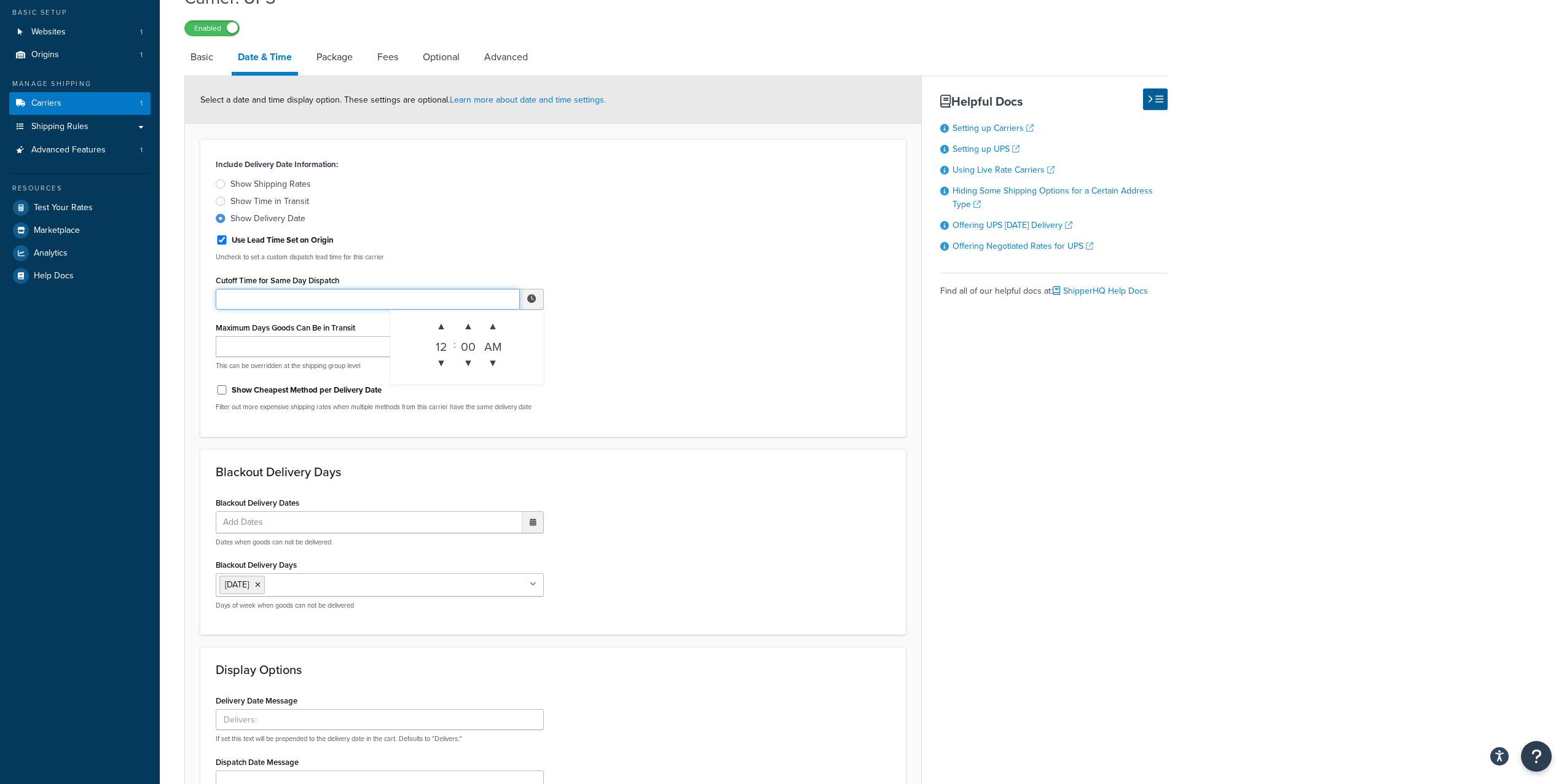 click on "Cutoff Time for Same Day Dispatch" at bounding box center [367, 299] 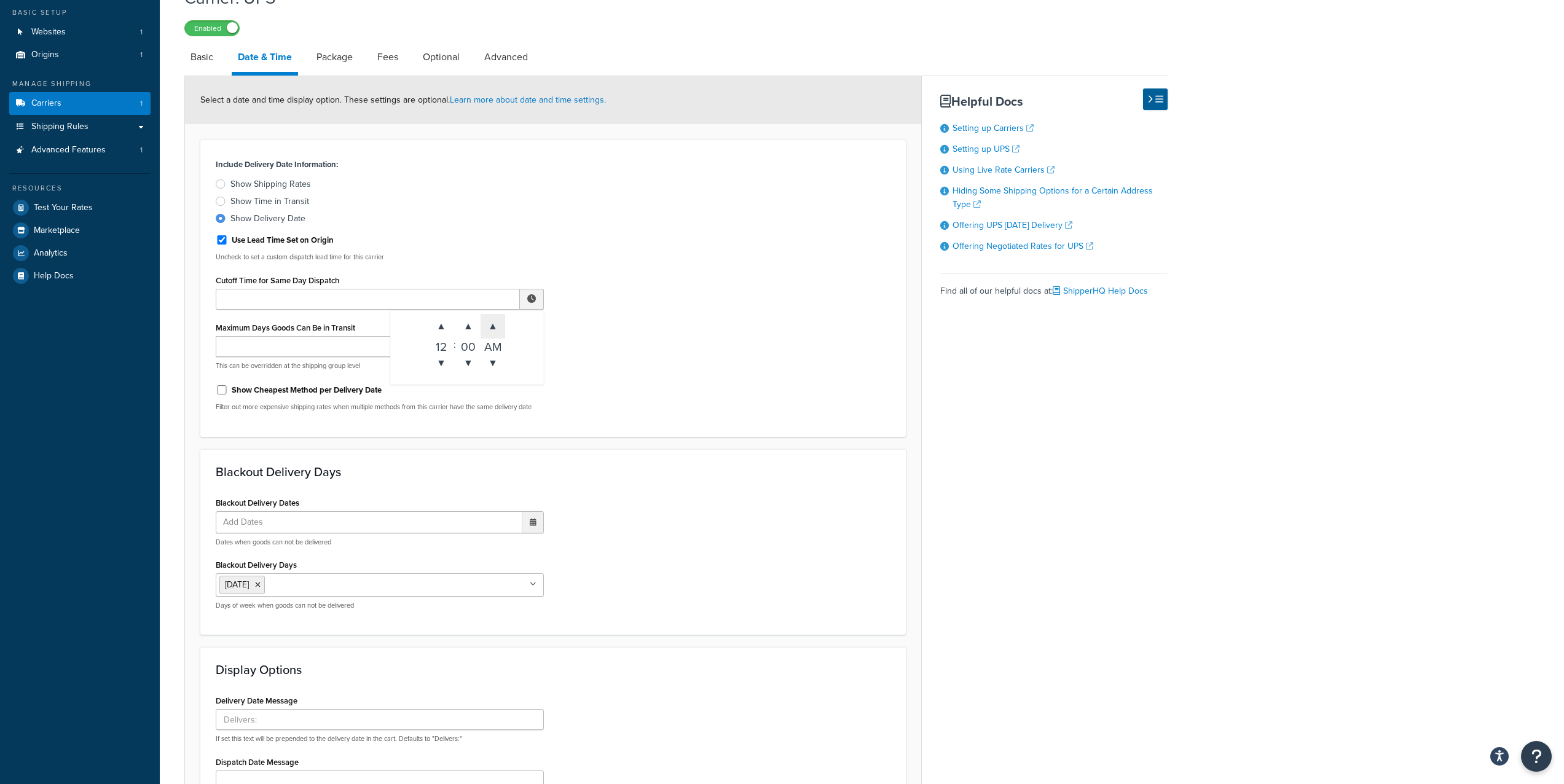 click on "▲" at bounding box center [493, 326] 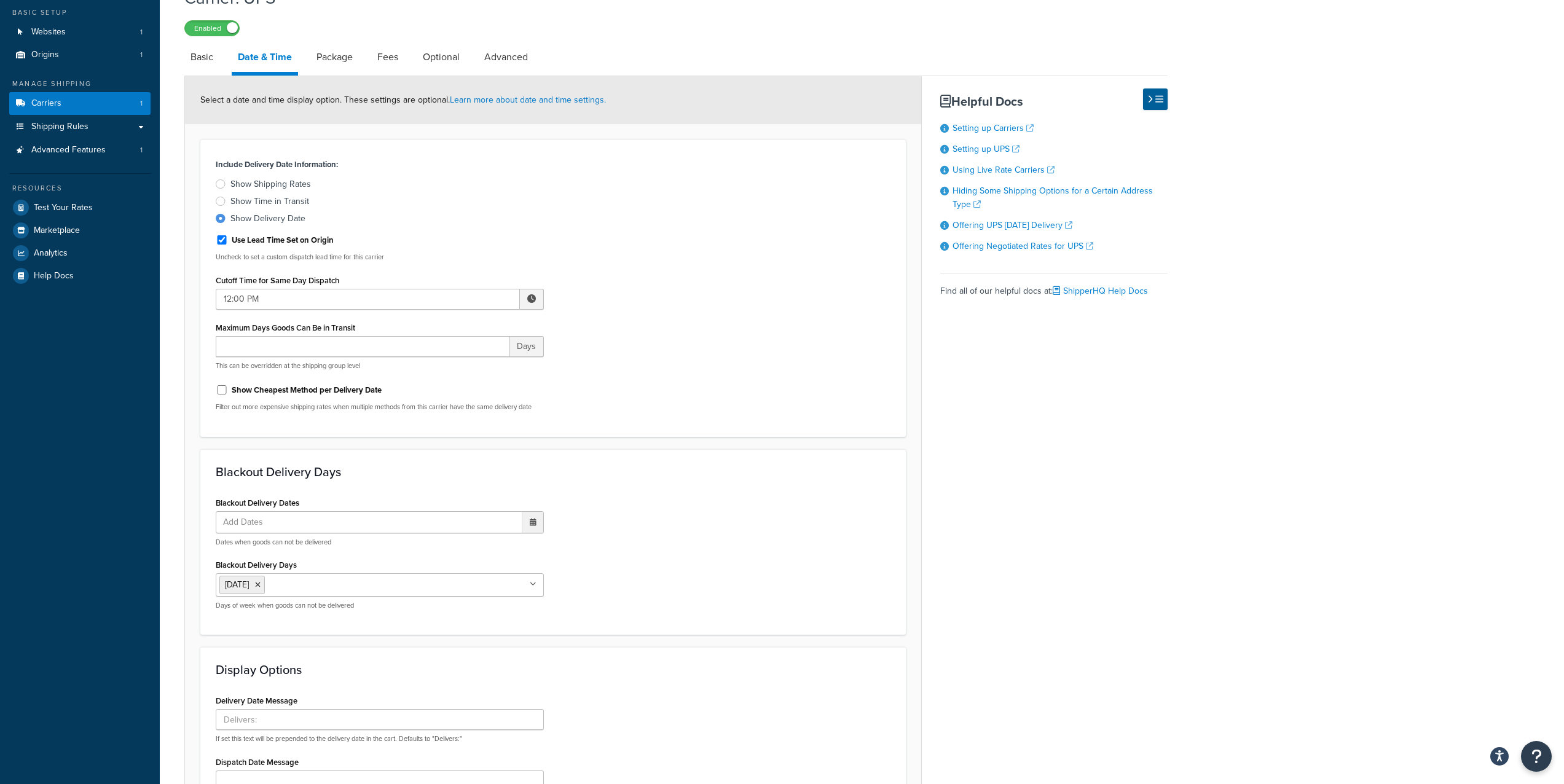 click on "Include Delivery Date Information:   Show Shipping Rates Show Time in Transit Show Delivery Date   Use Lead Time Set on Origin Uncheck to set a custom dispatch lead time for this carrier Cutoff Time for Same Day Dispatch   12:00 PM ▲ 12 ▼ : ▲ 00 ▼ ▲ PM ▼ Maximum Days Goods Can Be in Transit   Days This can be overridden at the shipping group level   Show Cheapest Method per Delivery Date Filter out more expensive shipping rates when multiple methods from this carrier have the same delivery date" at bounding box center (553, 288) 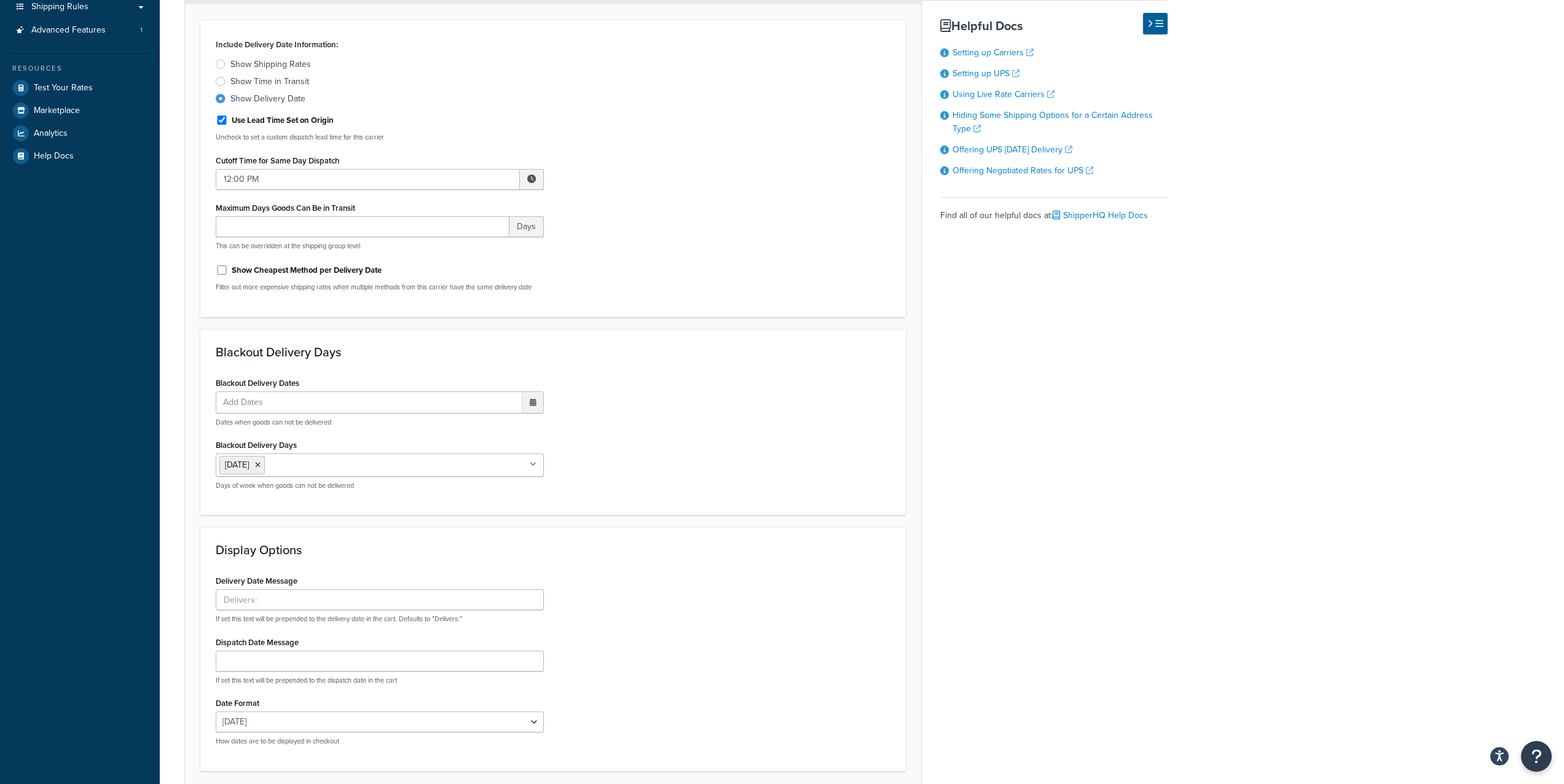 scroll, scrollTop: 290, scrollLeft: 0, axis: vertical 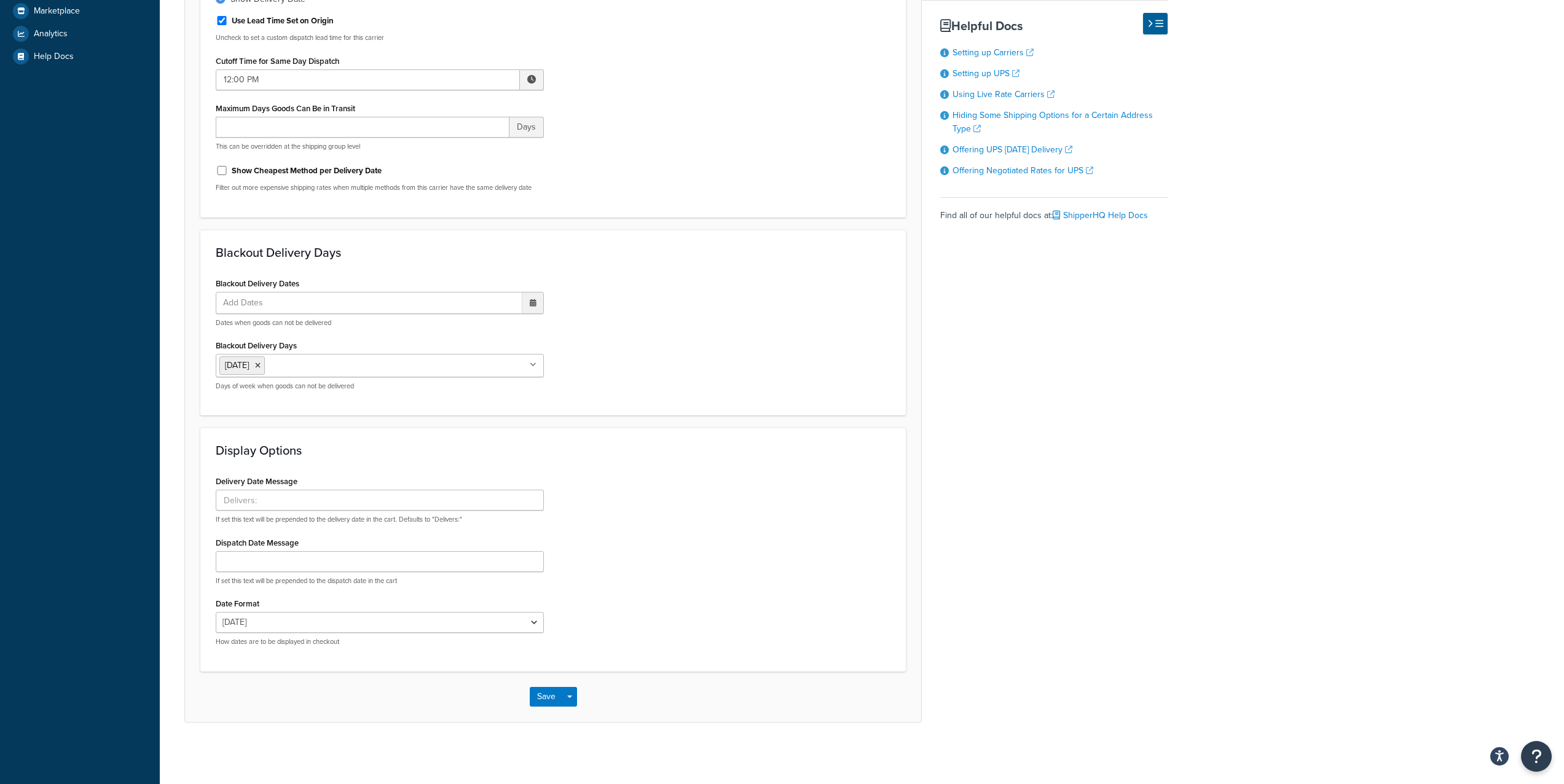 click on "Blackout Delivery Days" at bounding box center (322, 365) 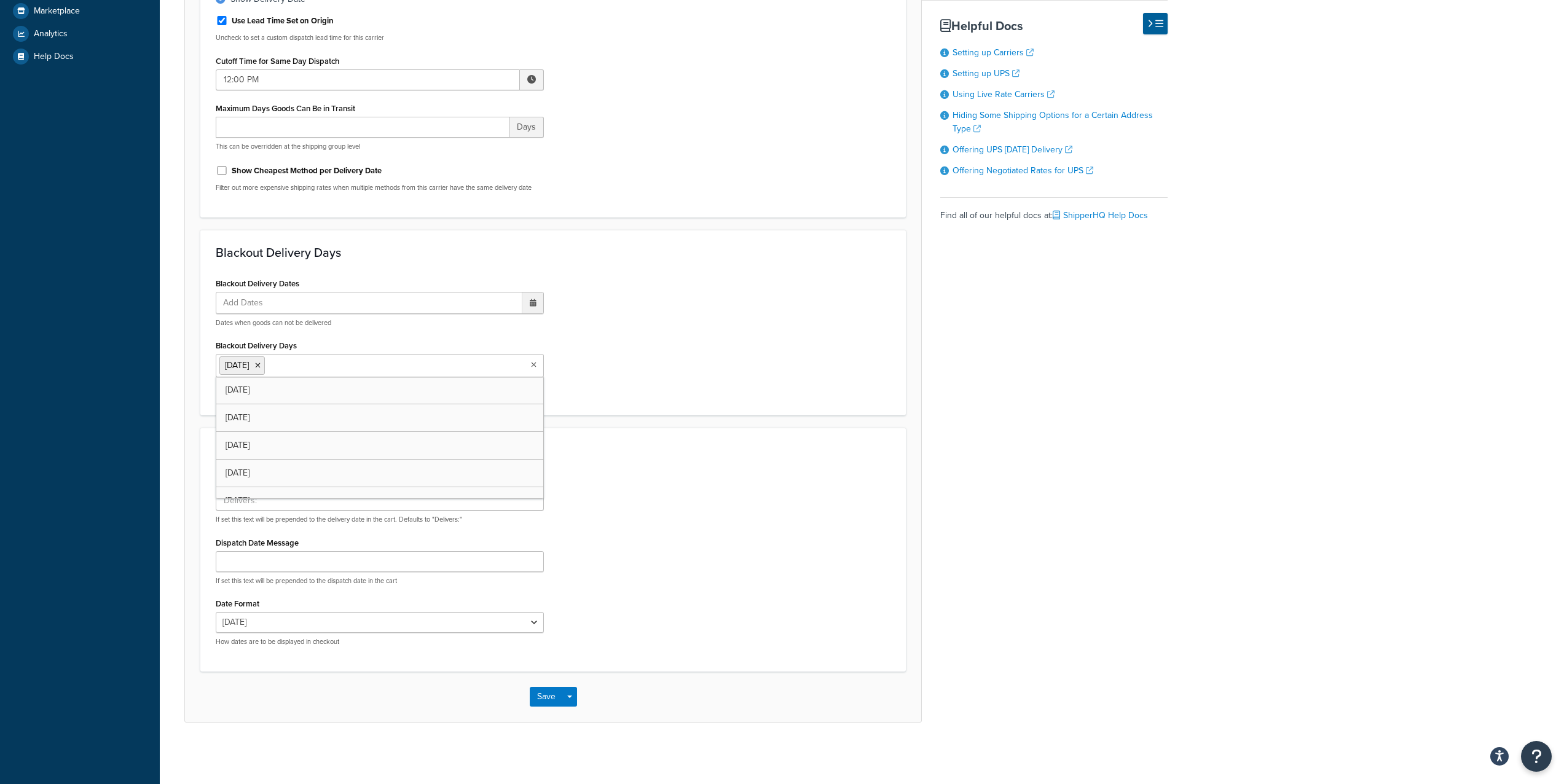 click on "Blackout Delivery Dates   Add Dates ‹ July 2025 › Su Mo Tu We Th Fr Sa 29 30 1 2 3 4 5 6 7 8 9 10 11 12 13 14 15 16 17 18 19 20 21 22 23 24 25 26 27 28 29 30 31 1 2 3 4 5 6 7 8 9 Dates when goods can not be delivered Blackout Delivery Days   Sunday   Monday Tuesday Wednesday Thursday Friday Saturday Days of week when goods can not be delivered" at bounding box center [553, 337] 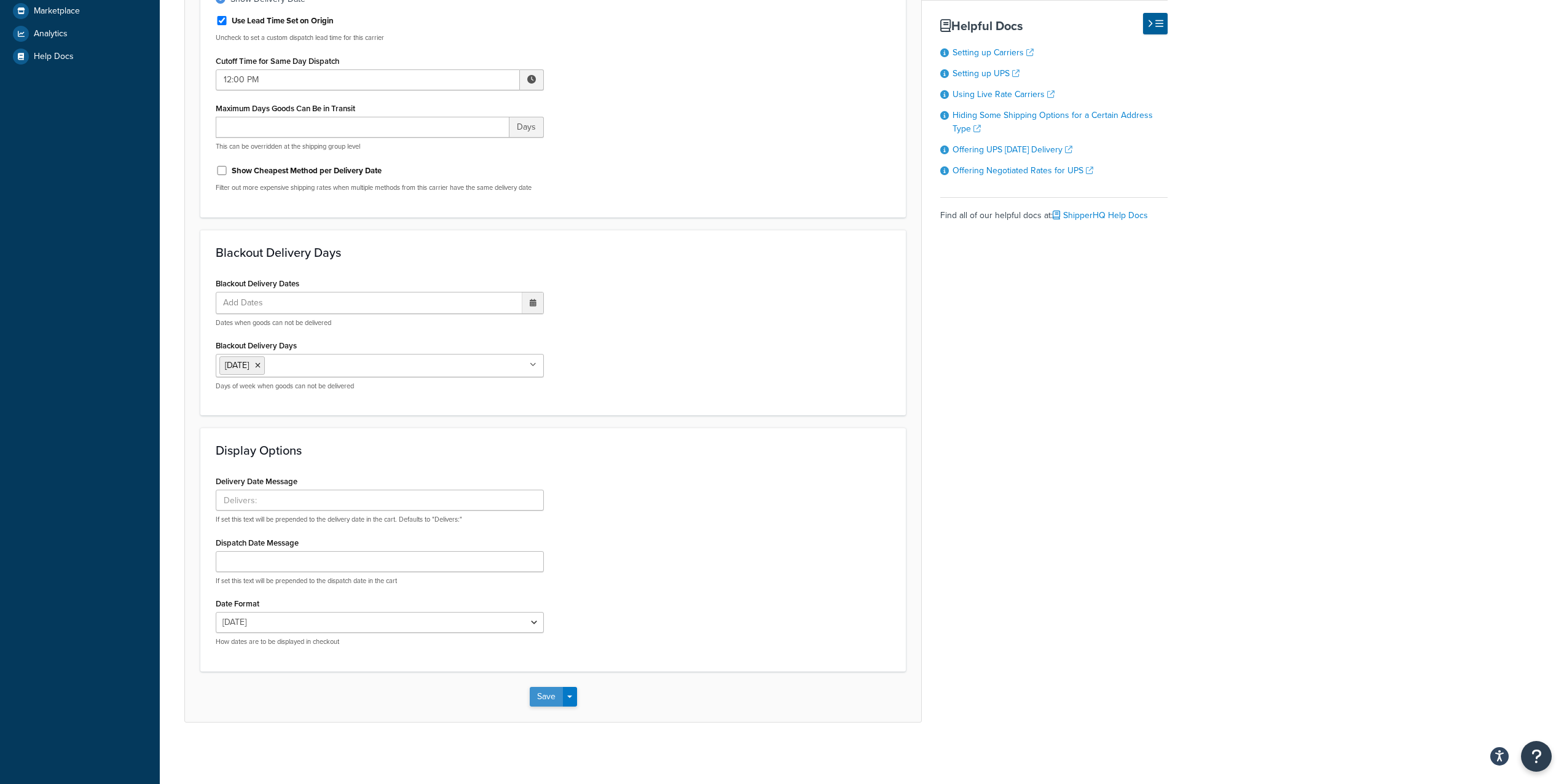 click on "Save" at bounding box center (546, 697) 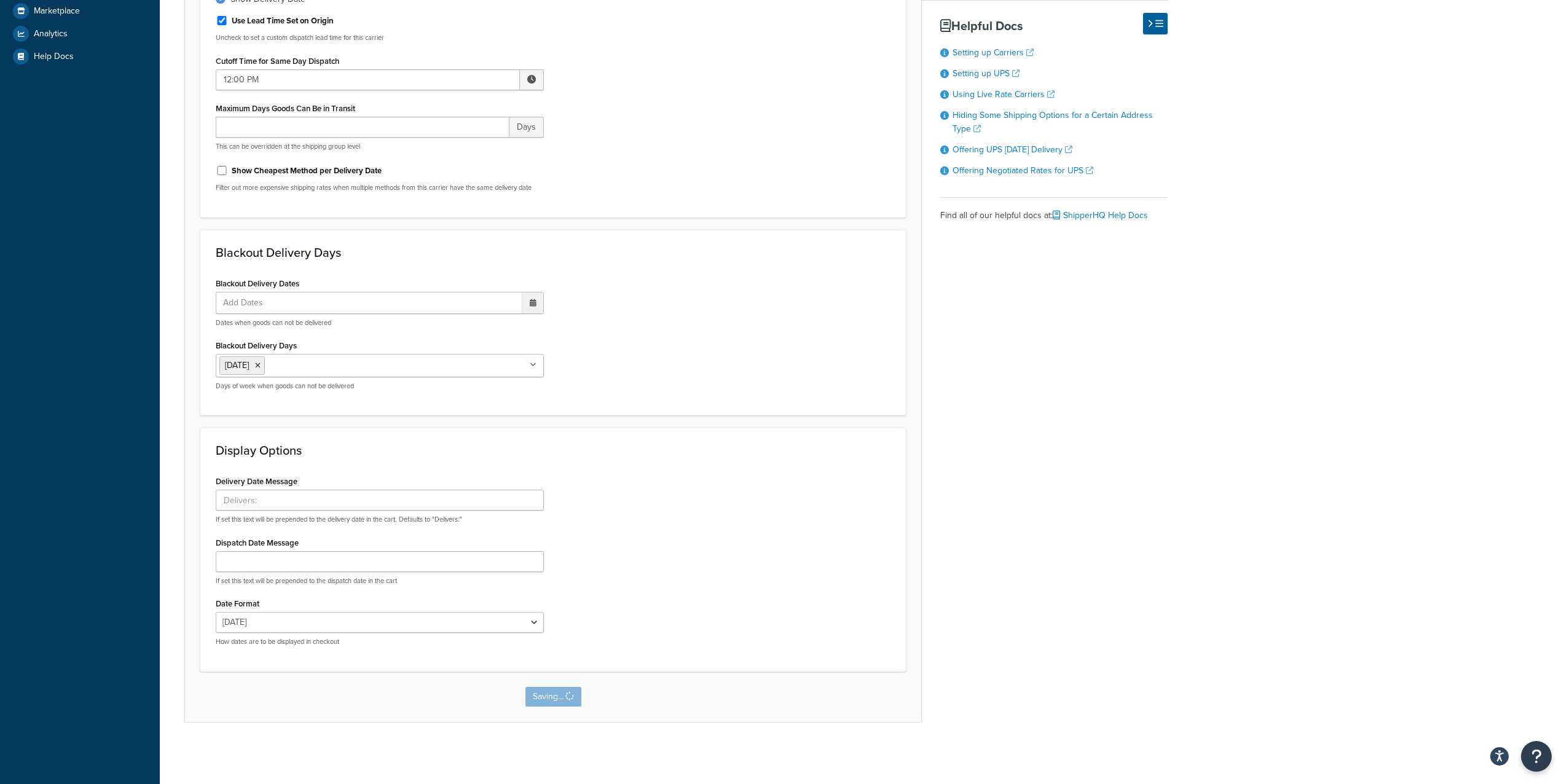 scroll, scrollTop: 0, scrollLeft: 0, axis: both 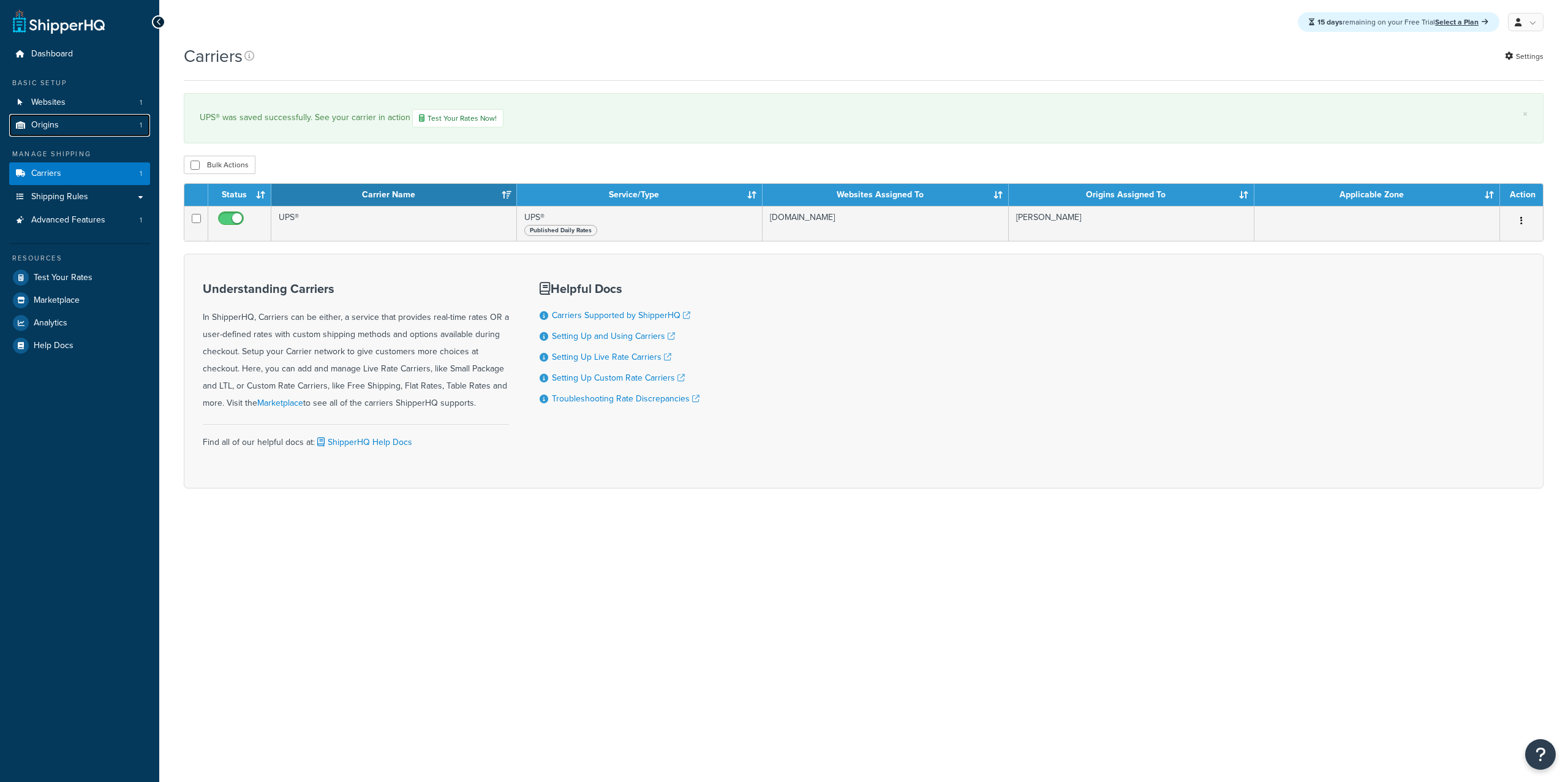 click on "Origins" at bounding box center [45, 125] 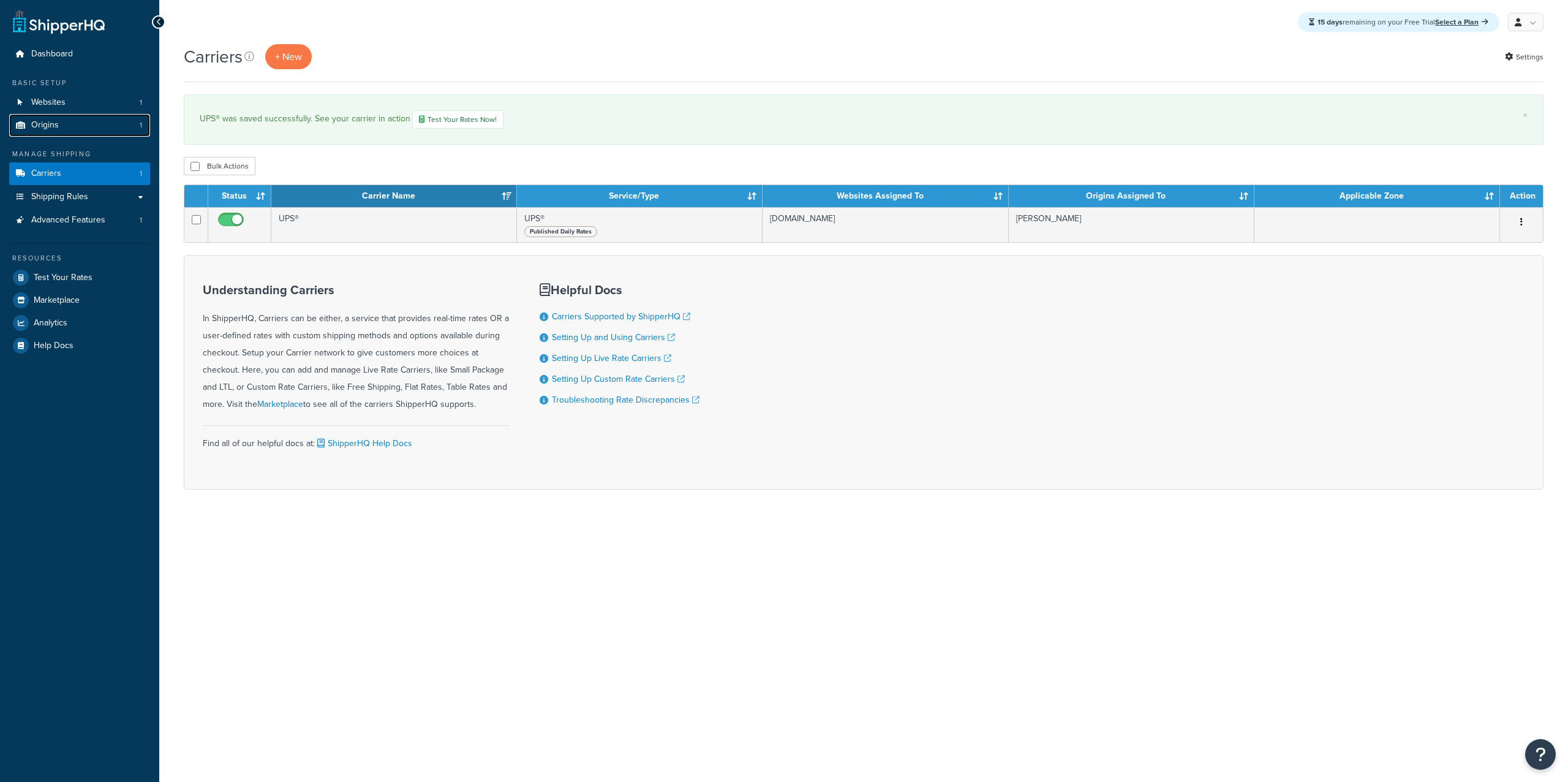 scroll, scrollTop: 0, scrollLeft: 0, axis: both 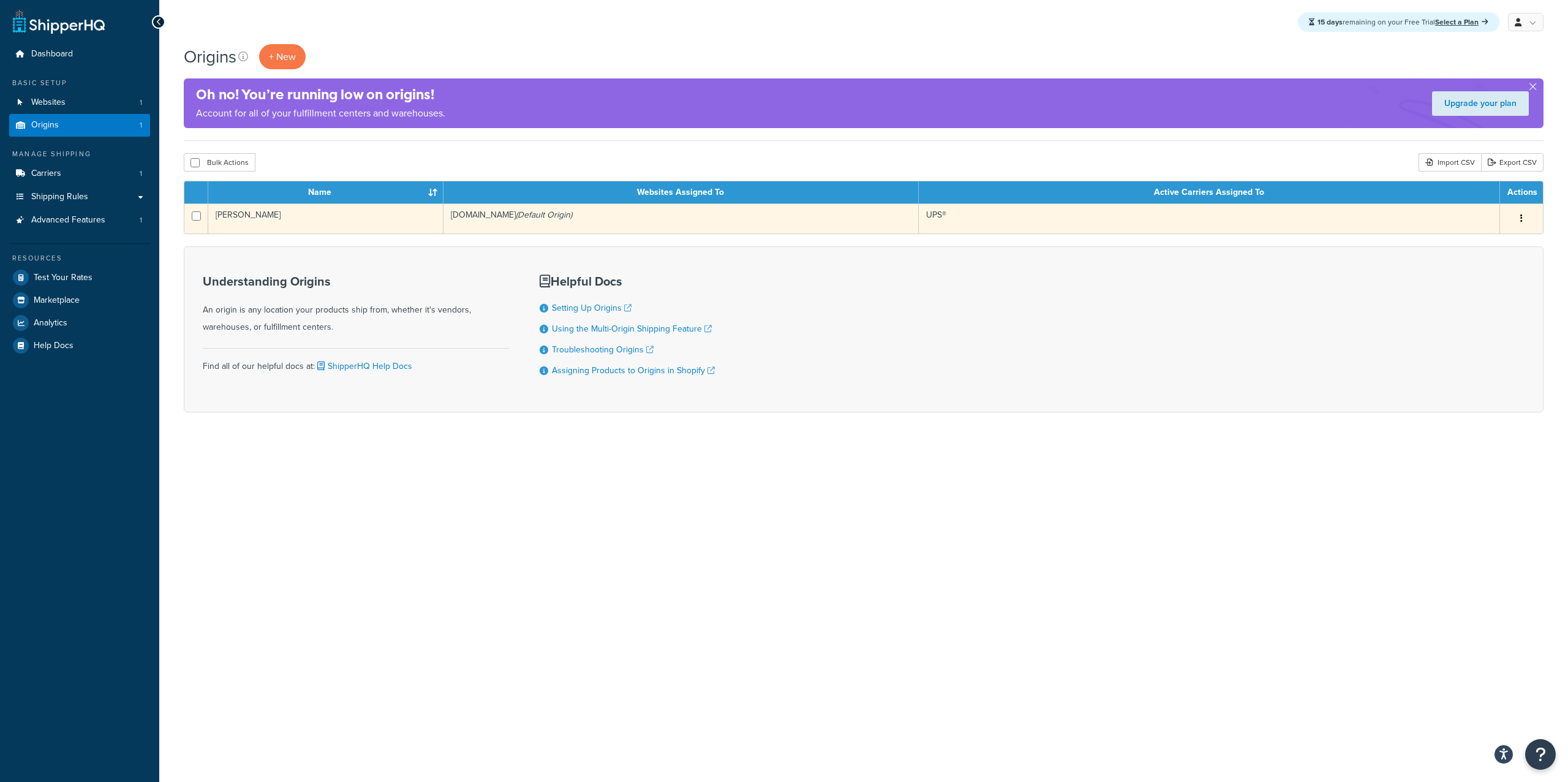 click on "(Default Origin)" at bounding box center [544, 214] 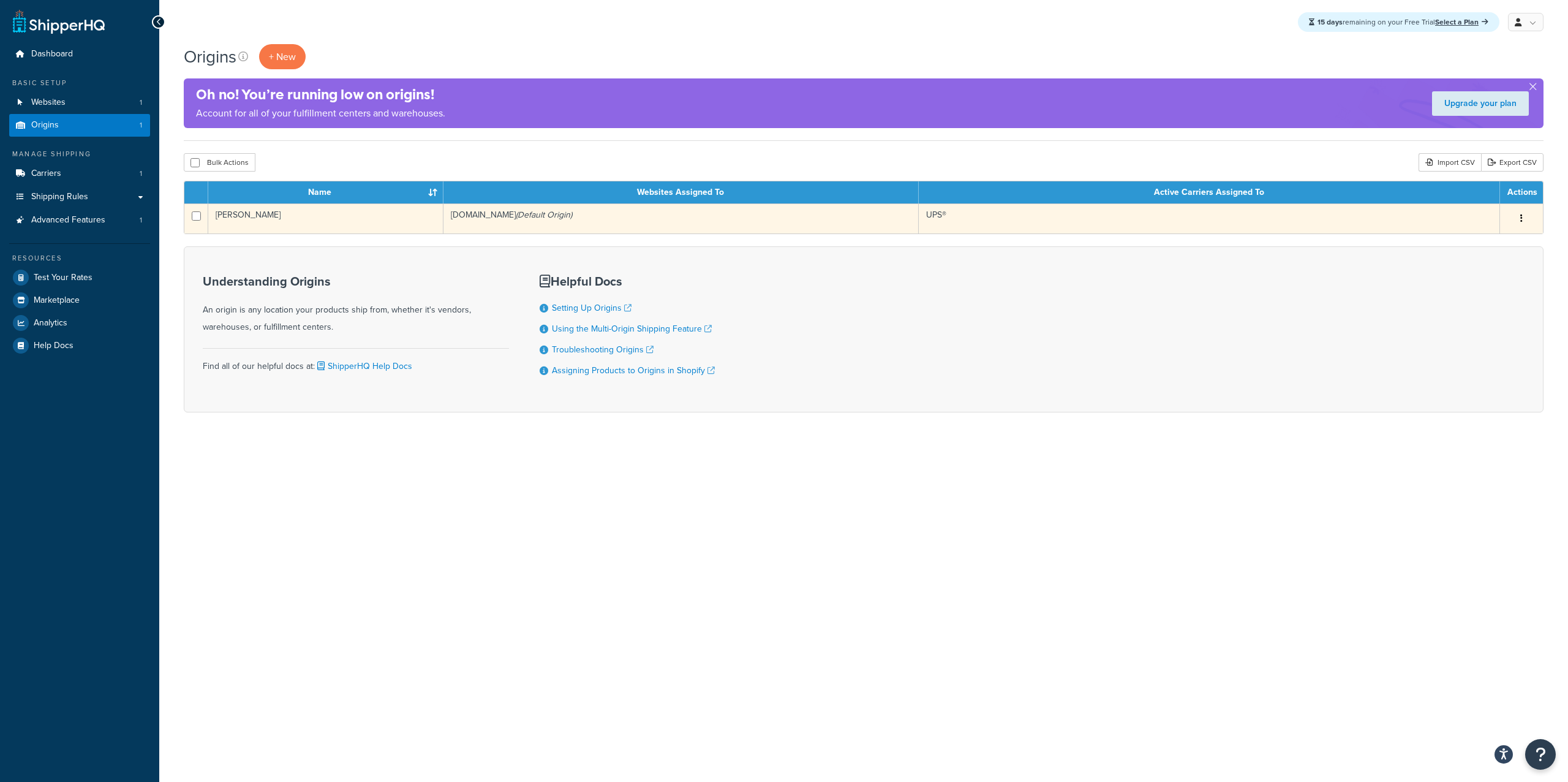 click on "www.demostore.com  (Default Origin)" at bounding box center [681, 218] 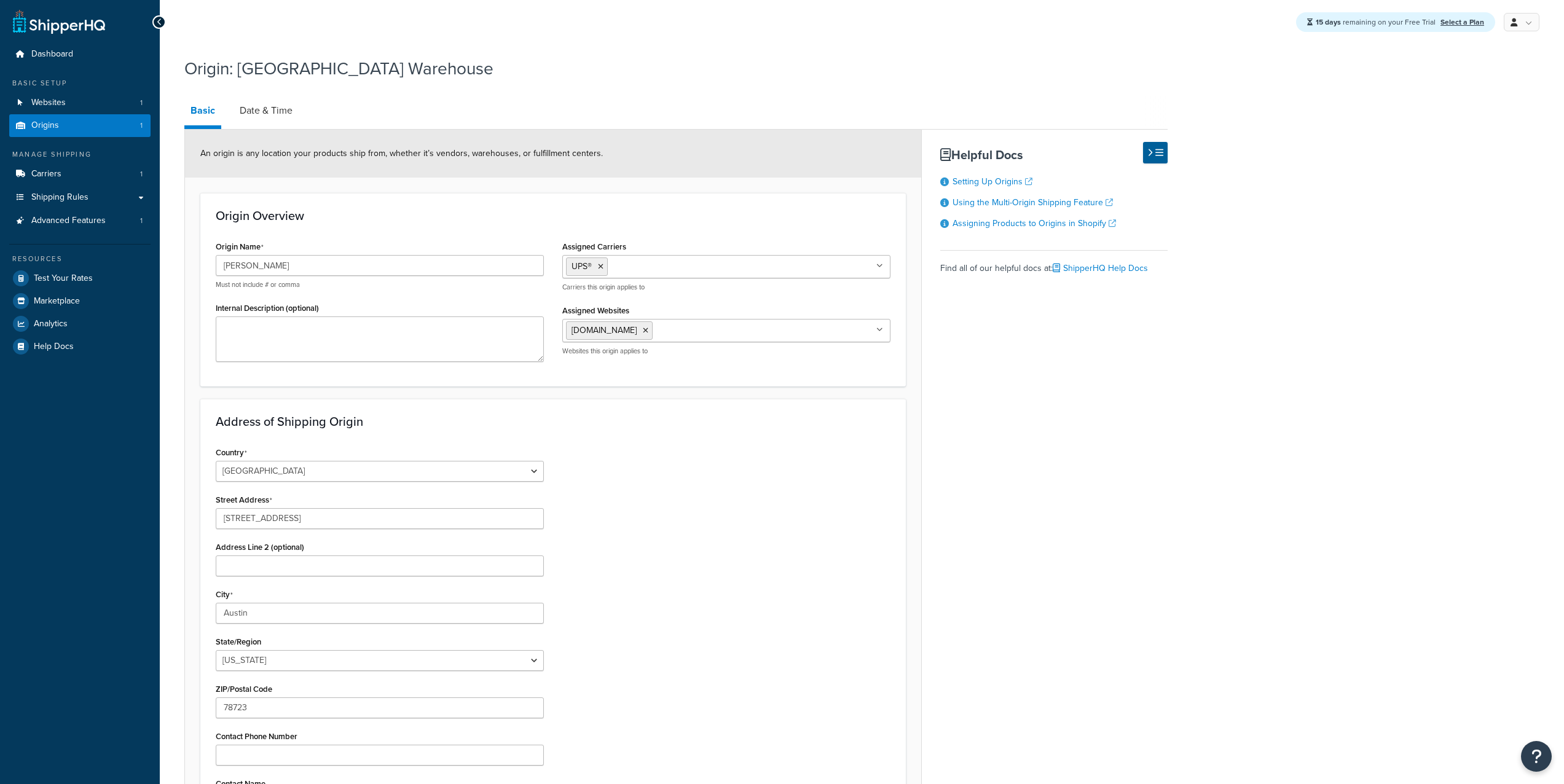 select on "43" 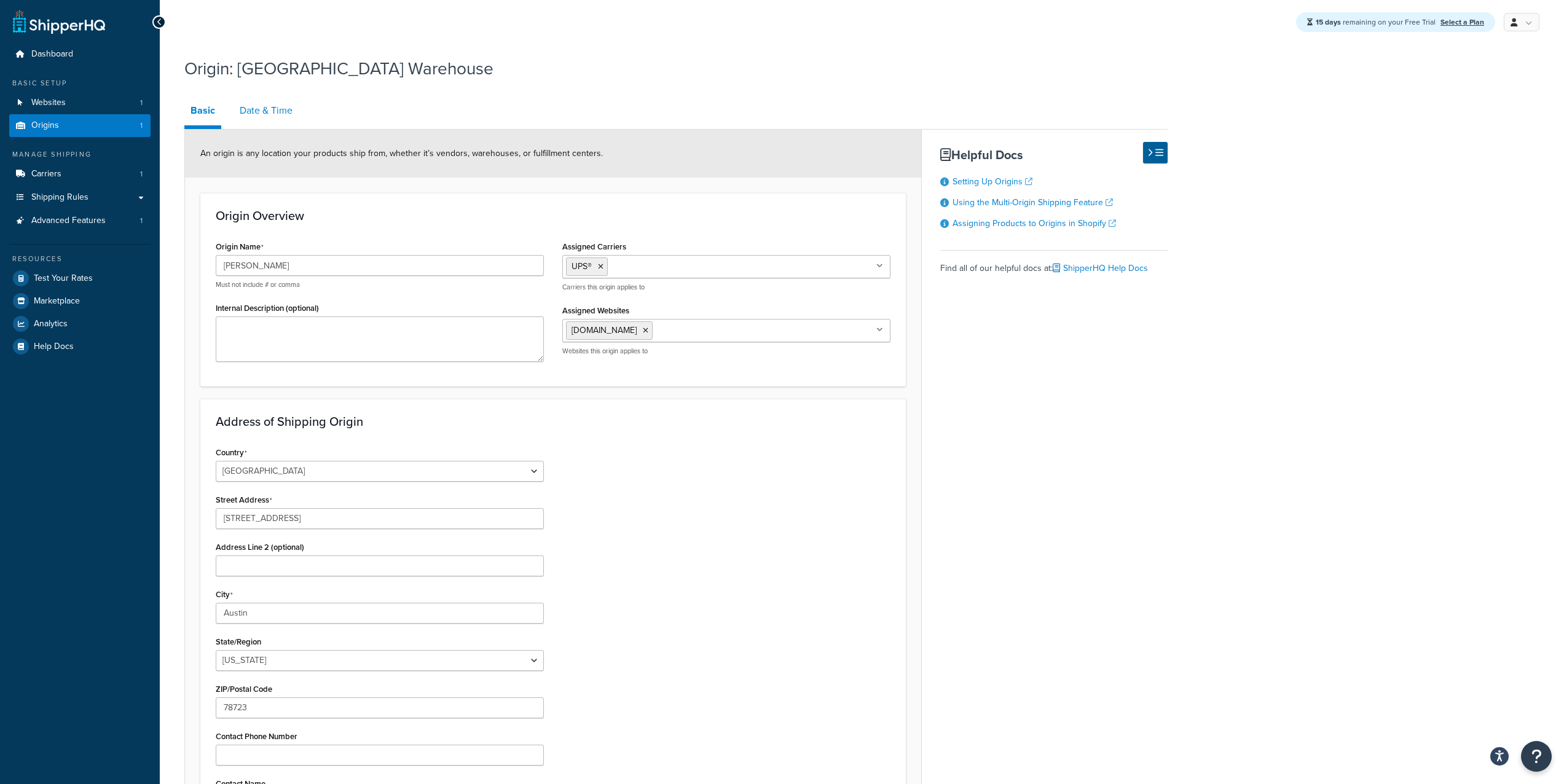 click on "Date & Time" at bounding box center (266, 111) 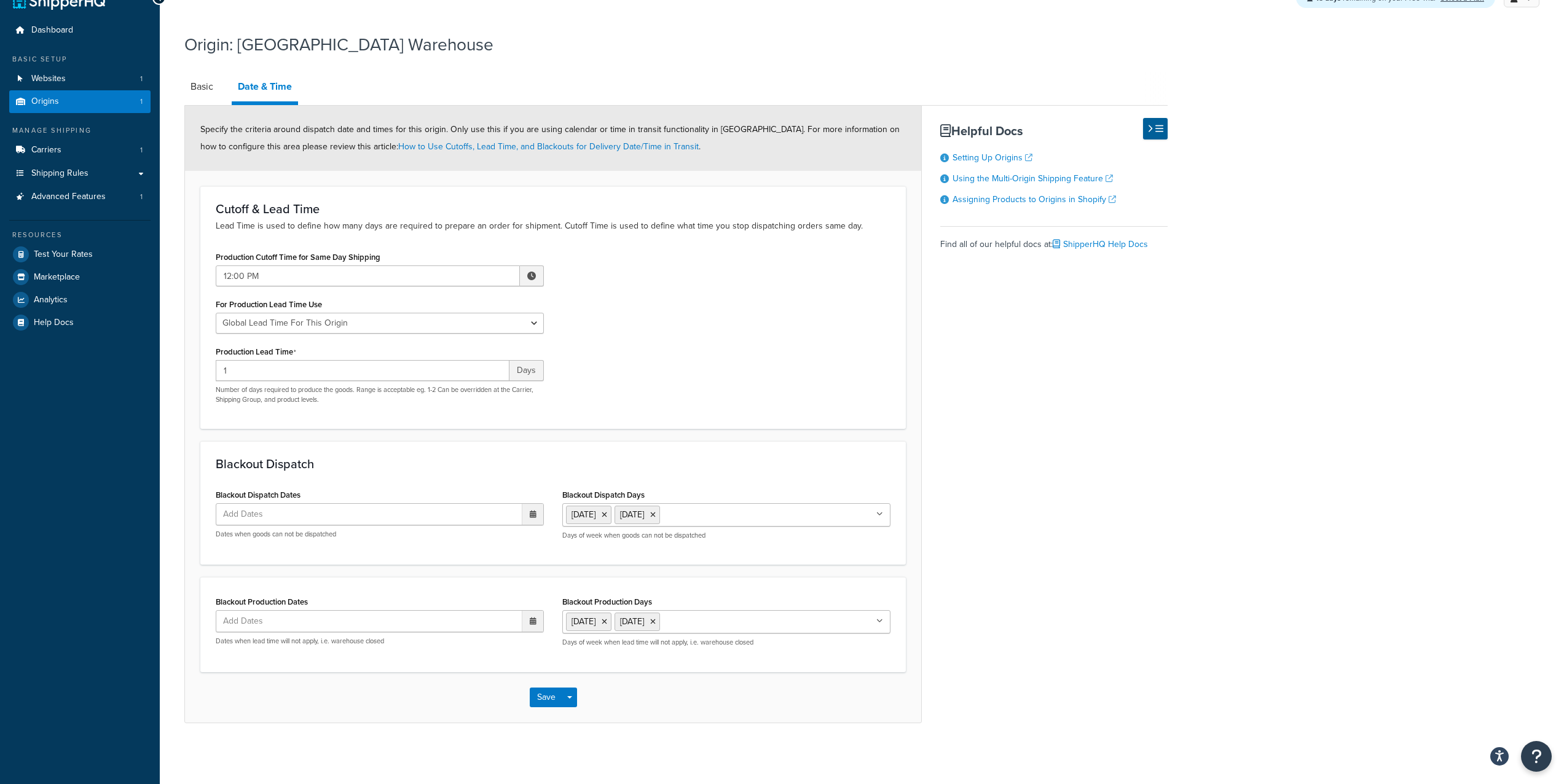 scroll, scrollTop: 25, scrollLeft: 0, axis: vertical 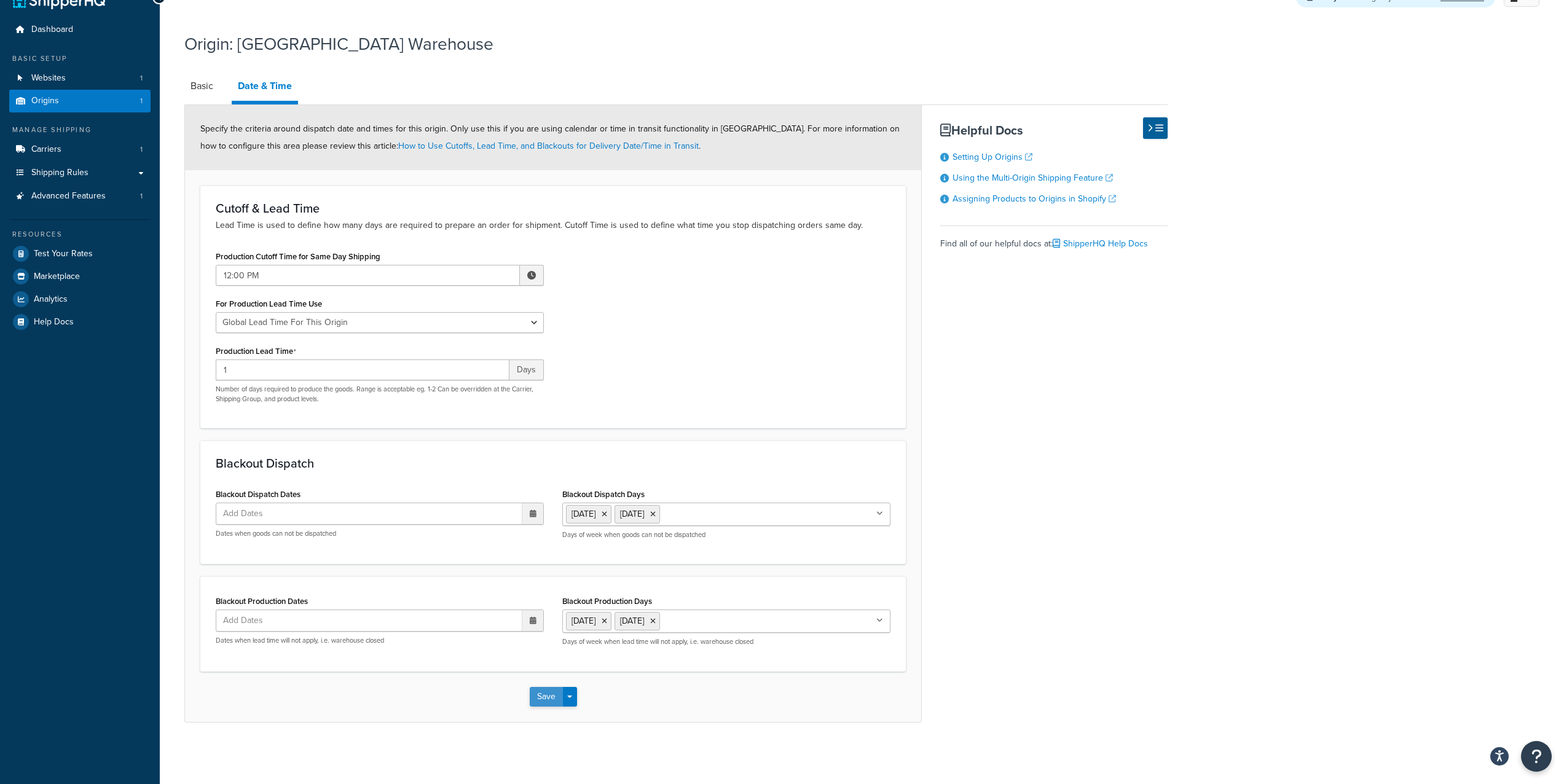 click on "Save" at bounding box center [546, 697] 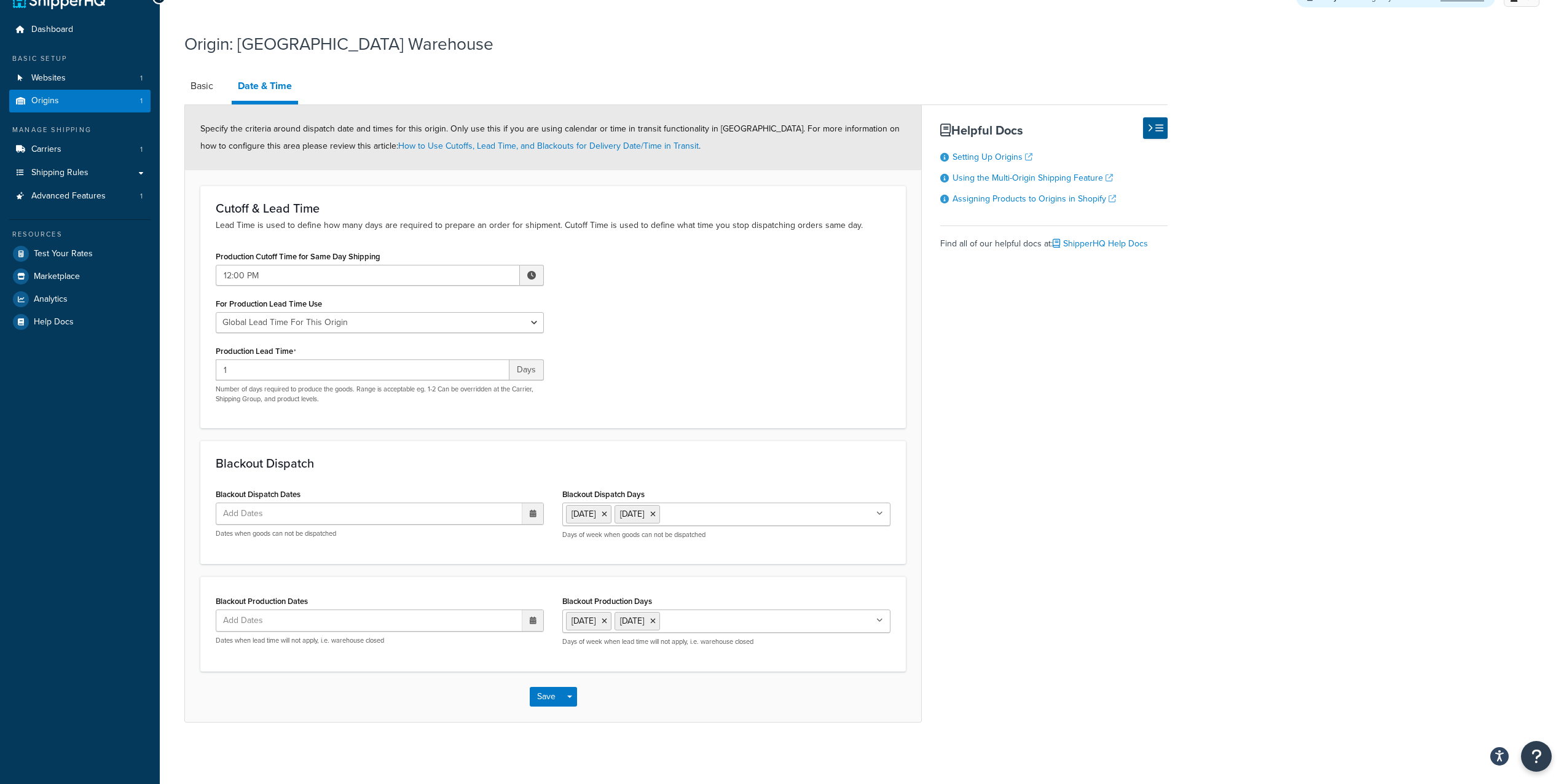 scroll, scrollTop: 0, scrollLeft: 0, axis: both 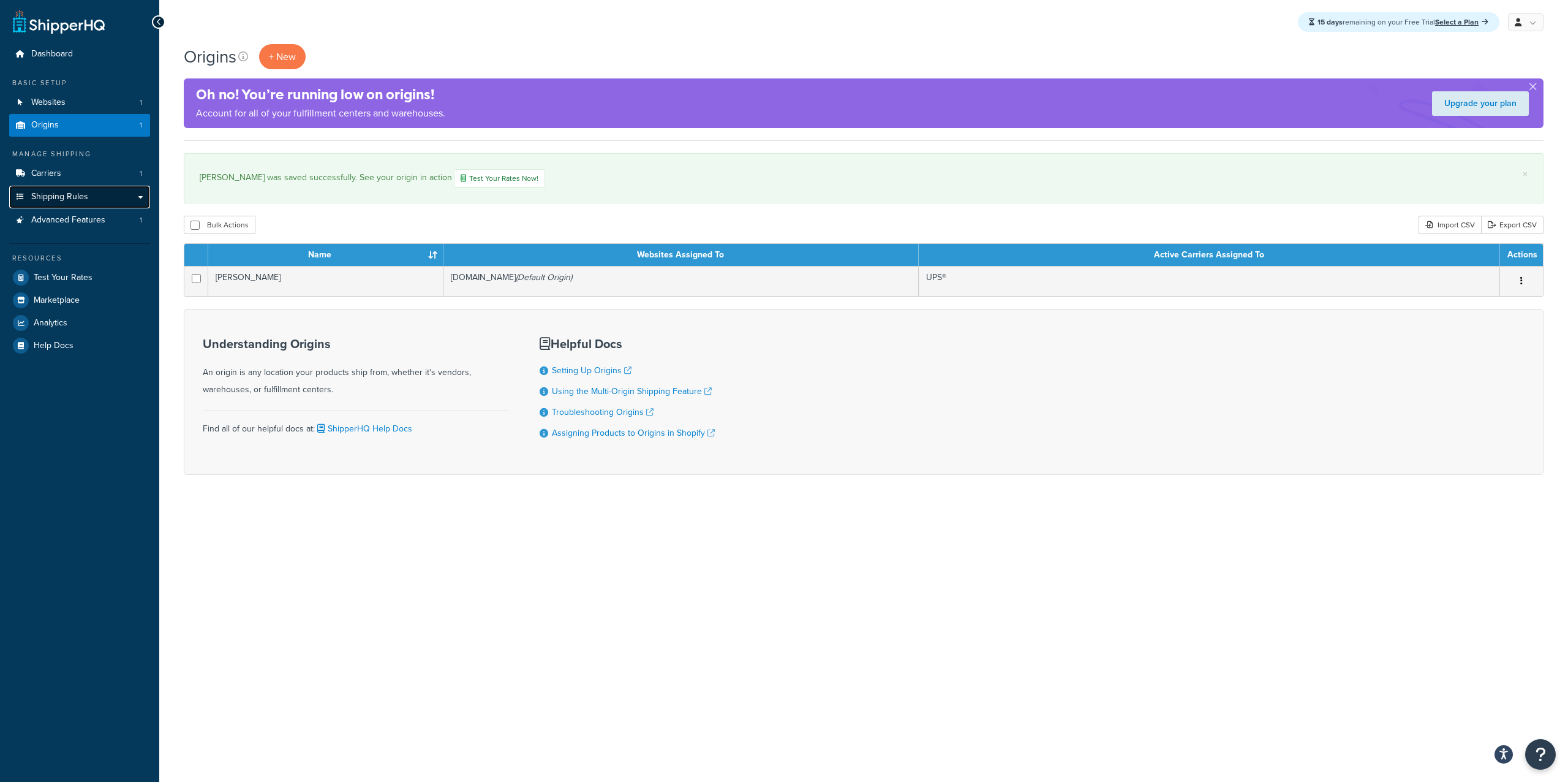 click on "Shipping Rules" at bounding box center [59, 197] 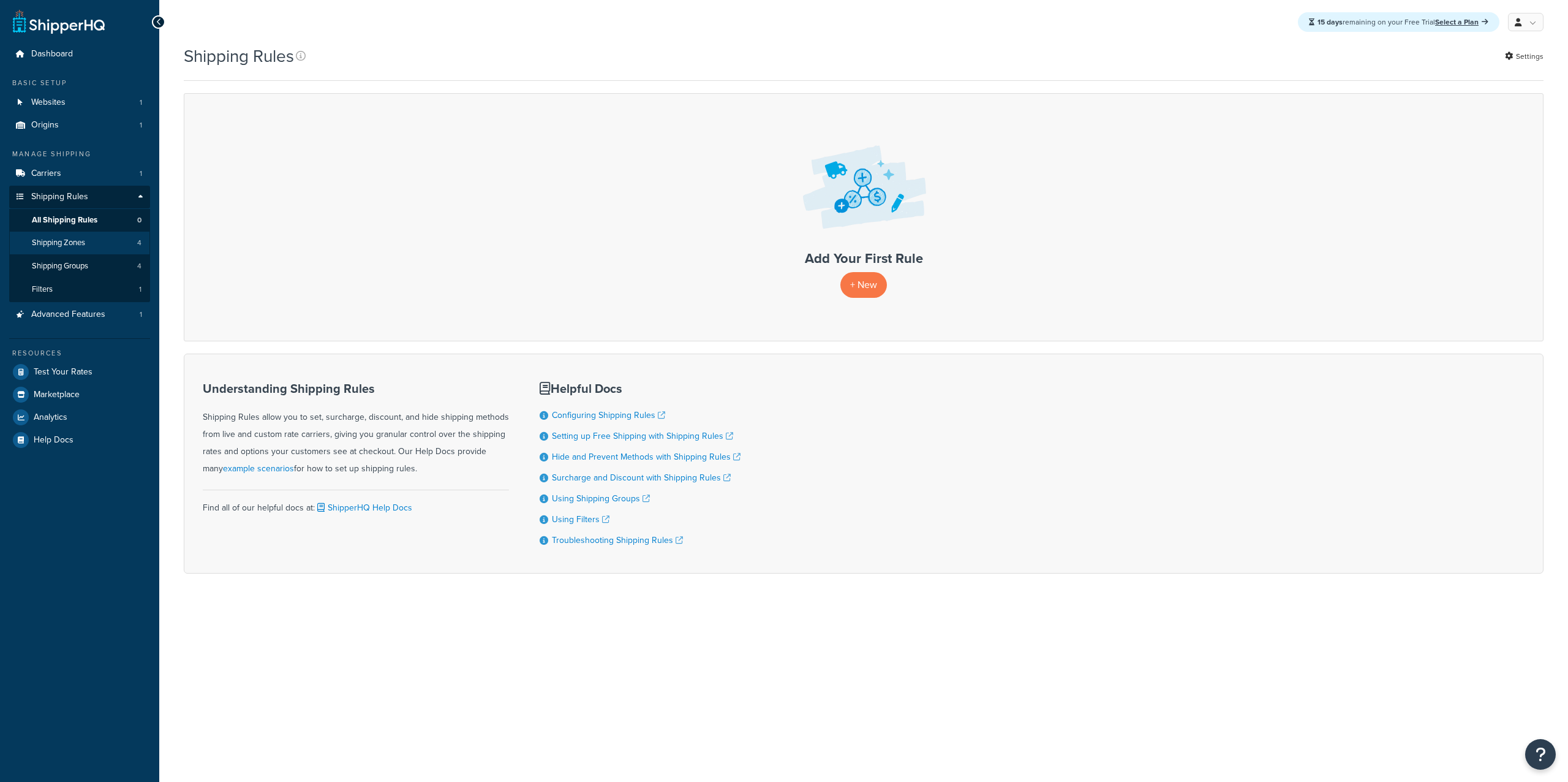 scroll, scrollTop: 0, scrollLeft: 0, axis: both 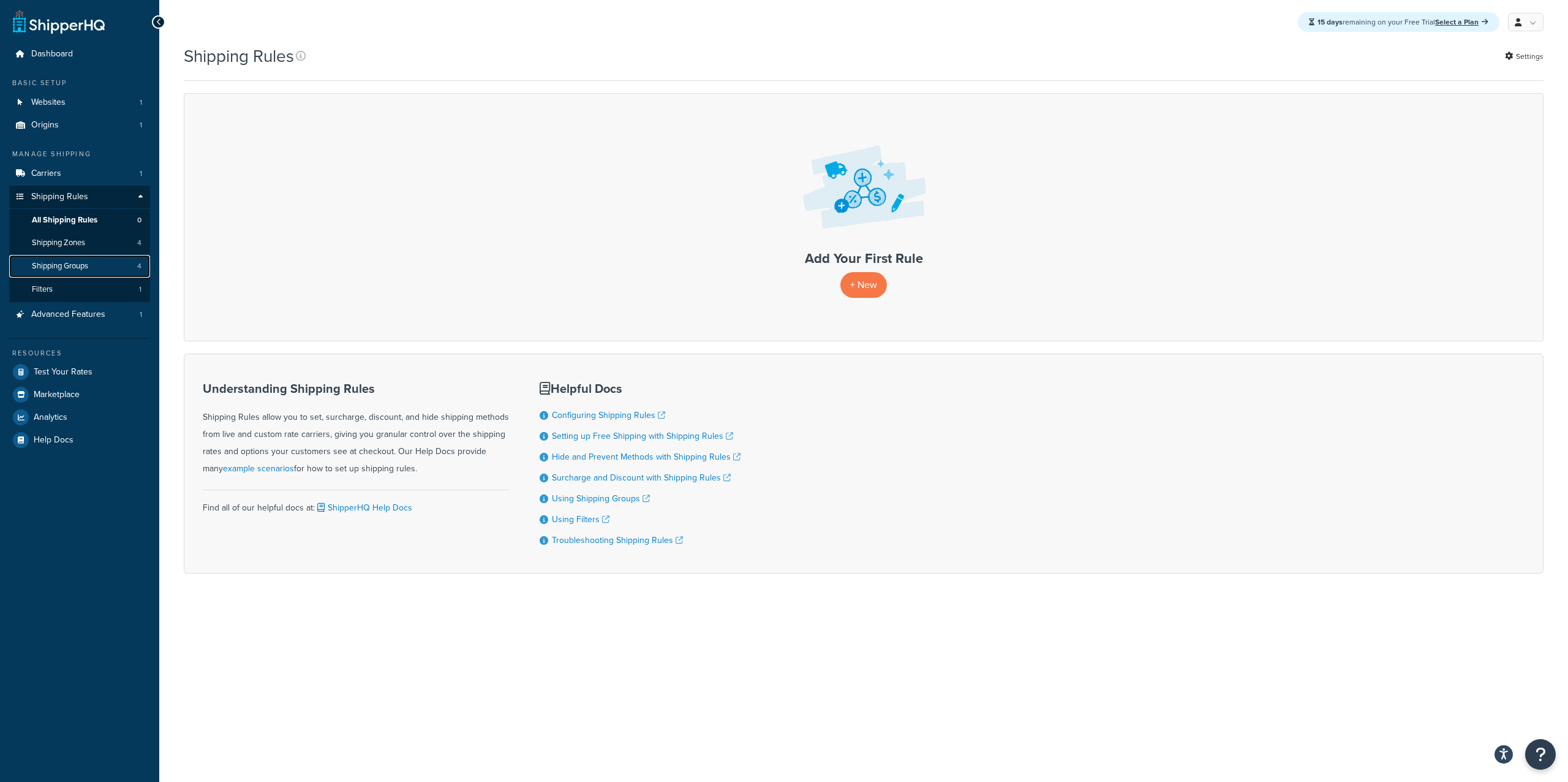 click on "Shipping Groups" at bounding box center [60, 266] 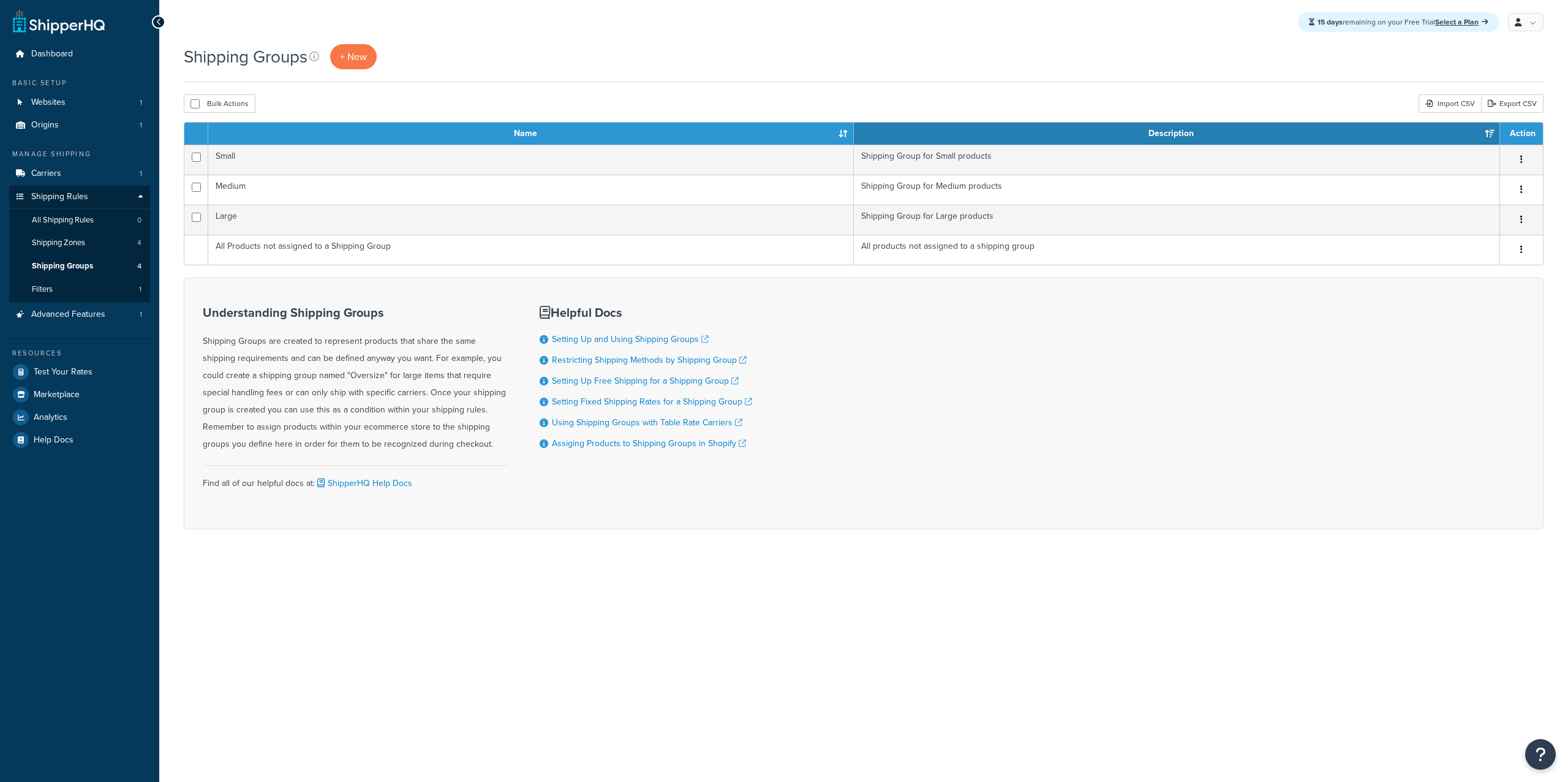 scroll, scrollTop: 0, scrollLeft: 0, axis: both 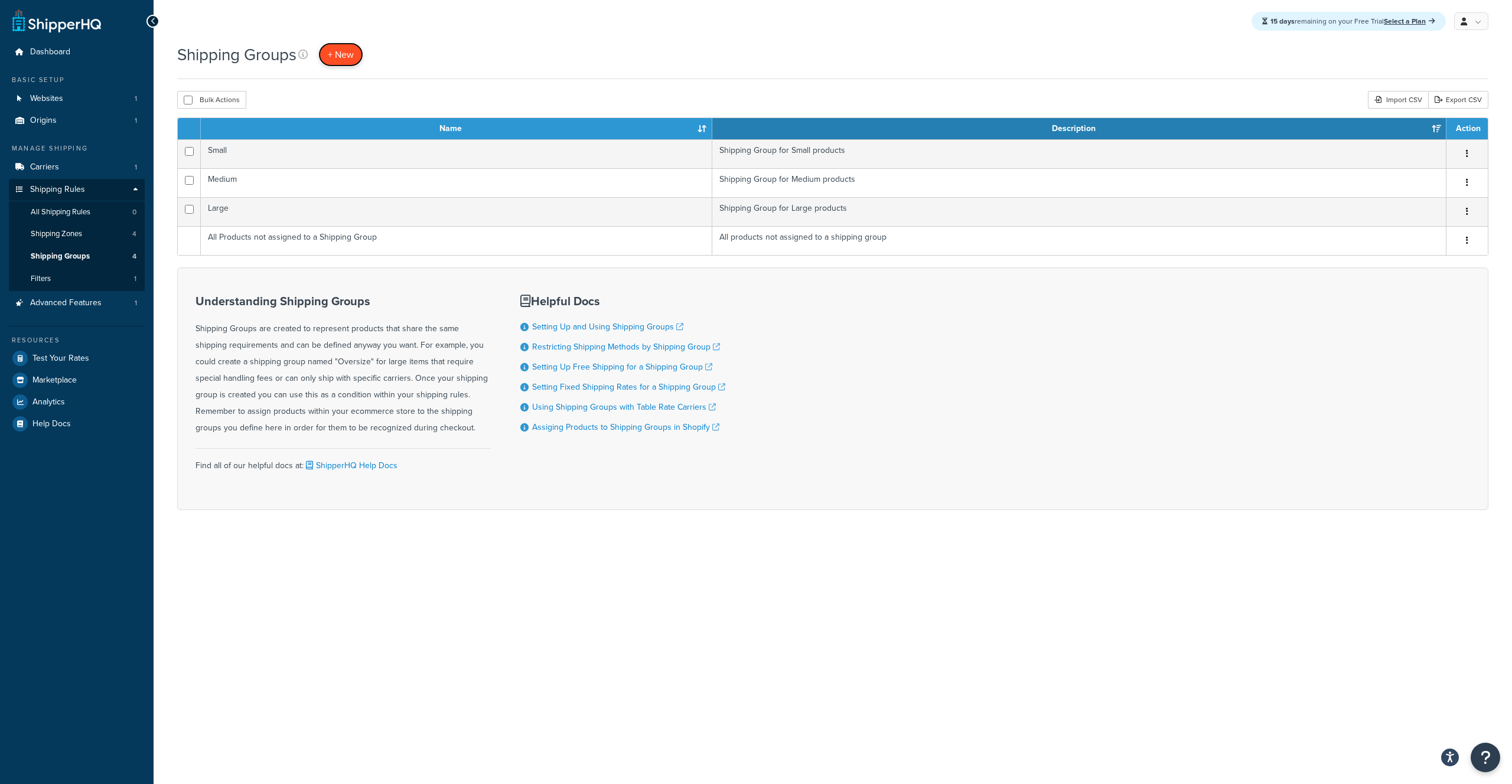 click on "+ New" at bounding box center (341, 54) 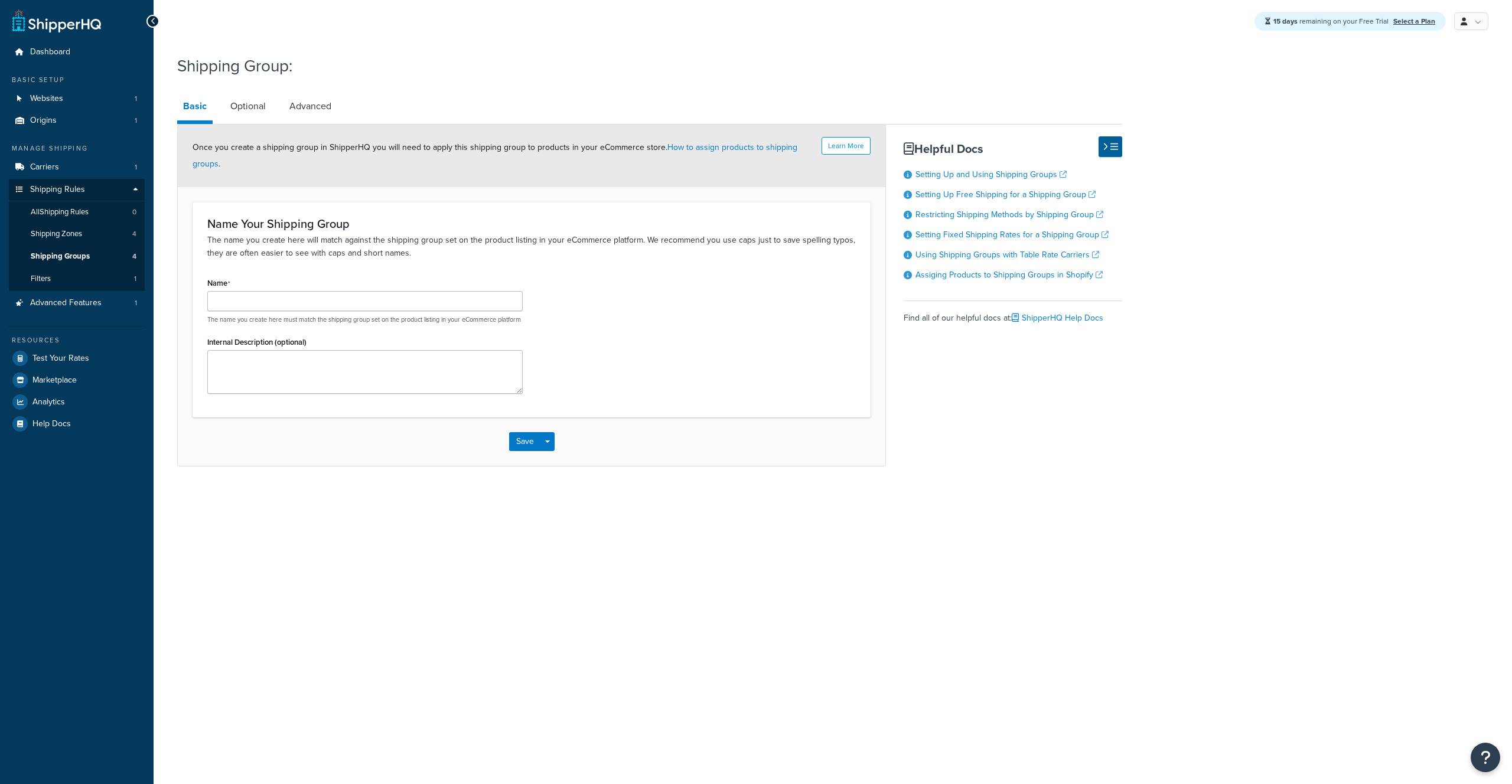 scroll, scrollTop: 0, scrollLeft: 0, axis: both 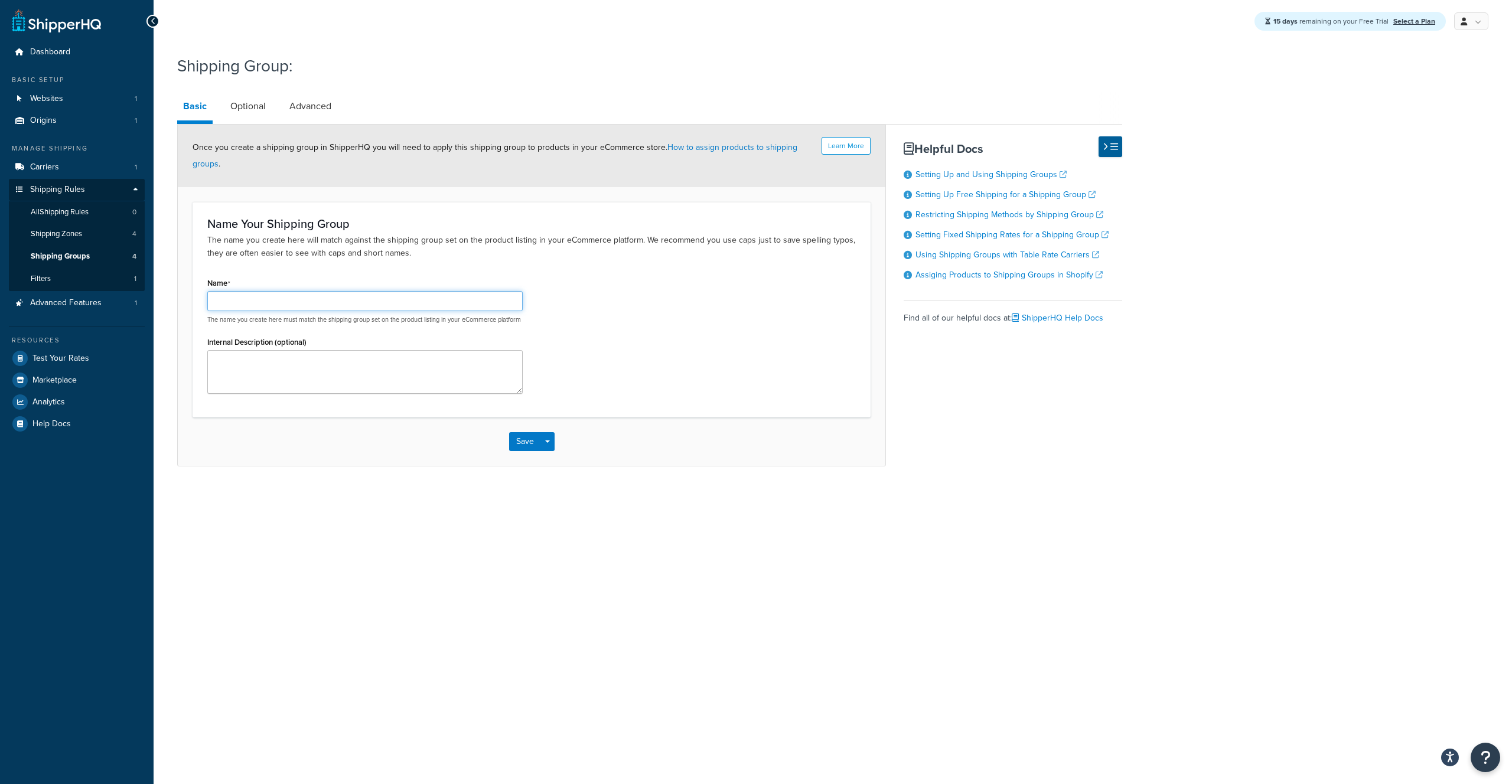 click on "Name" at bounding box center (365, 301) 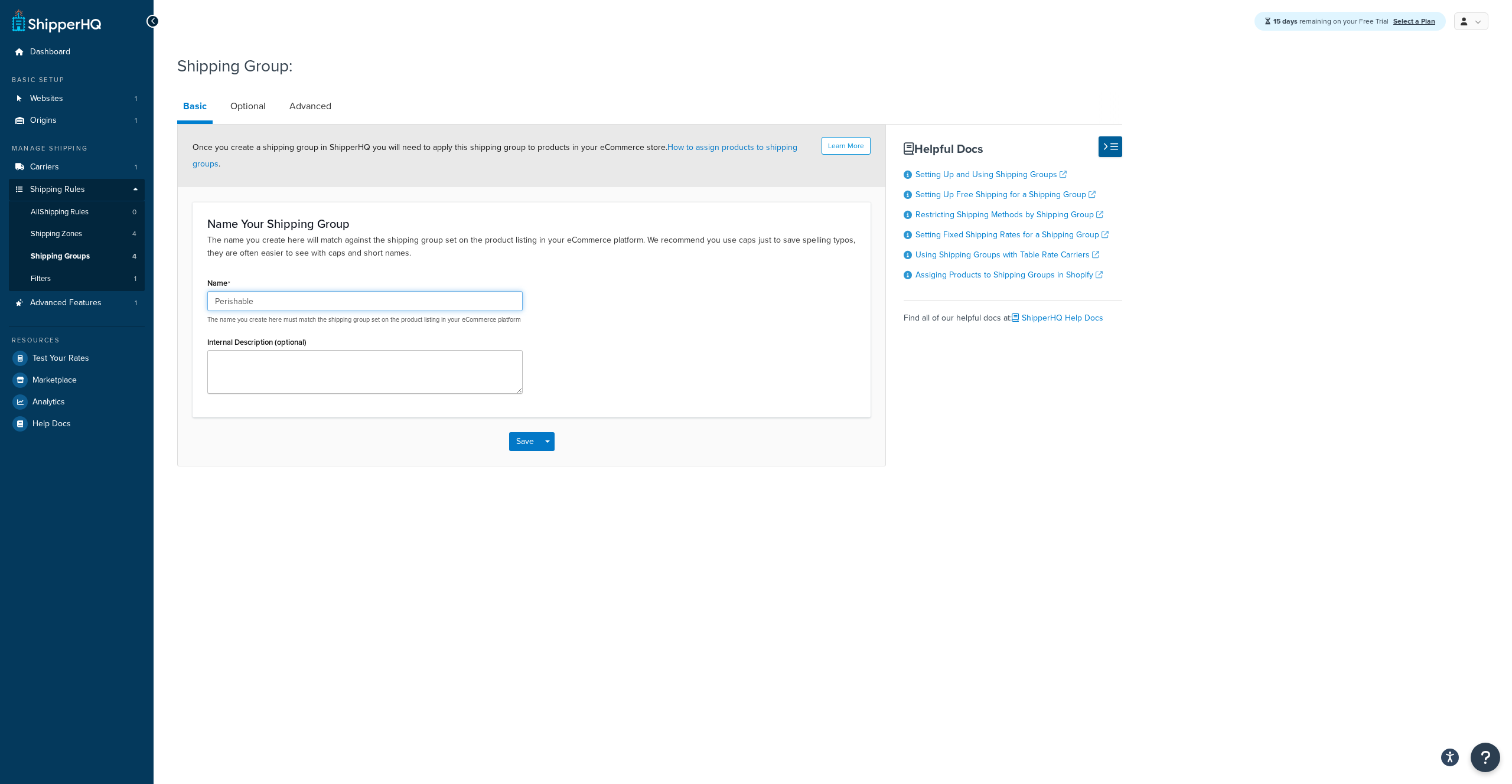 type on "Perishable" 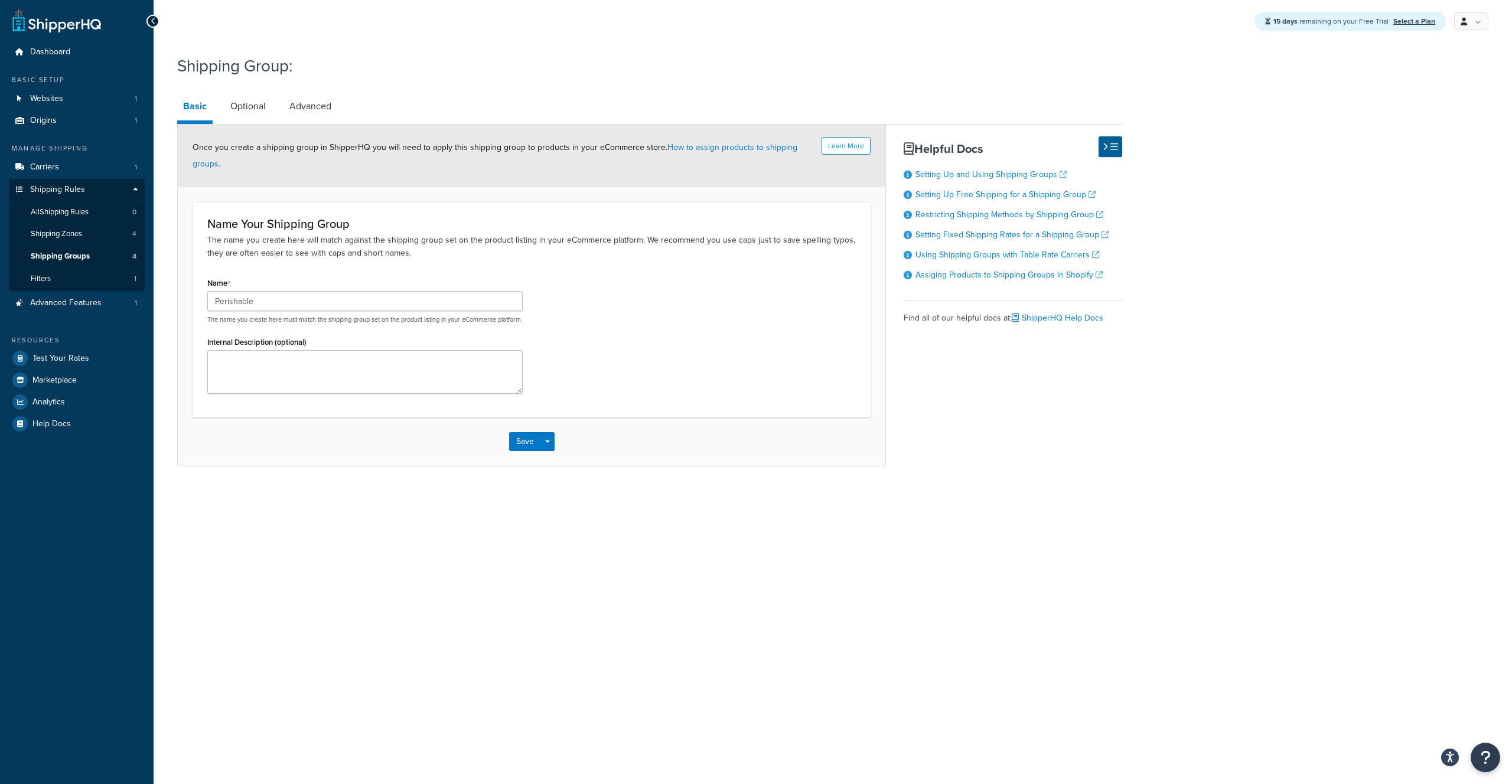 click on "Name   Perishable The name you create here must match the shipping group set on the product listing in your eCommerce platform" at bounding box center (365, 299) 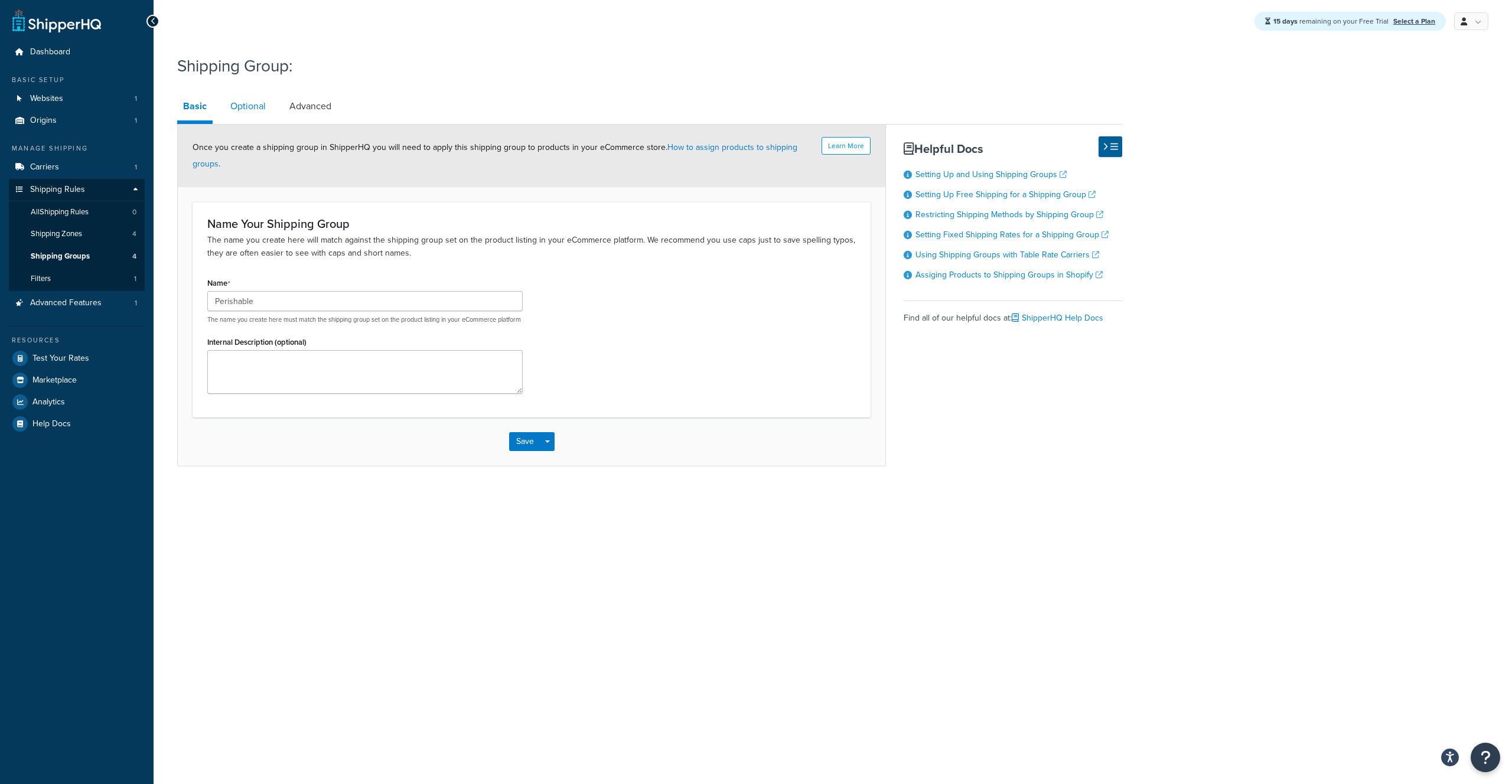 click on "Optional" at bounding box center [248, 106] 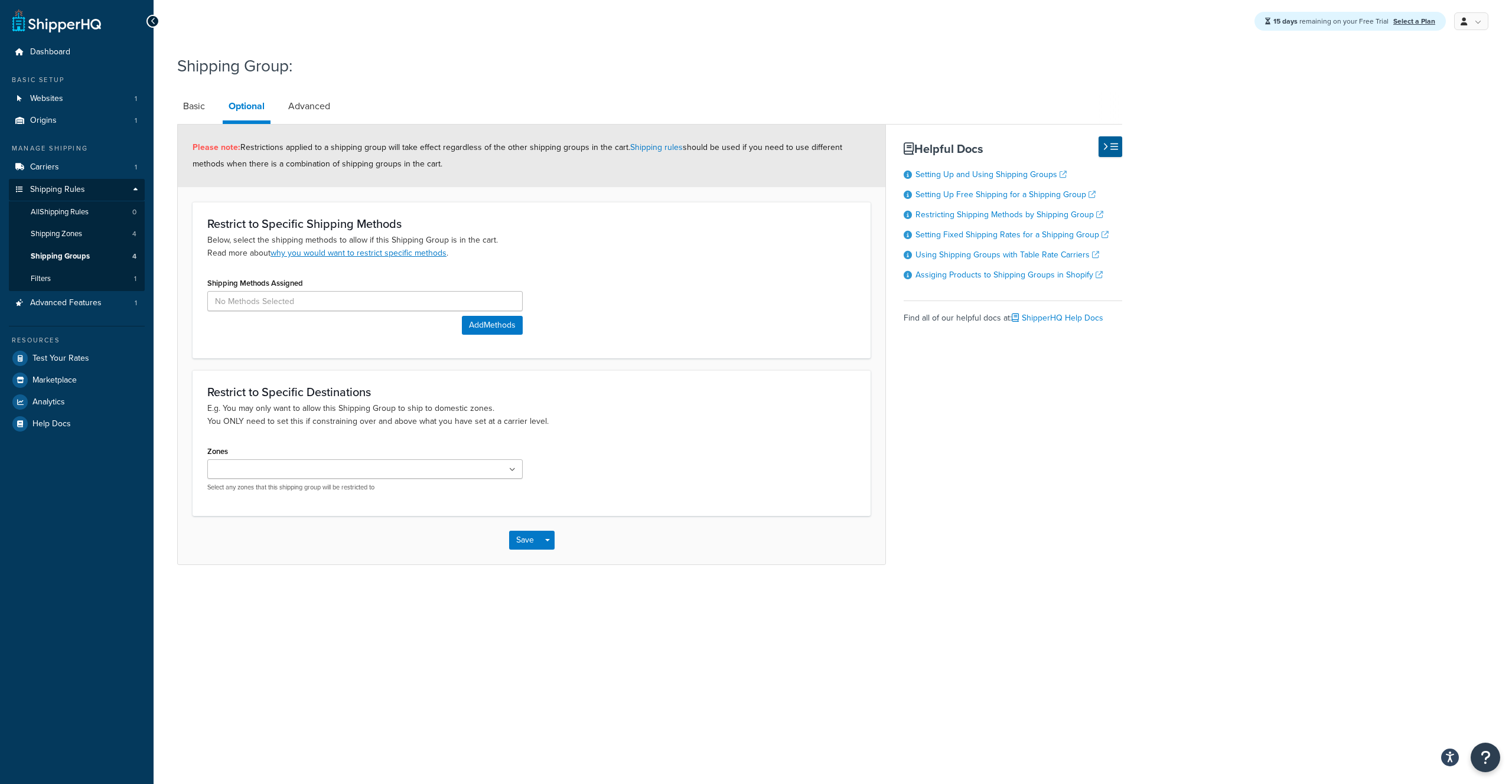 click on "Advanced" at bounding box center [315, 106] 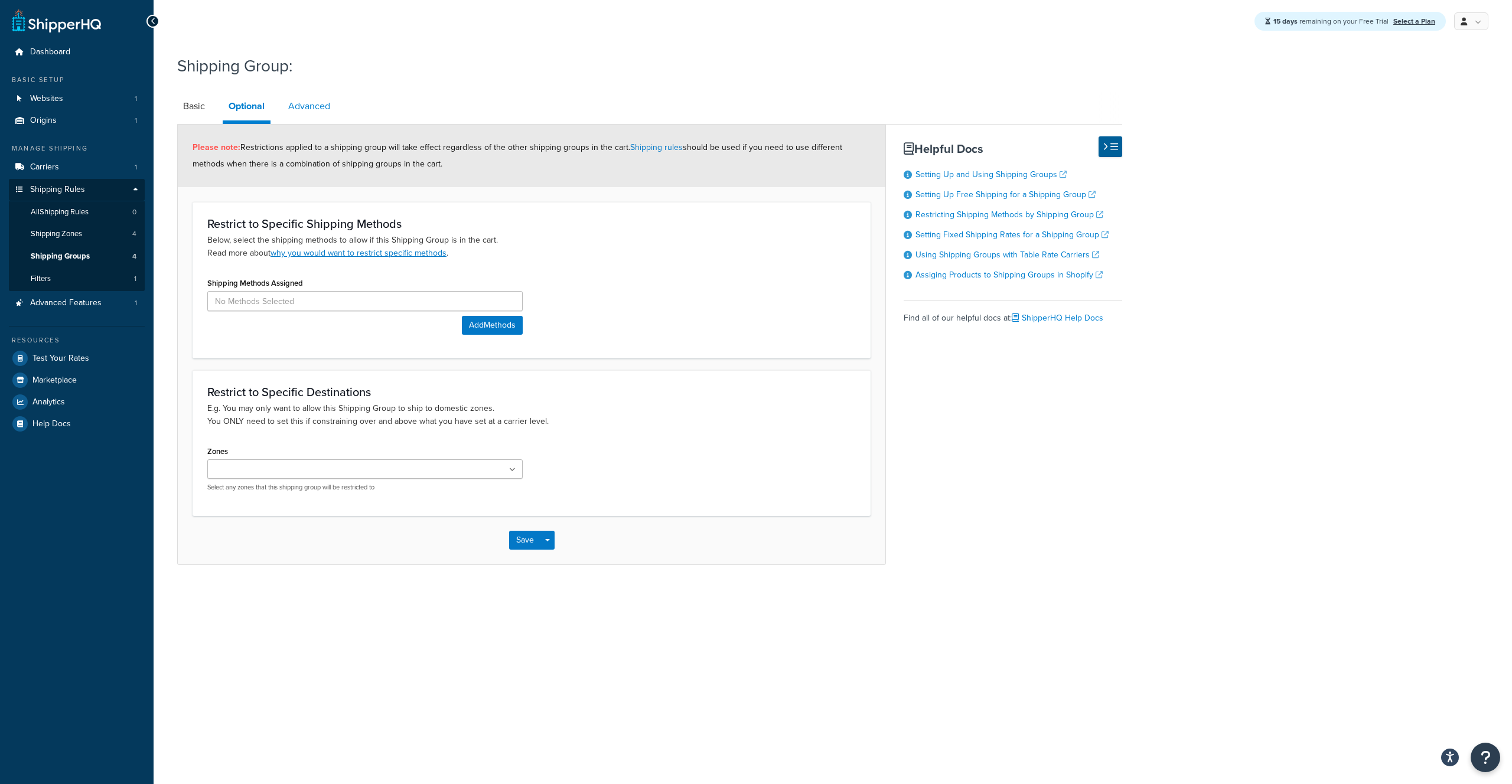 click on "Advanced" at bounding box center [309, 106] 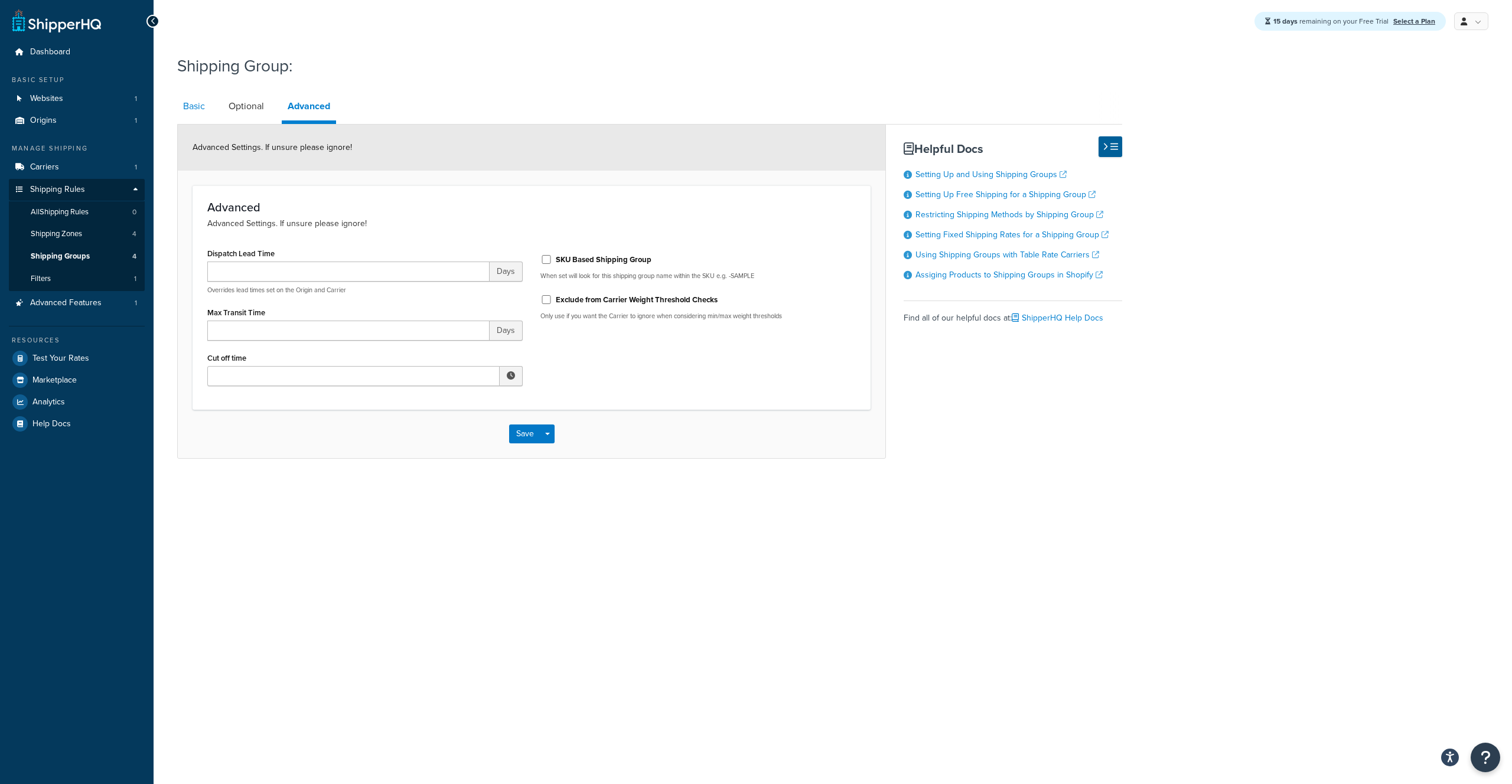 click on "Basic" at bounding box center [194, 106] 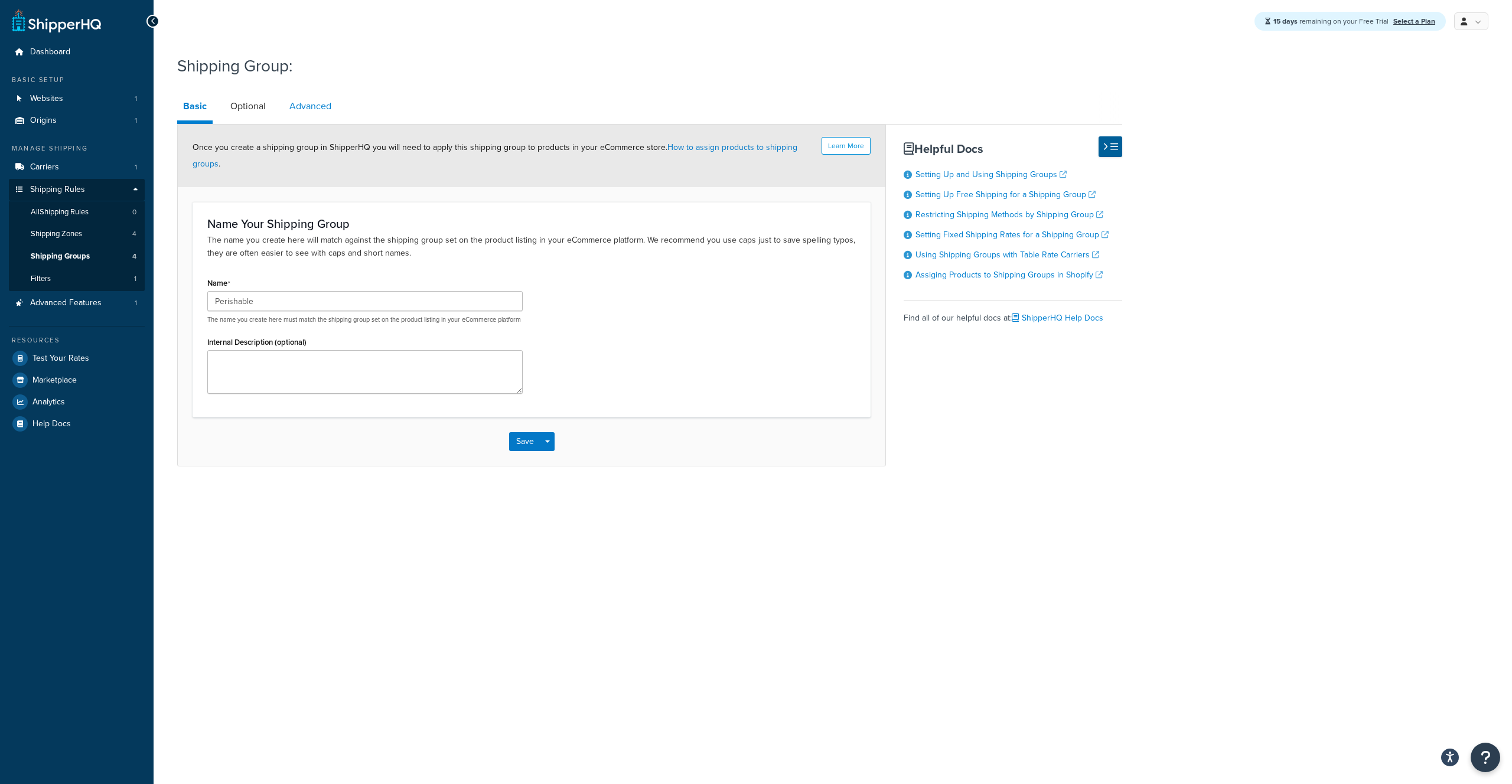 click on "Advanced" at bounding box center (310, 106) 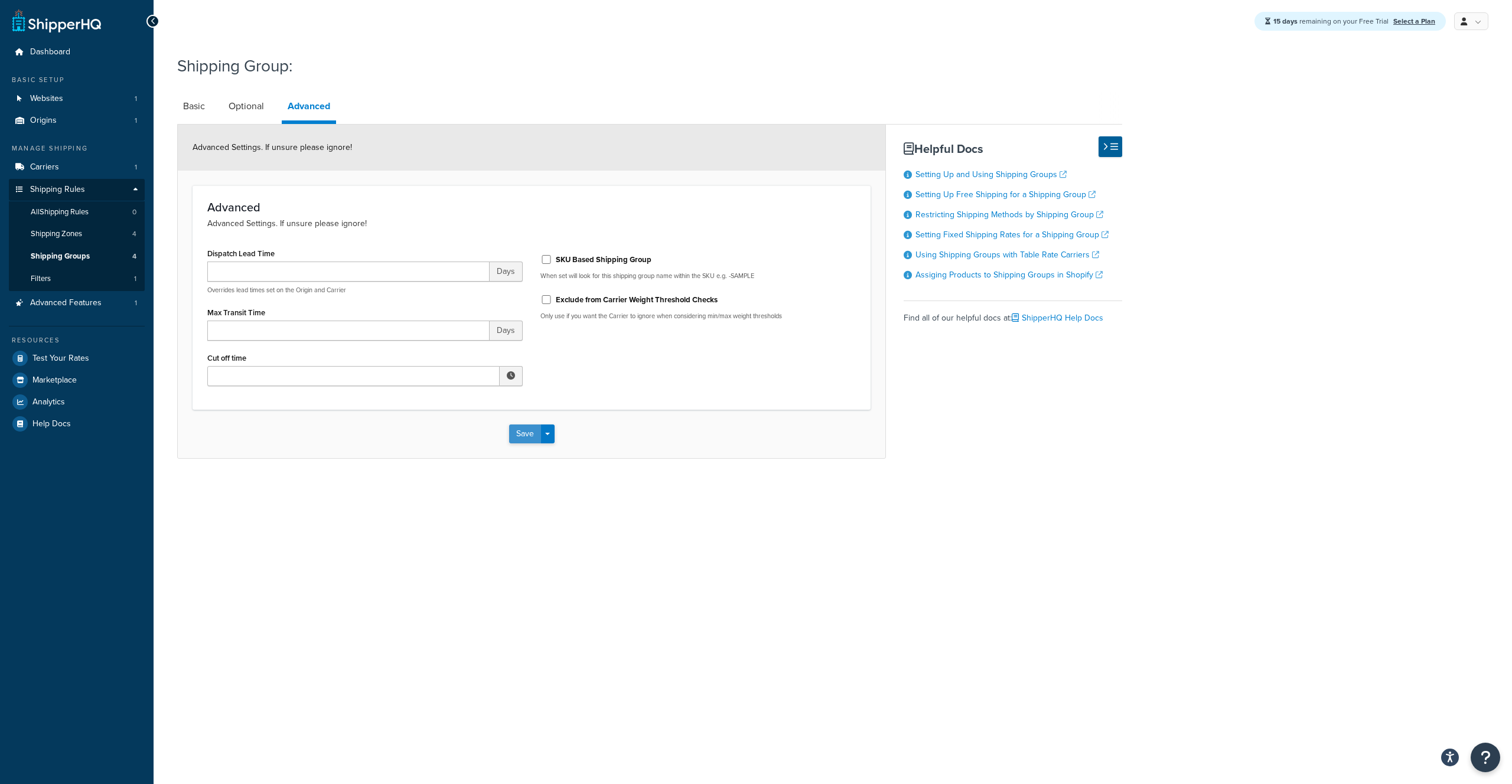 click on "Save" at bounding box center [525, 434] 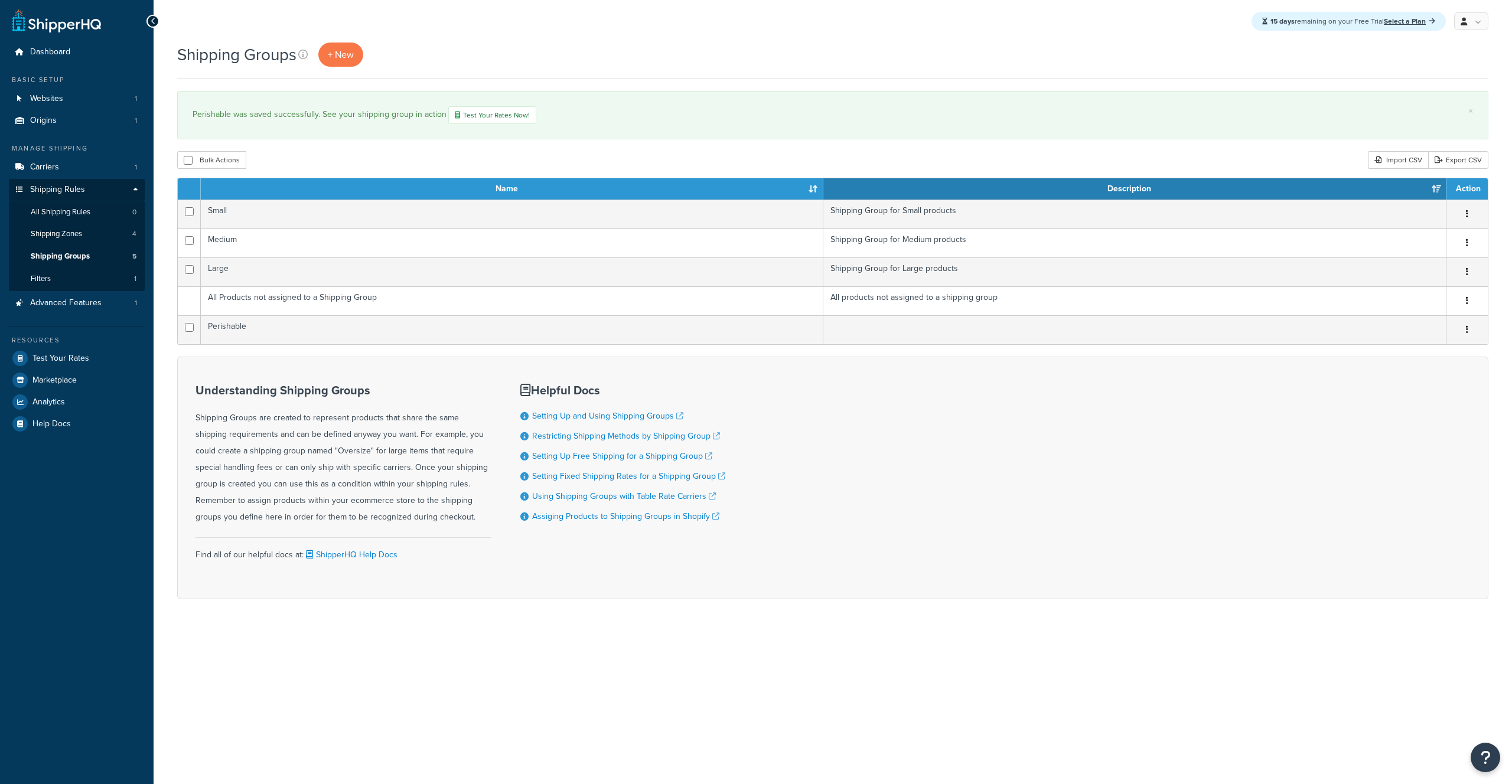 scroll, scrollTop: 0, scrollLeft: 0, axis: both 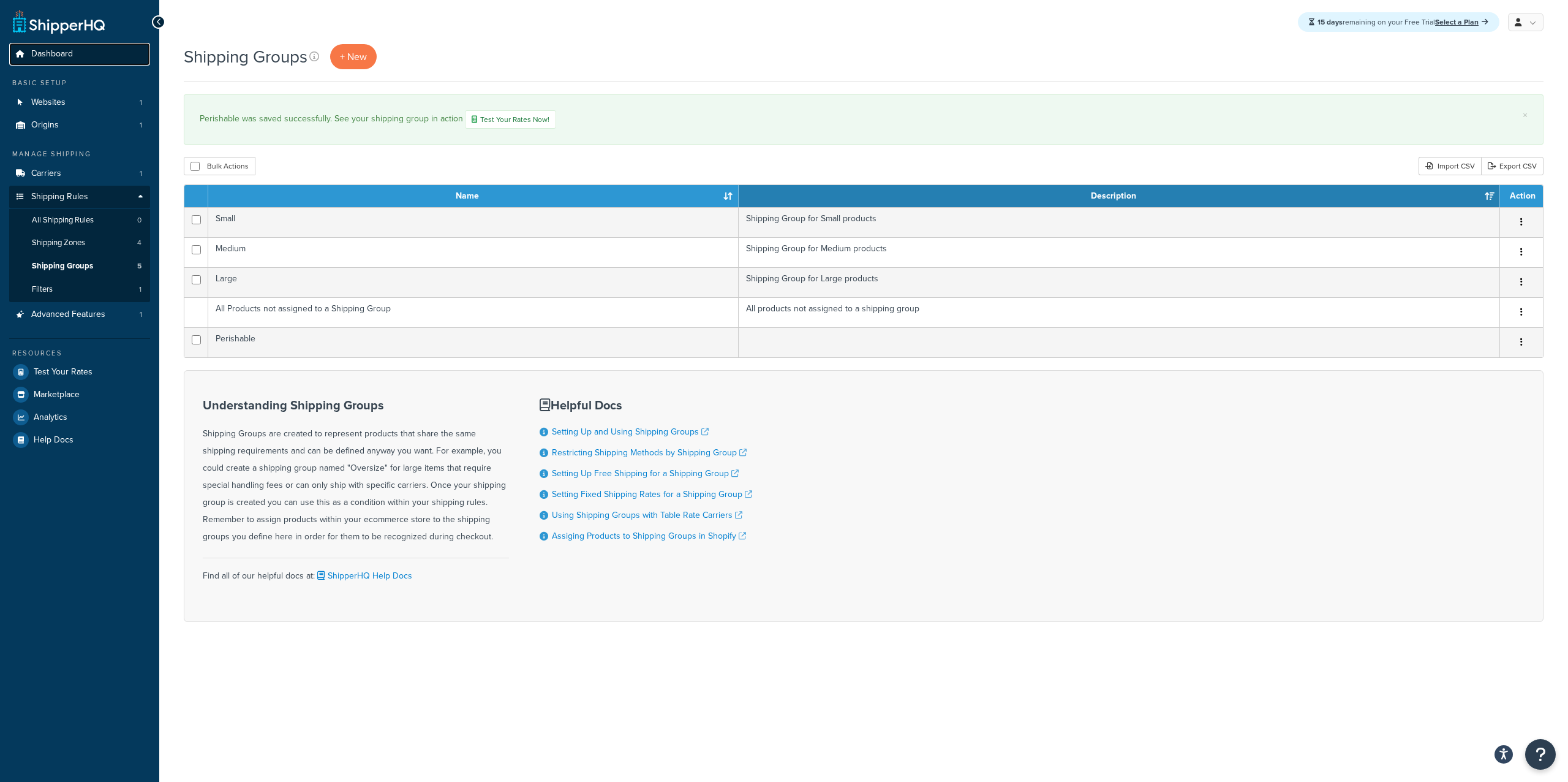 click on "Dashboard" at bounding box center (52, 54) 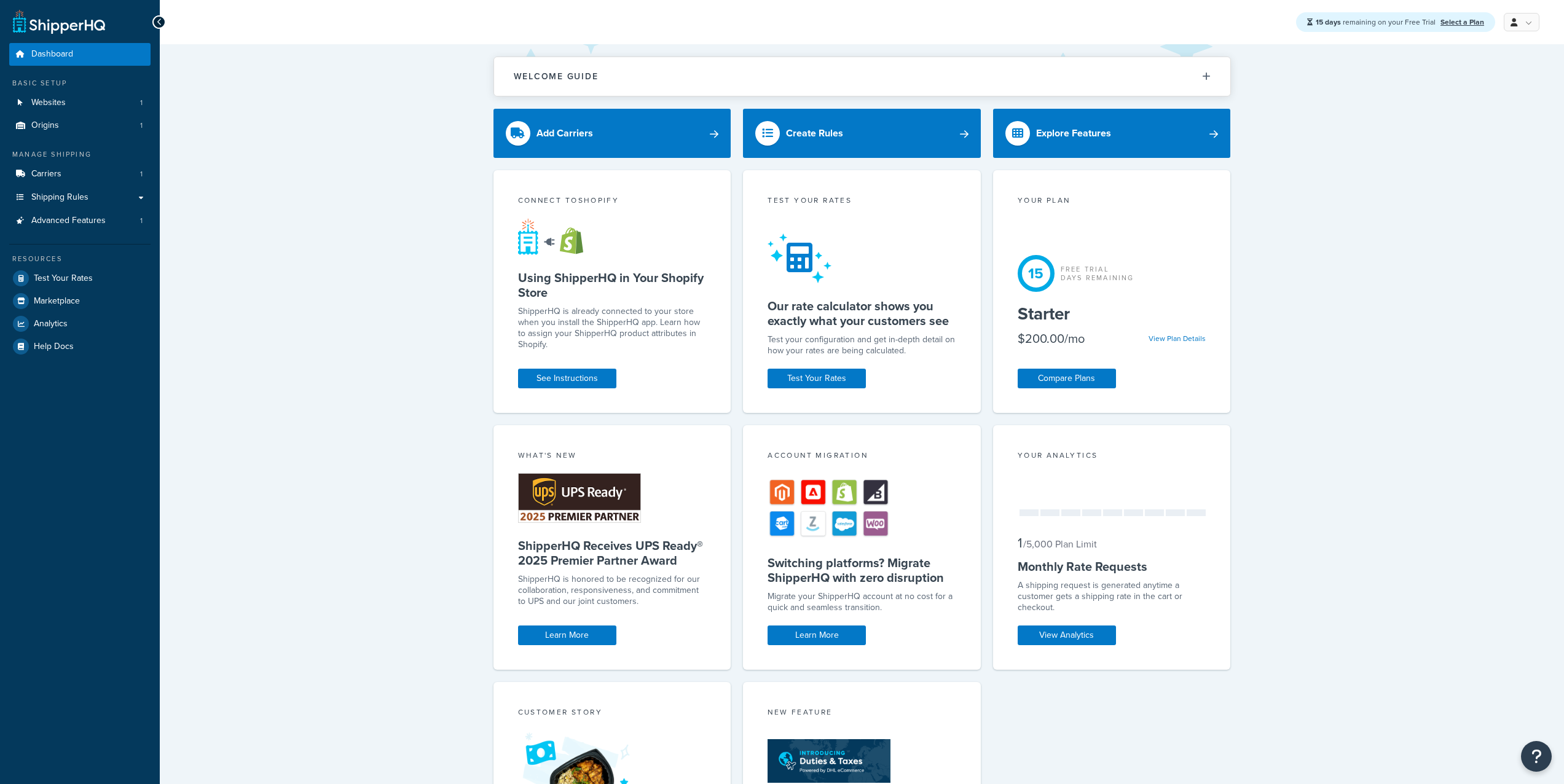 scroll, scrollTop: 0, scrollLeft: 0, axis: both 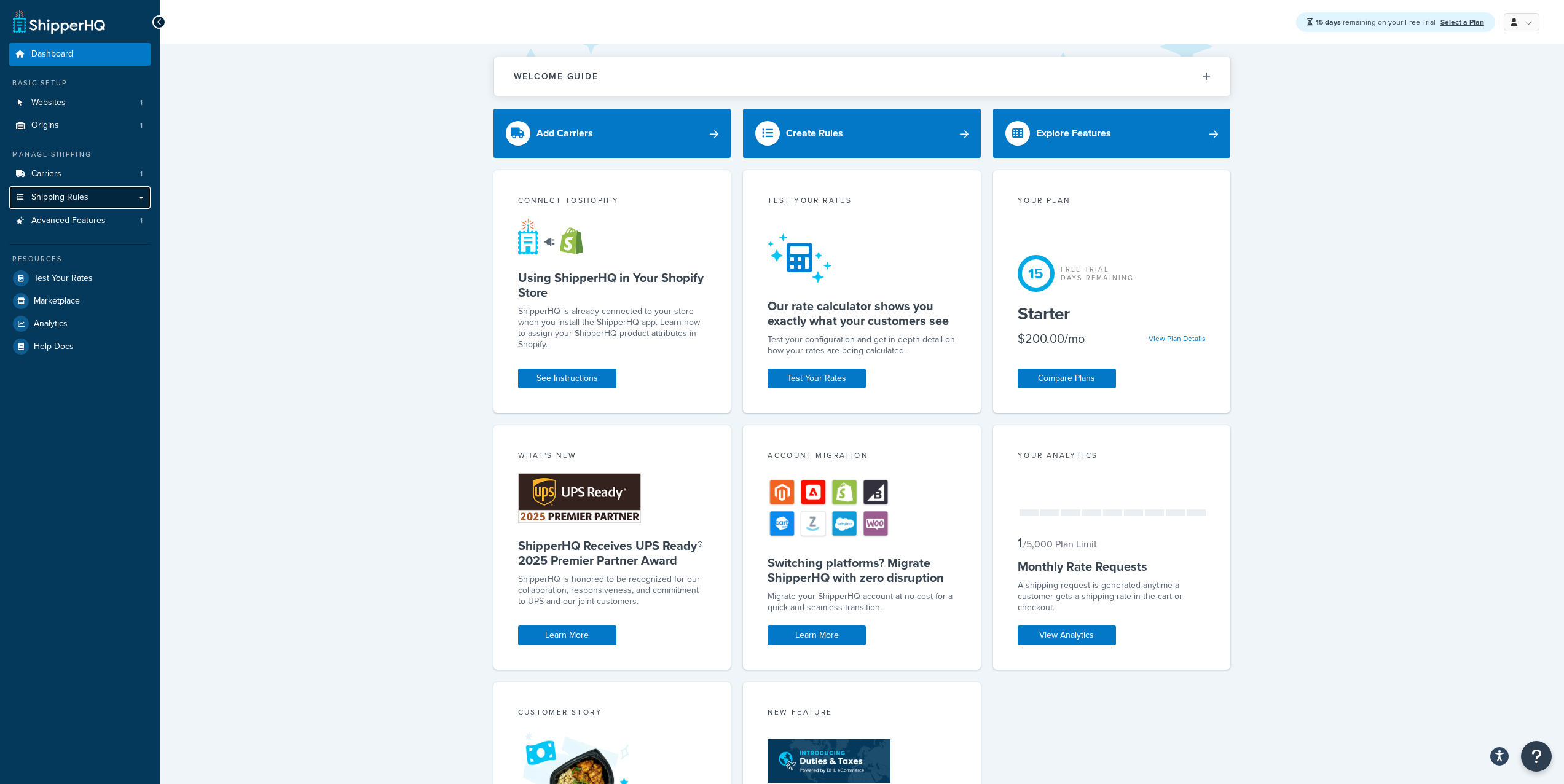 click on "Shipping Rules" at bounding box center [80, 197] 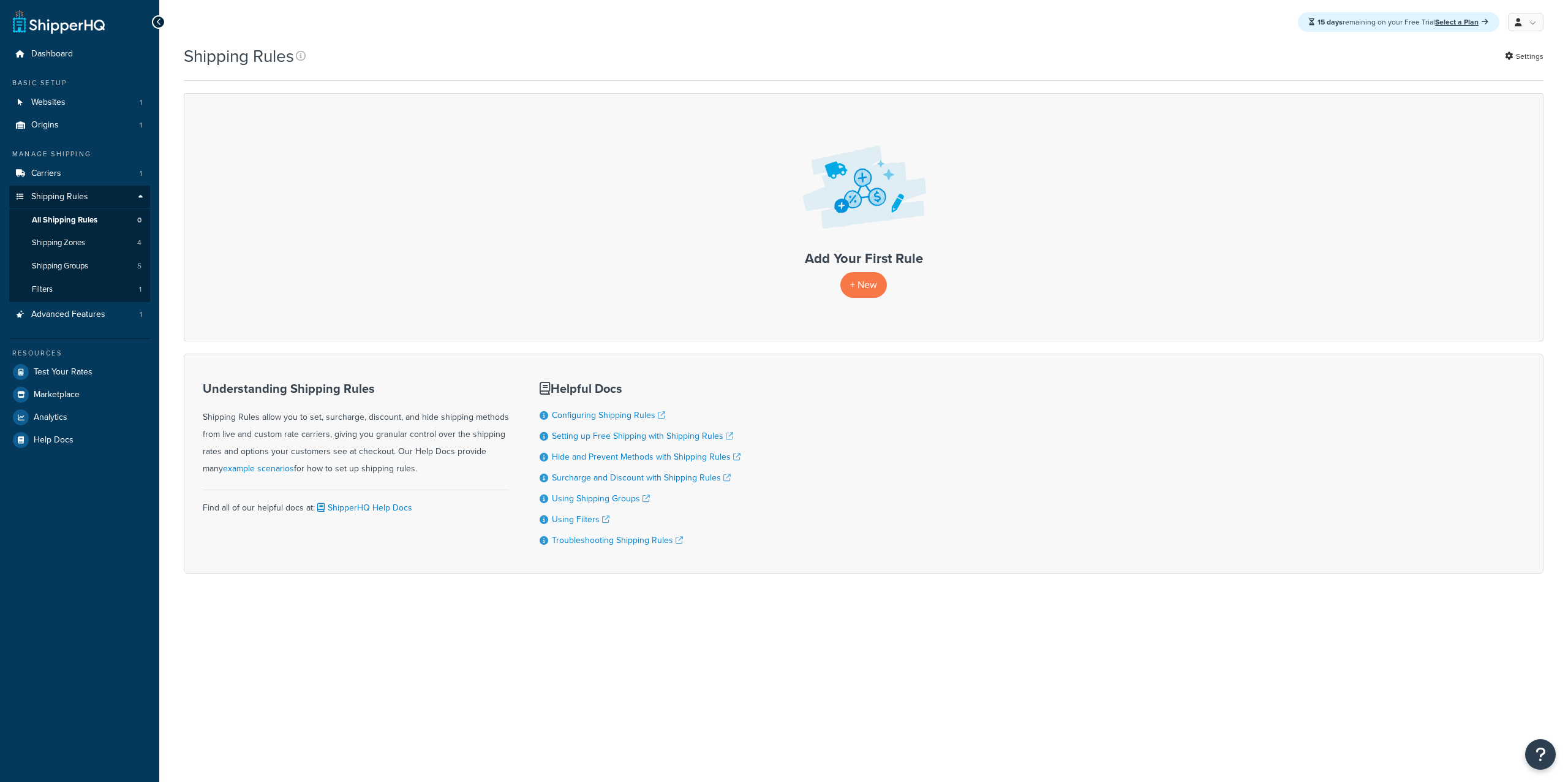 scroll, scrollTop: 0, scrollLeft: 0, axis: both 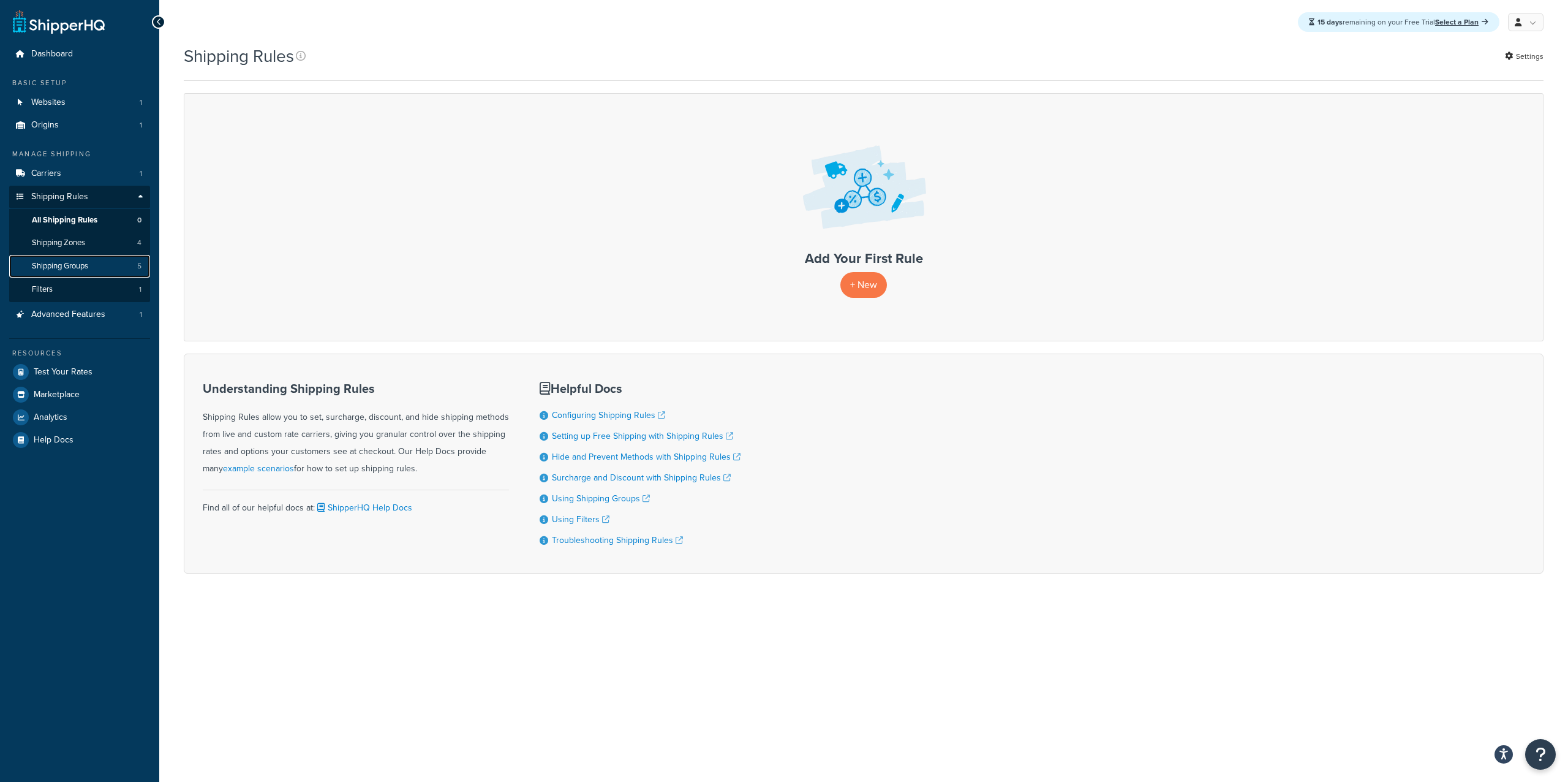 click on "Shipping Groups" at bounding box center (60, 266) 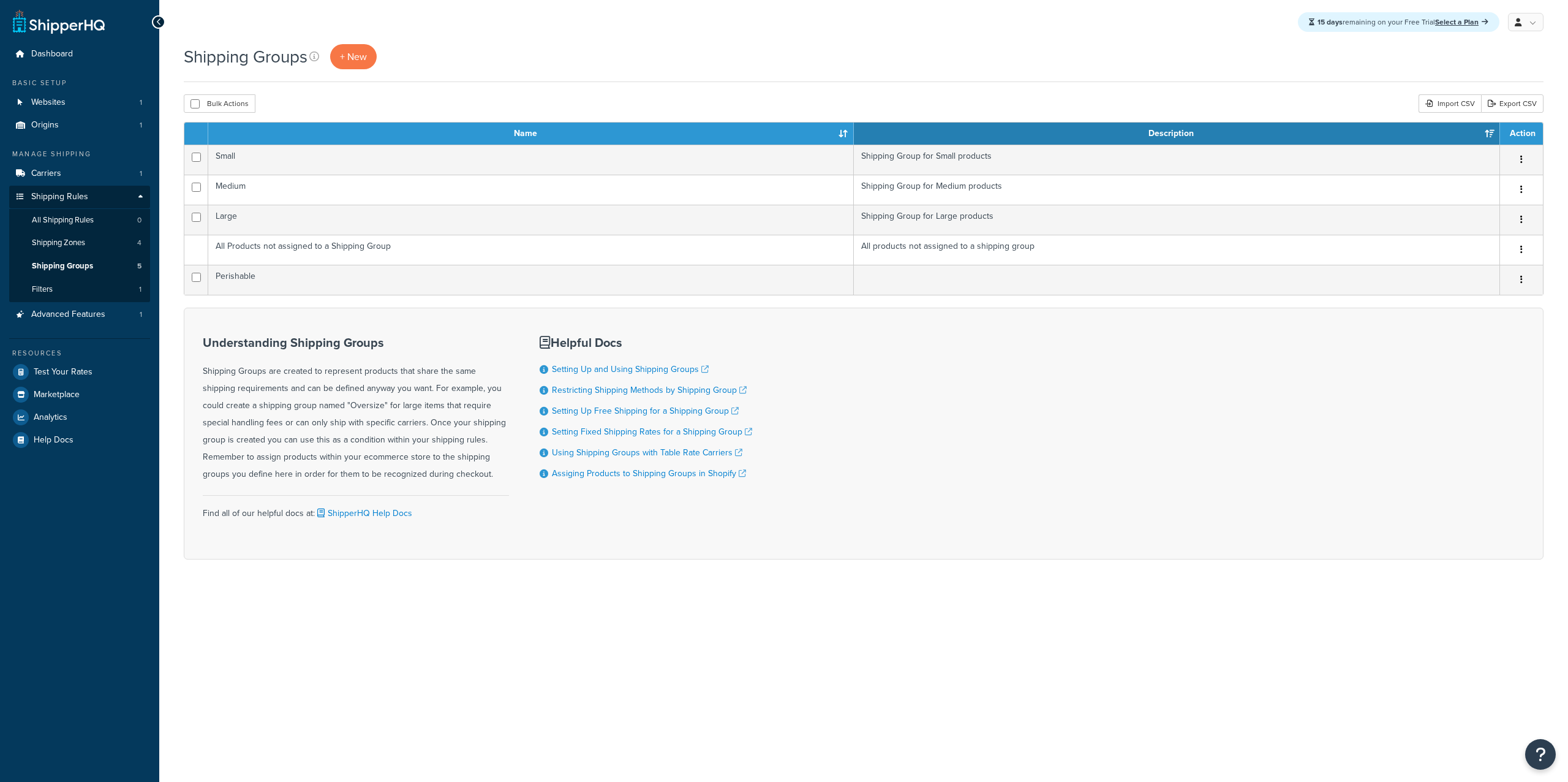 scroll, scrollTop: 0, scrollLeft: 0, axis: both 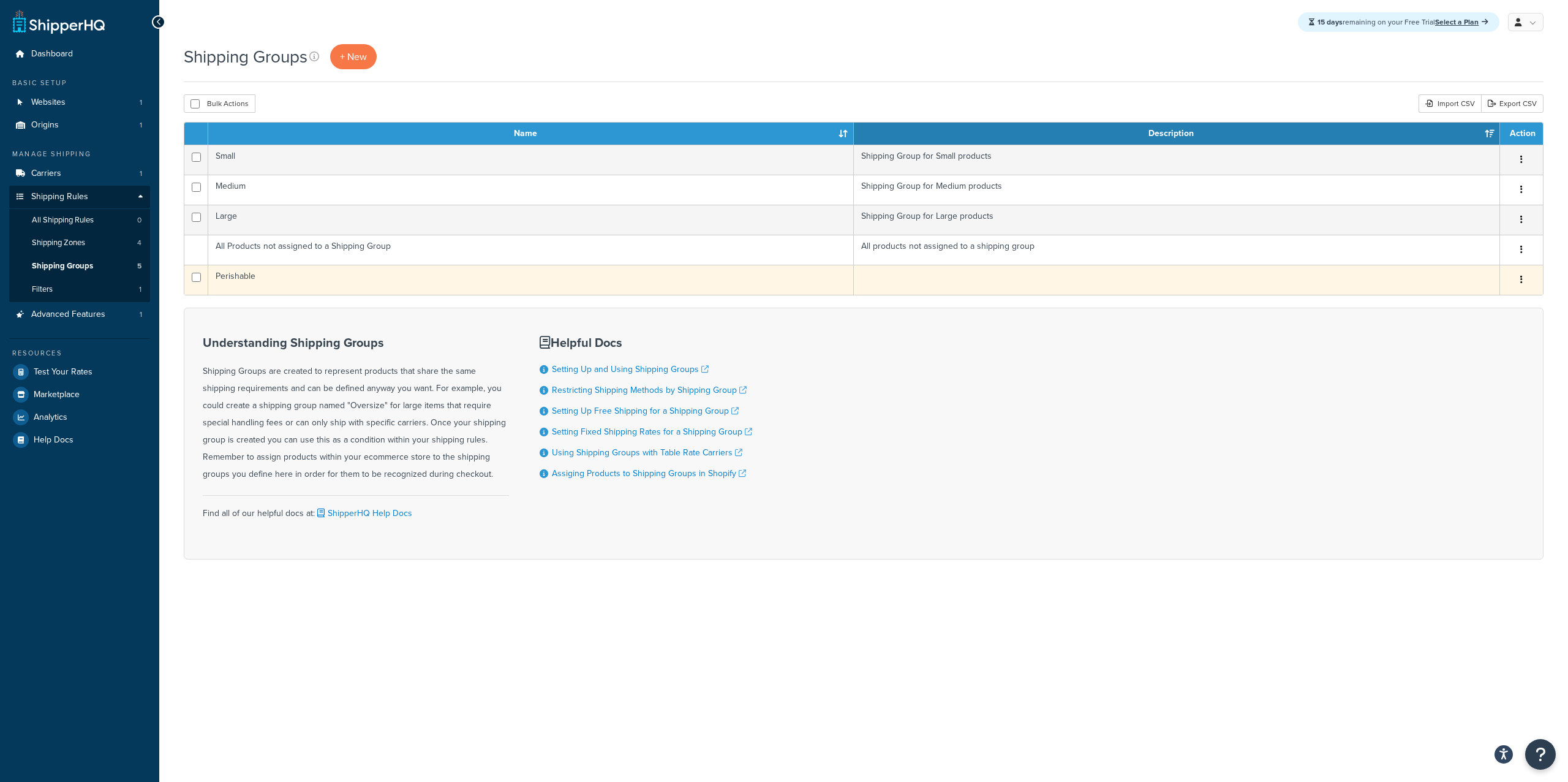 click on "Perishable" at bounding box center (531, 279) 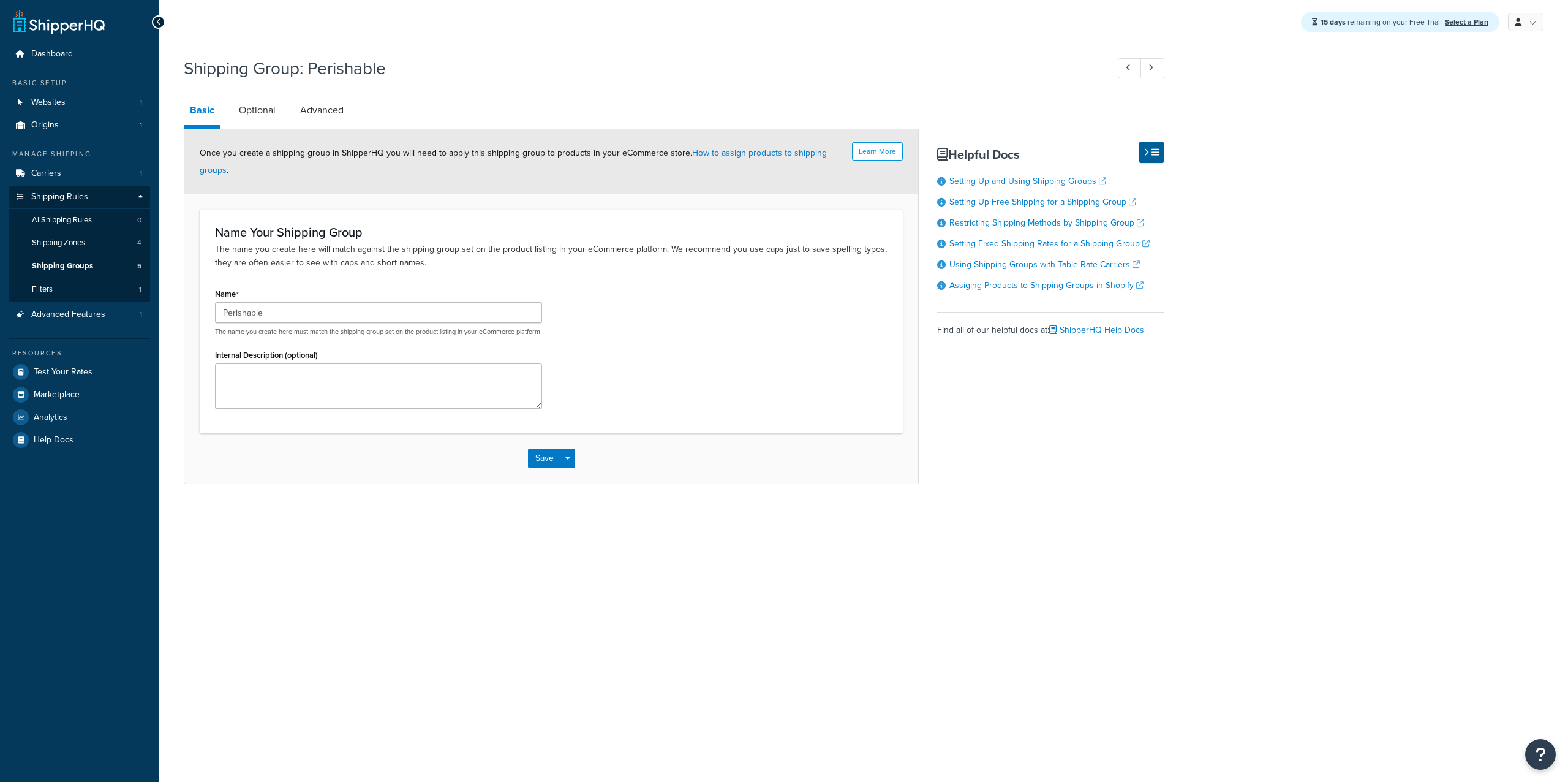 scroll, scrollTop: 0, scrollLeft: 0, axis: both 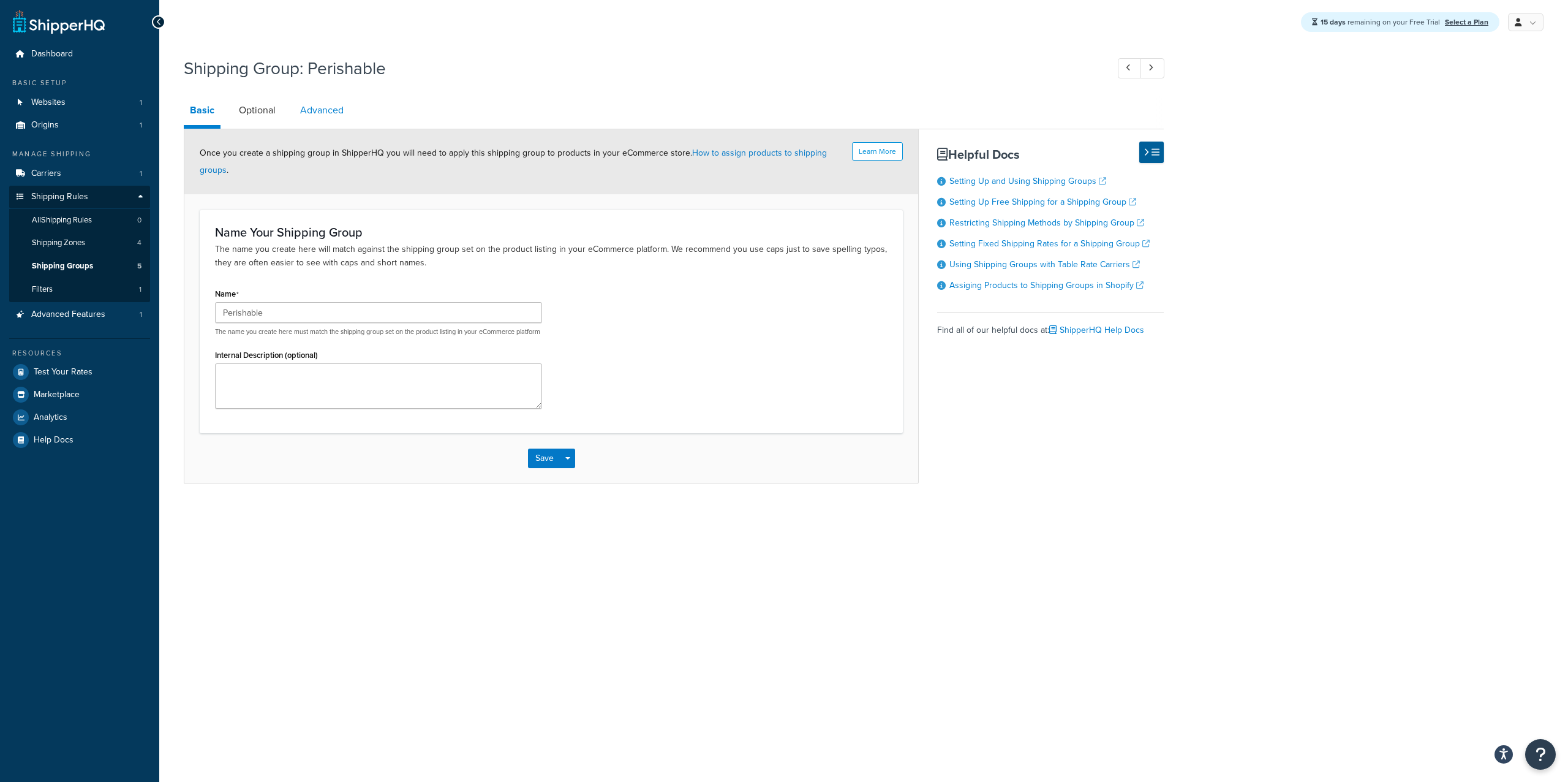 click on "Advanced" at bounding box center [322, 110] 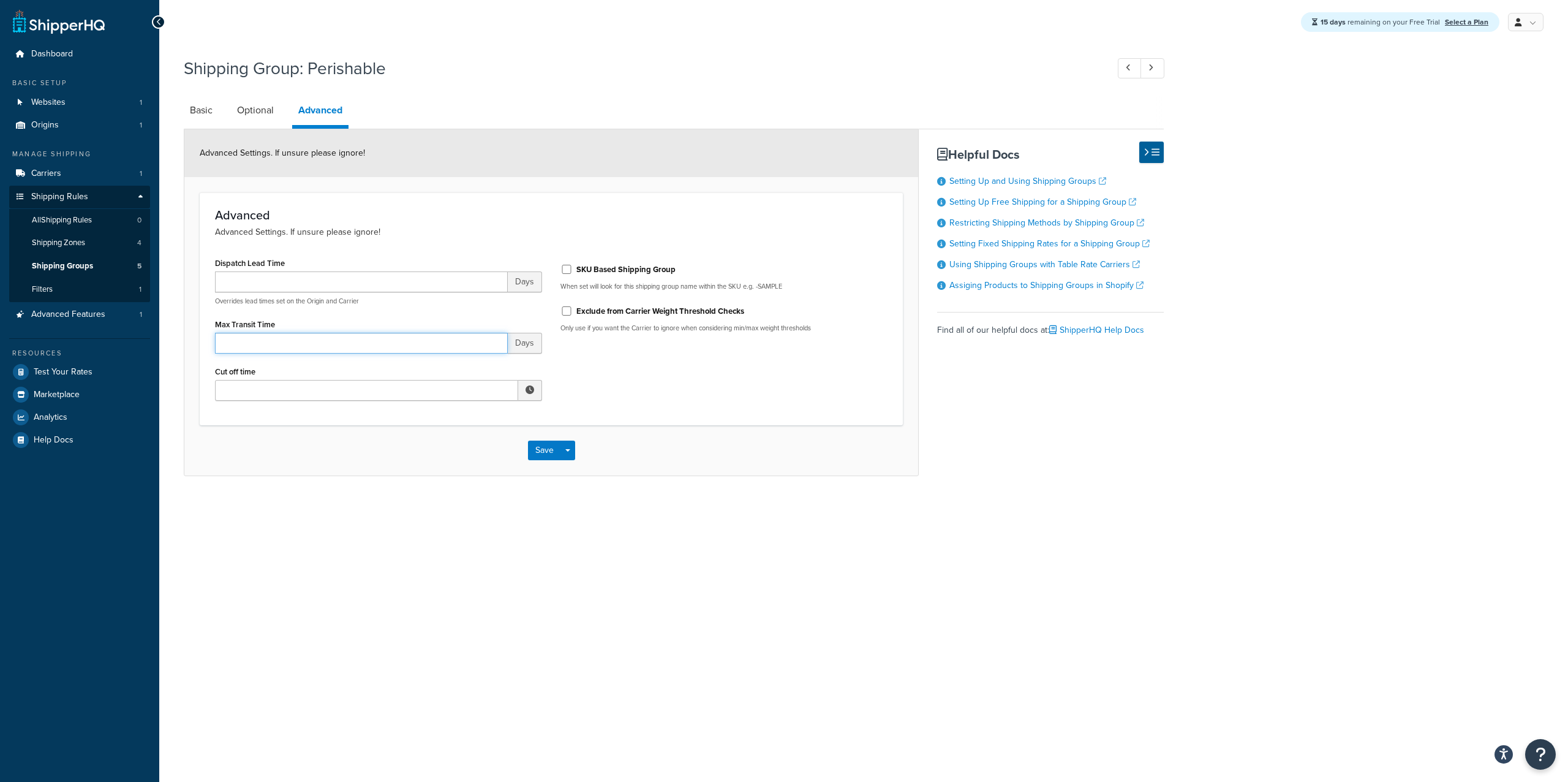 click on "Max Transit Time" at bounding box center (361, 343) 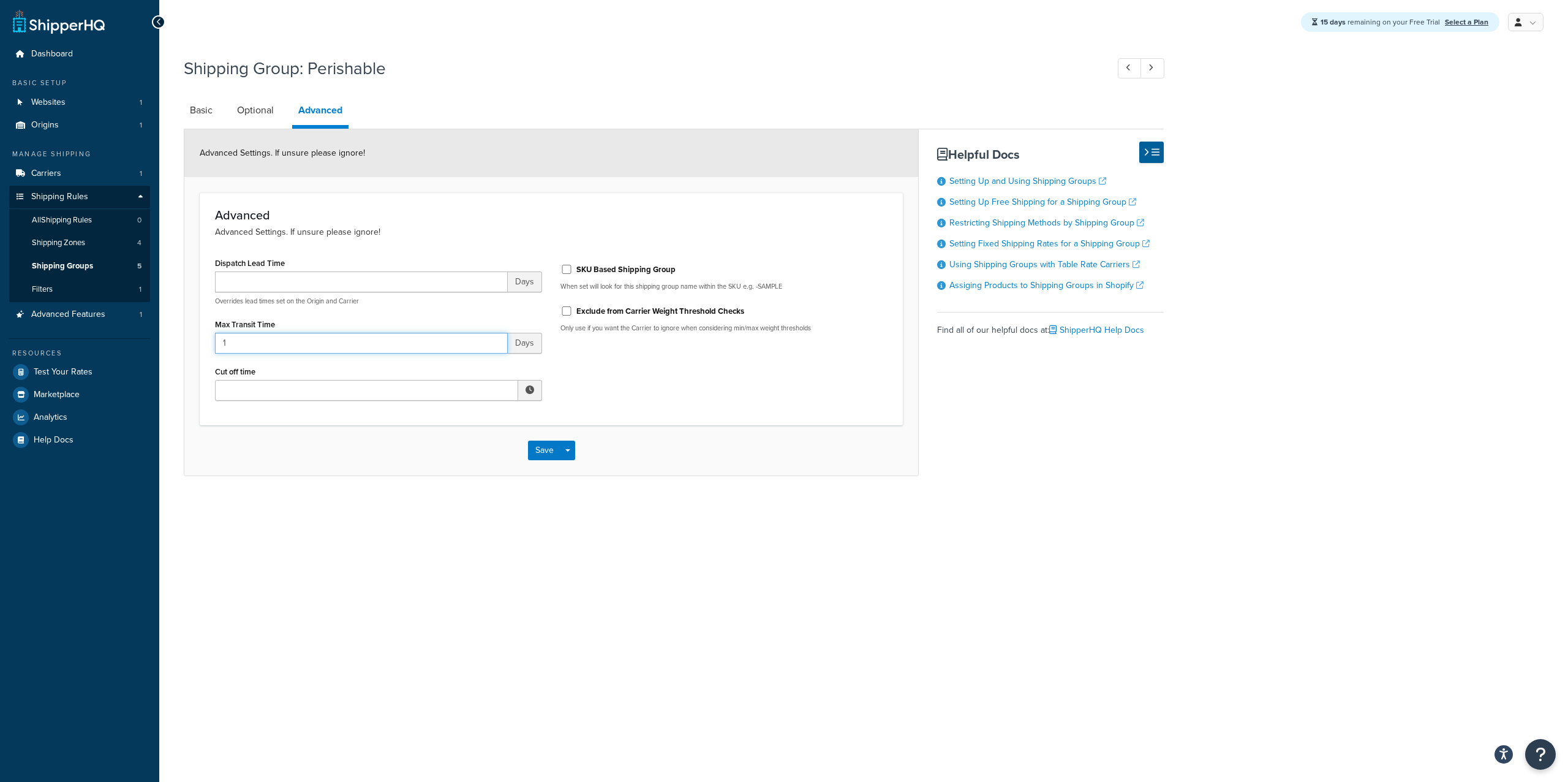 type on "1" 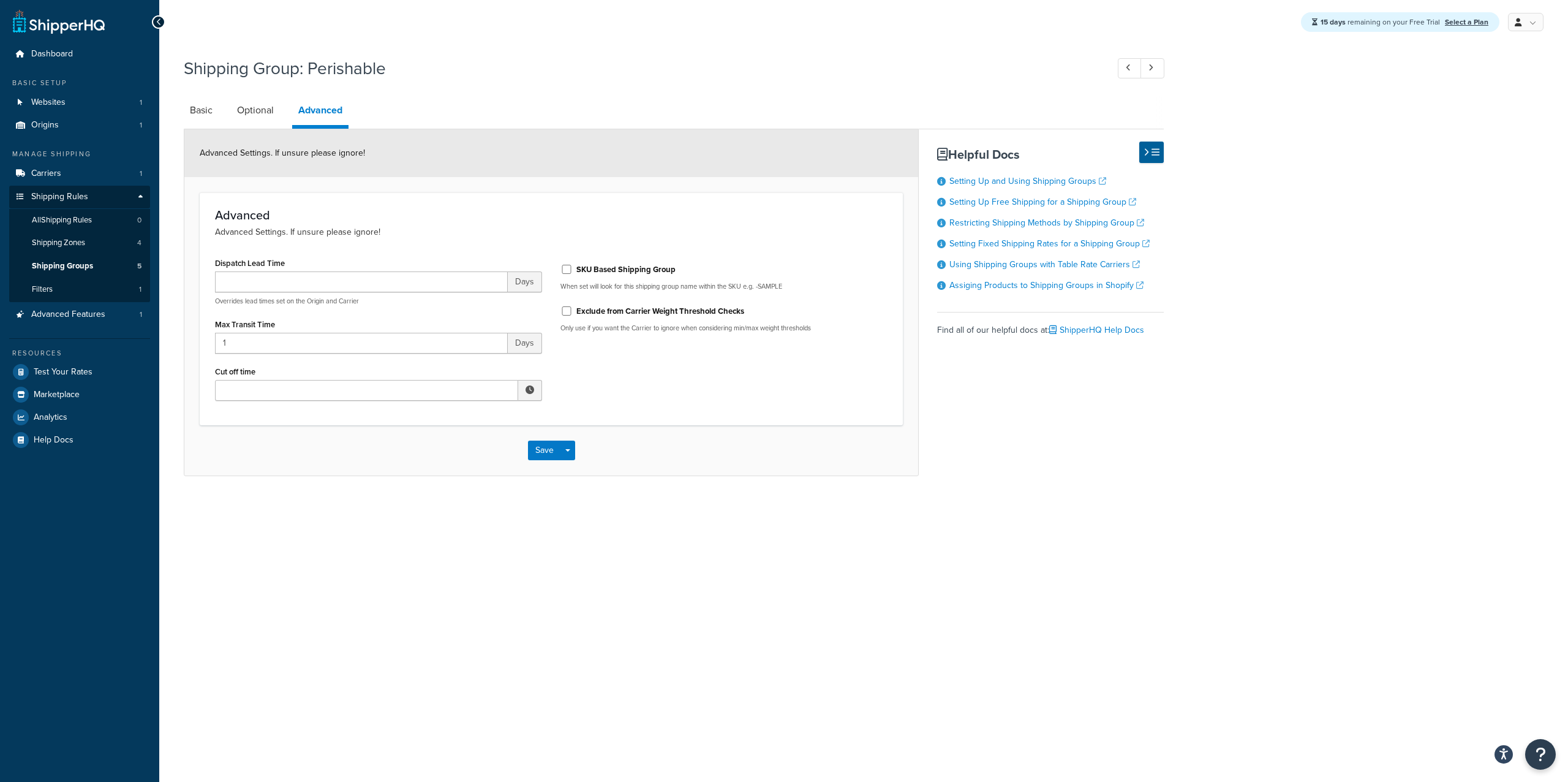click on "Shipping Group: Perishable Basic   Optional   Advanced   Advanced Settings. If unsure please ignore! Advanced Advanced Settings. If unsure please ignore! Dispatch Lead Time   Days Overrides lead times set on the Origin and Carrier Max Transit Time   1 Days Cut off time   ▲ 12 ▼ : ▲ 00 ▼ ▲ AM ▼   SKU Based Shipping Group When set will look for this shipping group name within the SKU e.g. -SAMPLE   Exclude from Carrier Weight Threshold Checks Only use if you want the Carrier to ignore when considering min/max weight thresholds Save Save Dropdown Save and Edit   Save and Duplicate   Save and Create New    Helpful Docs Setting Up and Using Shipping Groups Setting Up Free Shipping for a Shipping Group Restricting Shipping Methods by Shipping Group Setting Fixed Shipping Rates for a Shipping Group Using Shipping Groups with Table Rate Carriers Assiging Products to Shipping Groups in Shopify Find all of our helpful docs at:   ShipperHQ Help Docs" at bounding box center [864, 278] 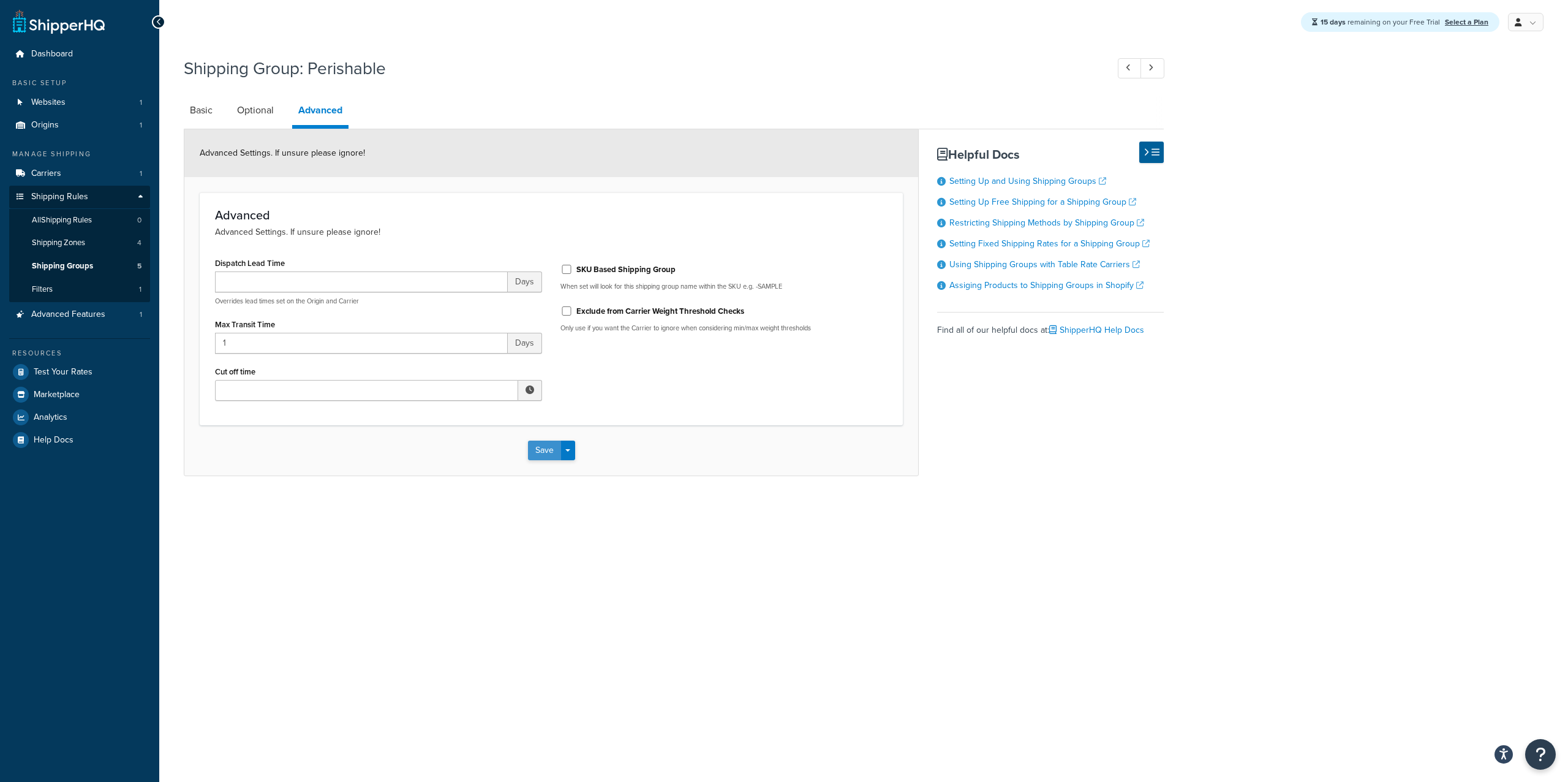 click on "Save" at bounding box center [545, 450] 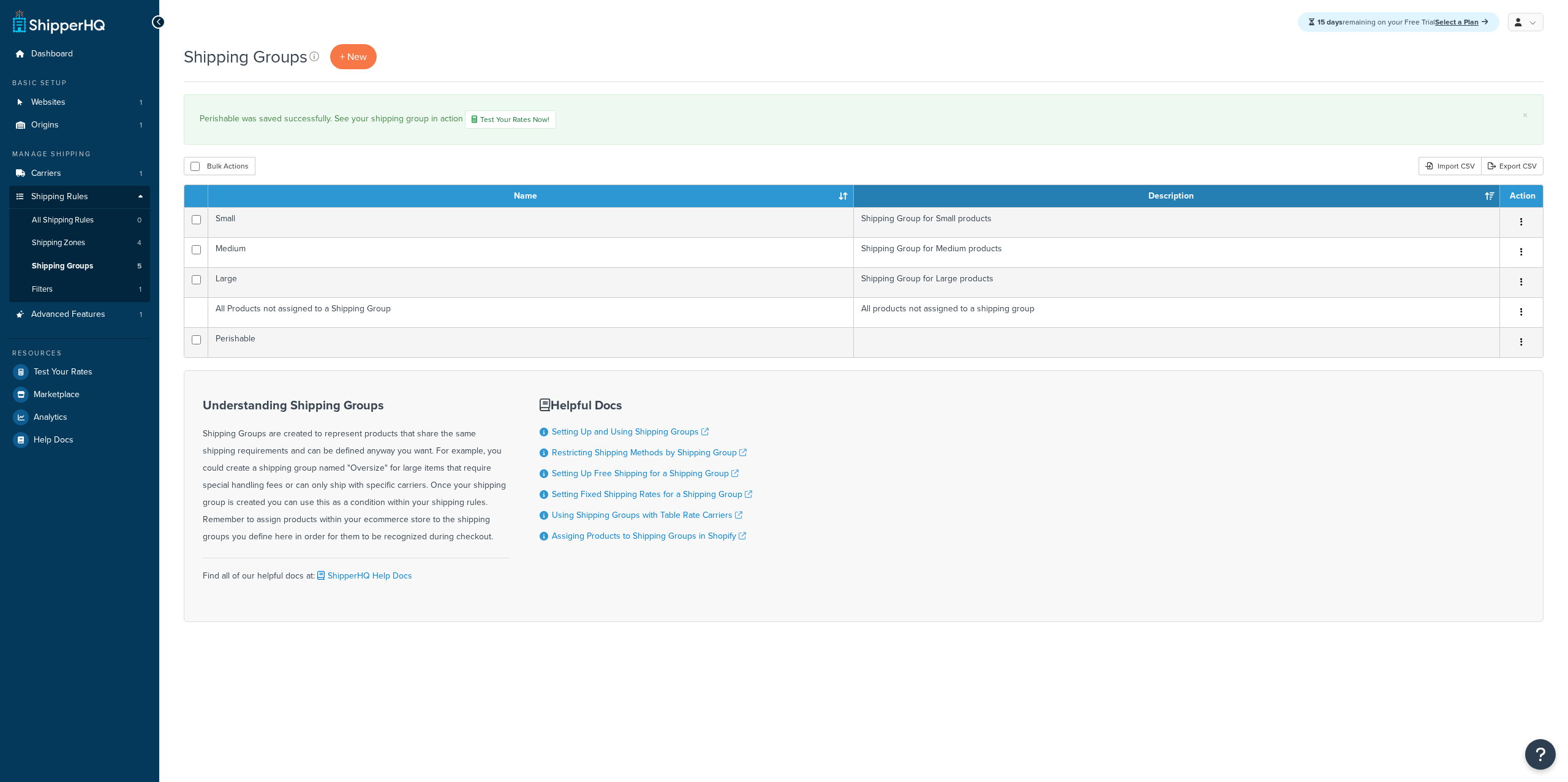 scroll, scrollTop: 0, scrollLeft: 0, axis: both 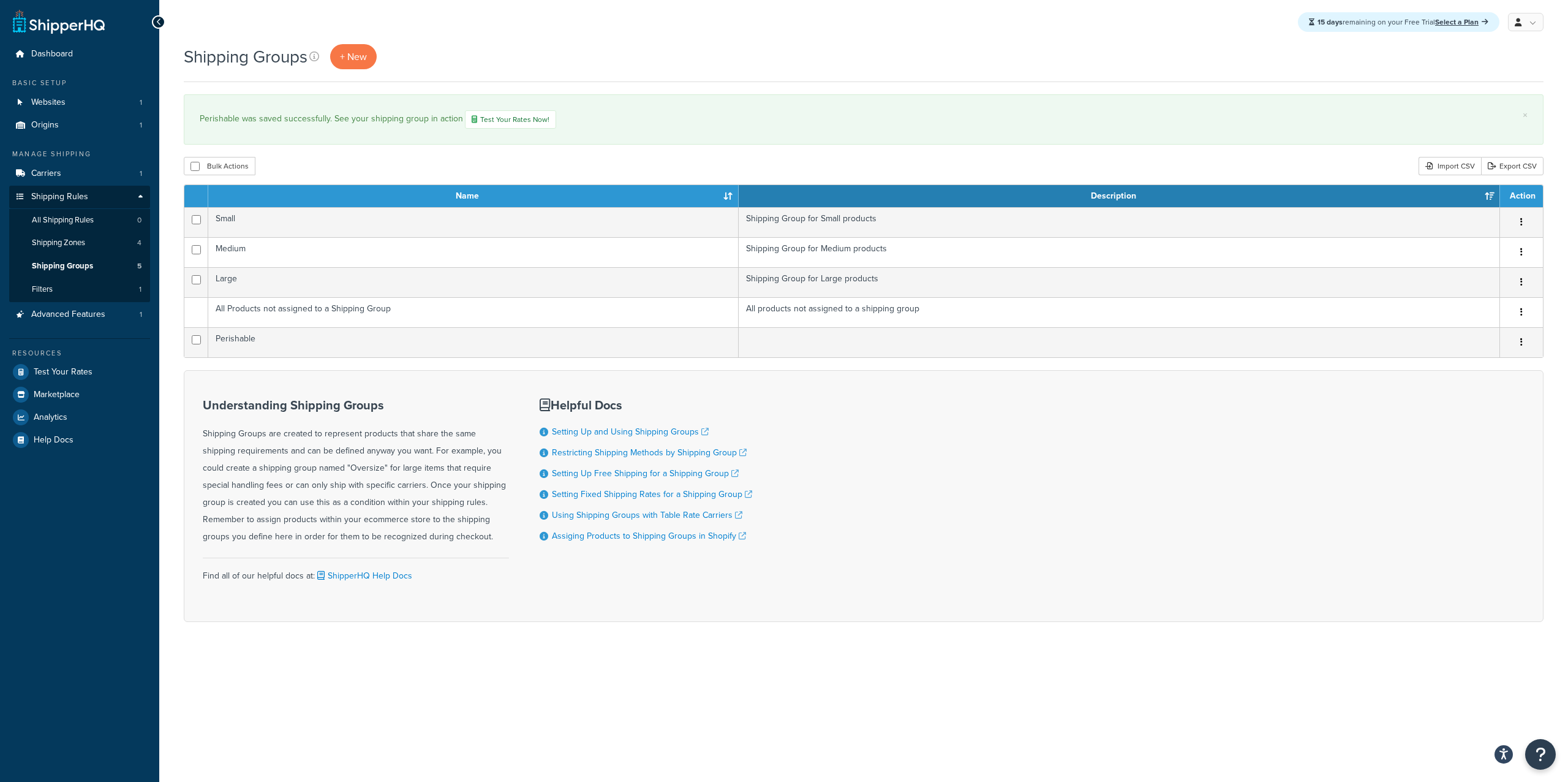 click on "Dashboard
Basic Setup
Websites
1
Origins
1
Manage Shipping
Carriers
1
Shipping Rules
Shipping Rules
All Shipping Rules
0
Shipping Zones
4
Shipping Groups
5
Filters 1
1" at bounding box center (80, 391) 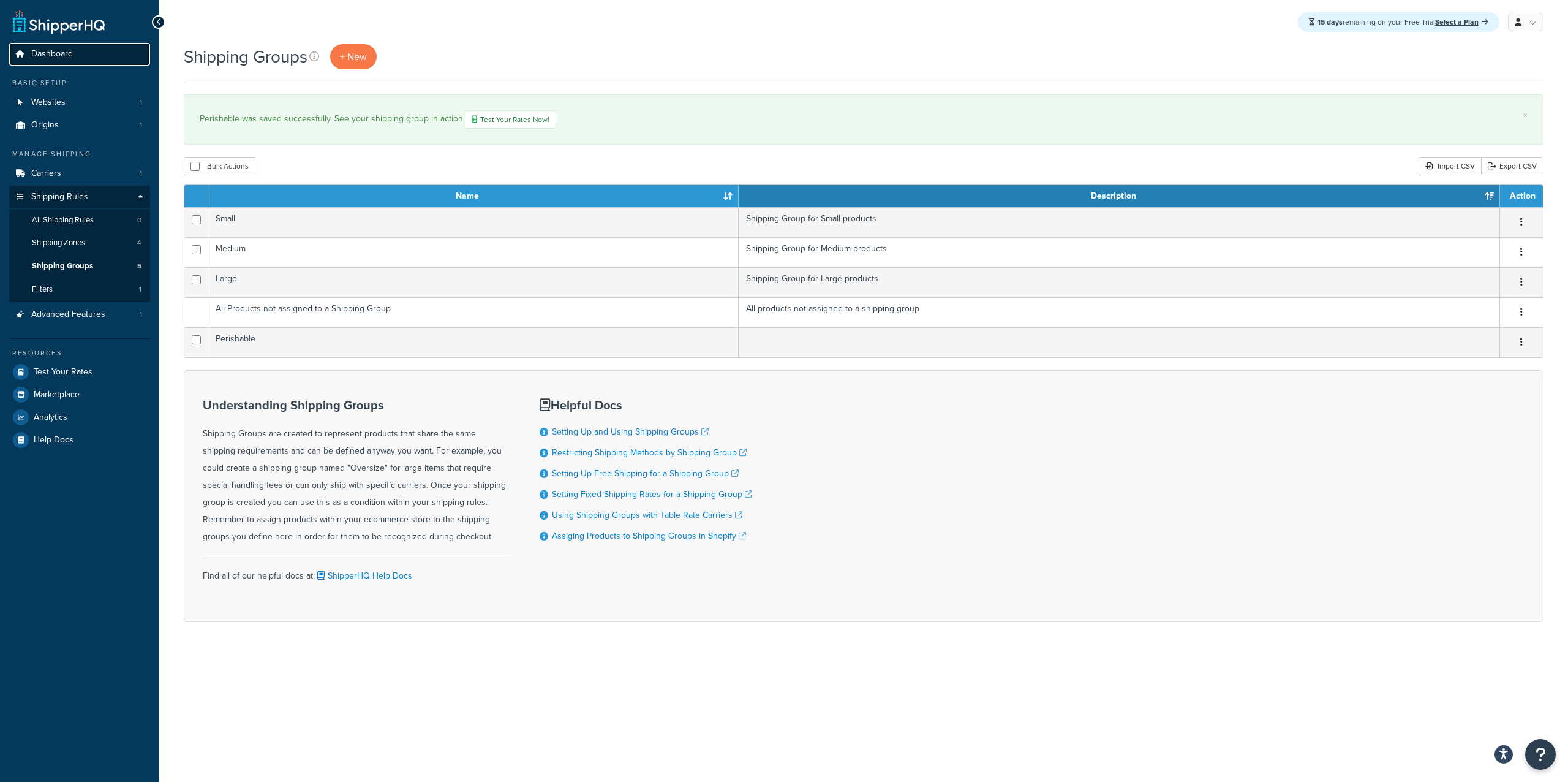click on "Dashboard" at bounding box center (52, 54) 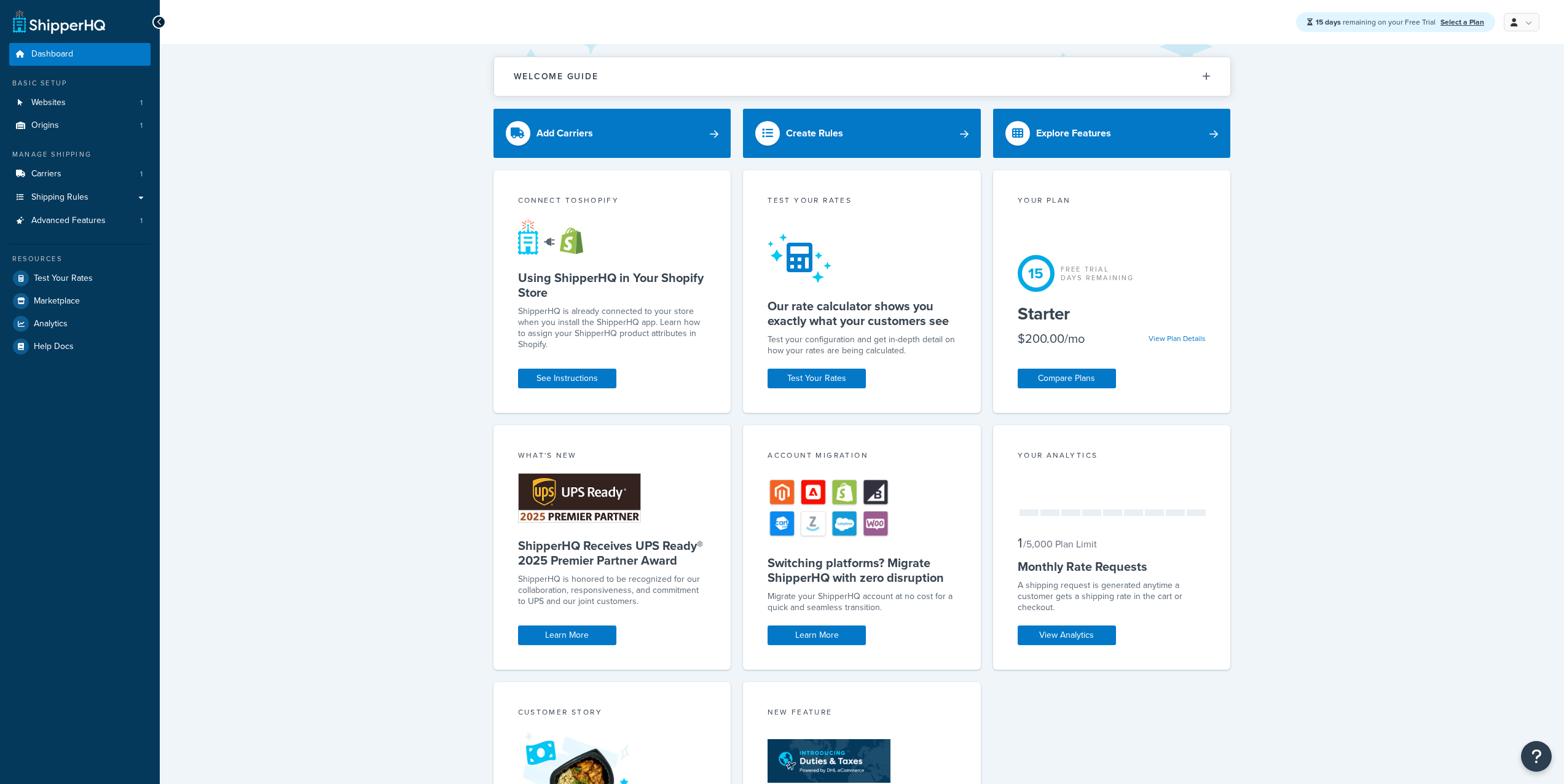 scroll, scrollTop: 0, scrollLeft: 0, axis: both 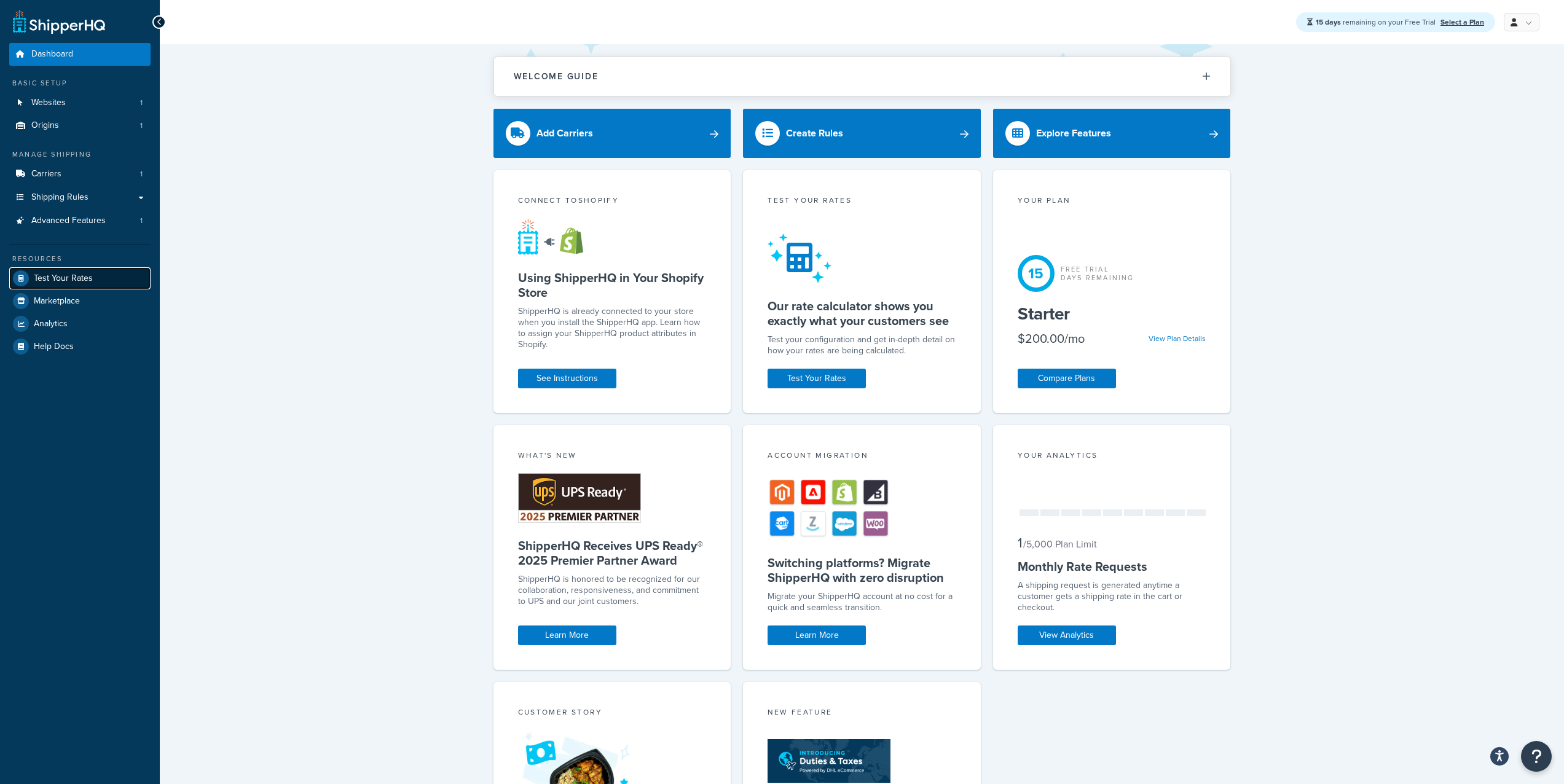 click on "Test Your Rates" at bounding box center (63, 278) 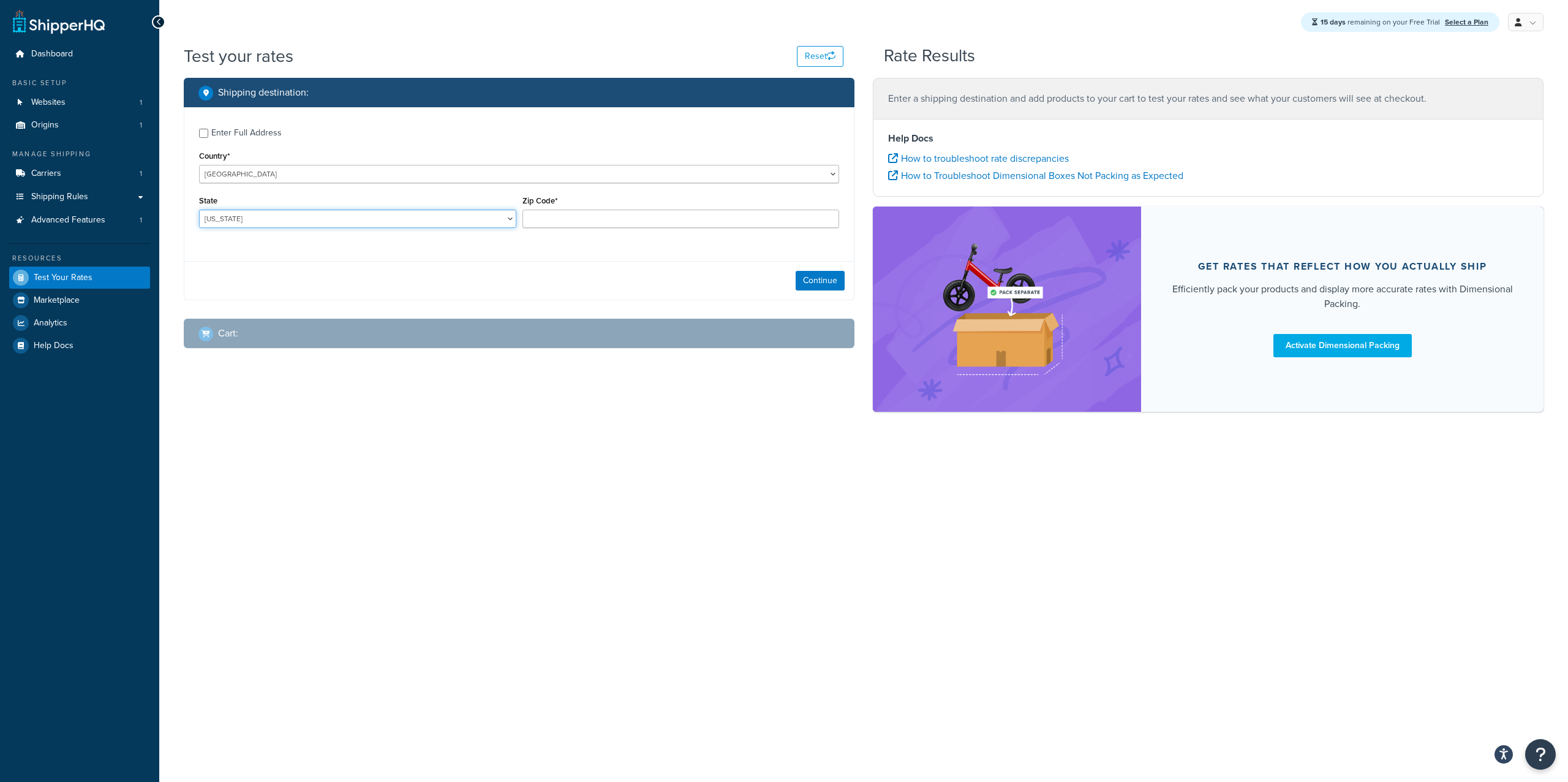 click on "Alabama  Alaska  American Samoa  Arizona  Arkansas  Armed Forces Americas  Armed Forces Europe, Middle East, Africa, Canada  Armed Forces Pacific  California  Colorado  Connecticut  Delaware  District of Columbia  Federated States of Micronesia  Florida  Georgia  Guam  Hawaii  Idaho  Illinois  Indiana  Iowa  Kansas  Kentucky  Louisiana  Maine  Marshall Islands  Maryland  Massachusetts  Michigan  Minnesota  Mississippi  Missouri  Montana  Nebraska  Nevada  New Hampshire  New Jersey  New Mexico  New York  North Carolina  North Dakota  Northern Mariana Islands  Ohio  Oklahoma  Oregon  Palau  Pennsylvania  Puerto Rico  Rhode Island  South Carolina  South Dakota  Tennessee  Texas  United States Minor Outlying Islands  Utah  Vermont  Virgin Islands  Virginia  Washington  West Virginia  Wisconsin  Wyoming" at bounding box center (358, 219) 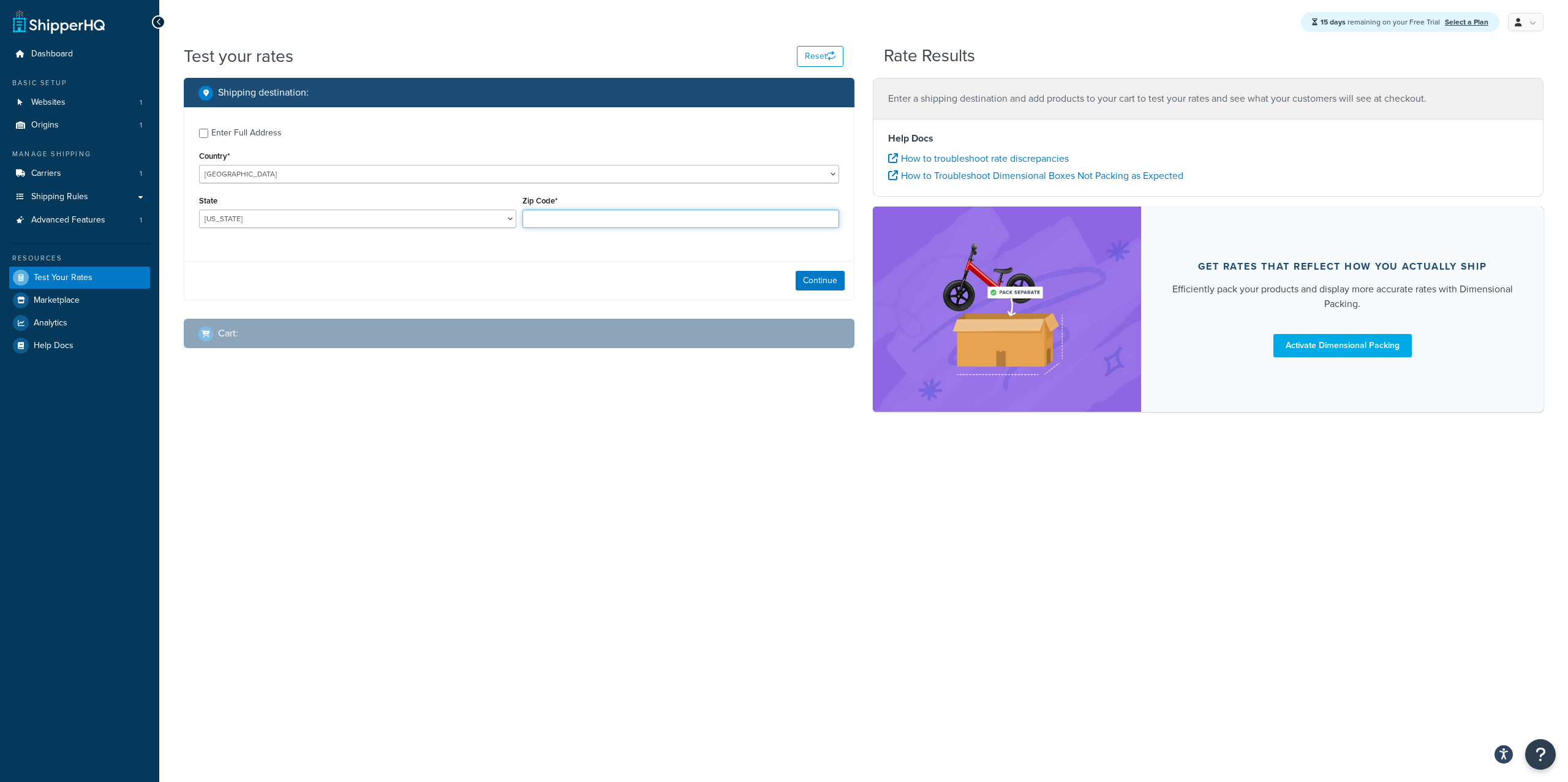 click on "Zip Code*" at bounding box center (681, 219) 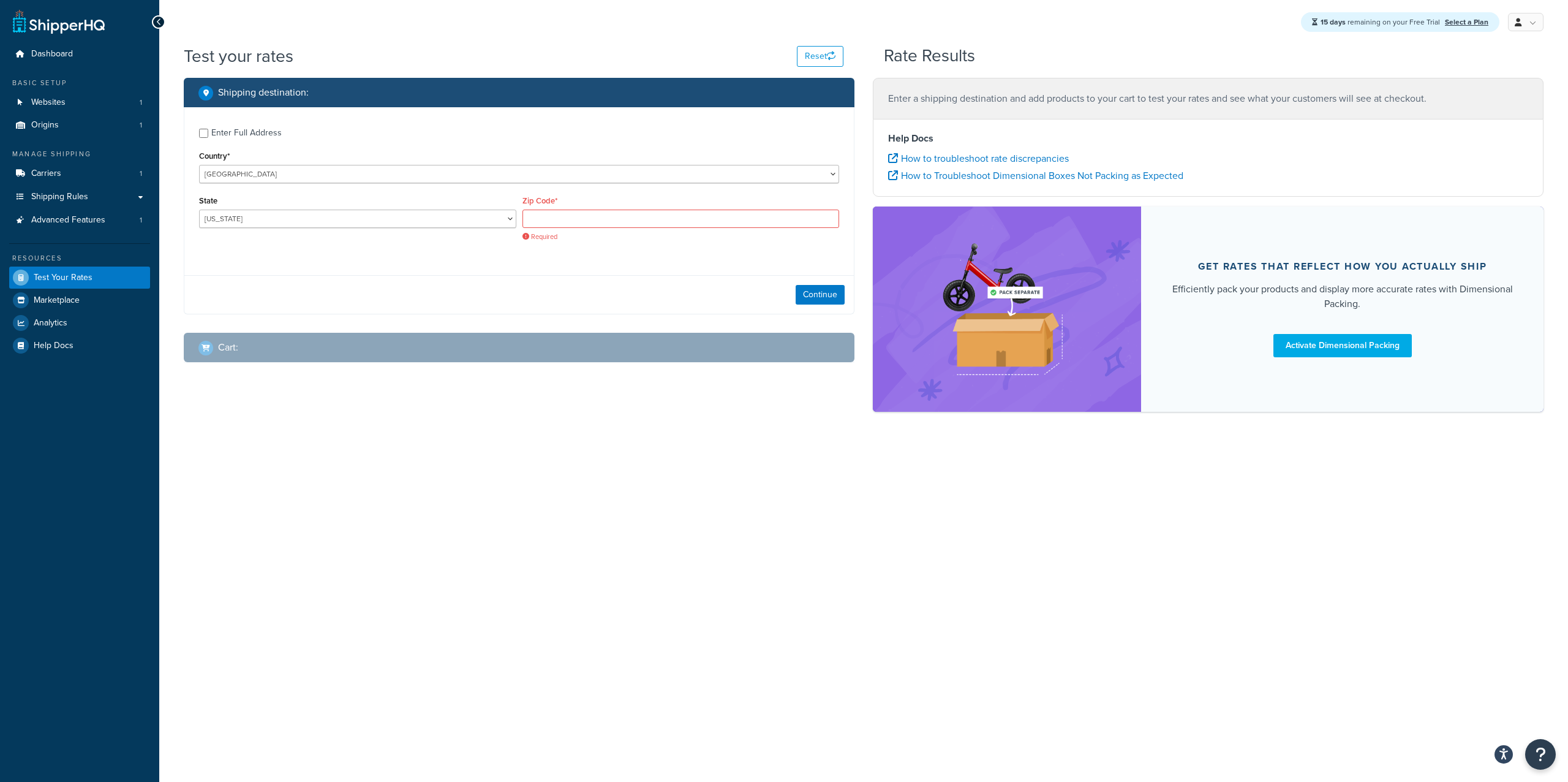 click on "Zip Code*     Required" at bounding box center (681, 217) 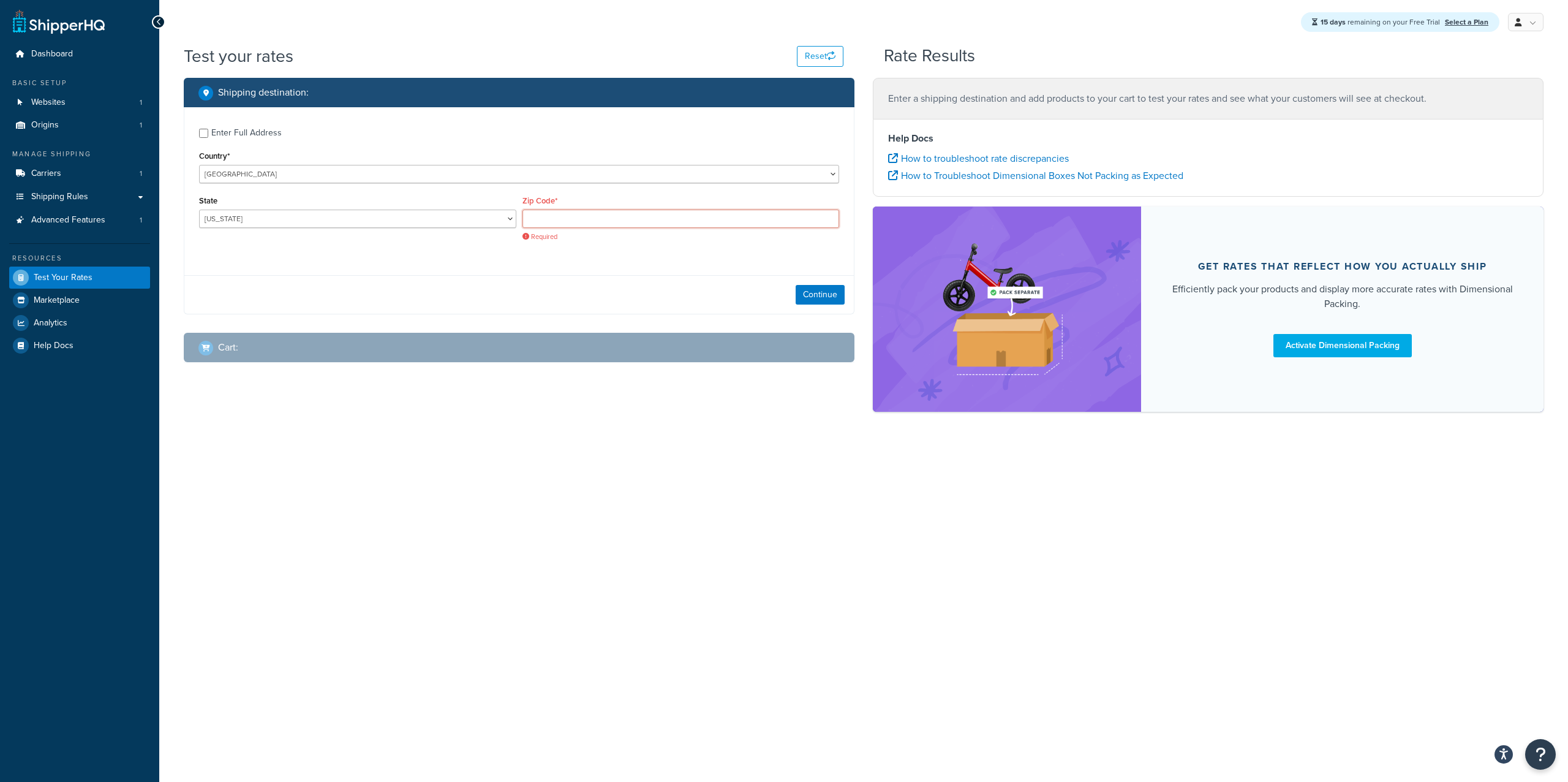click 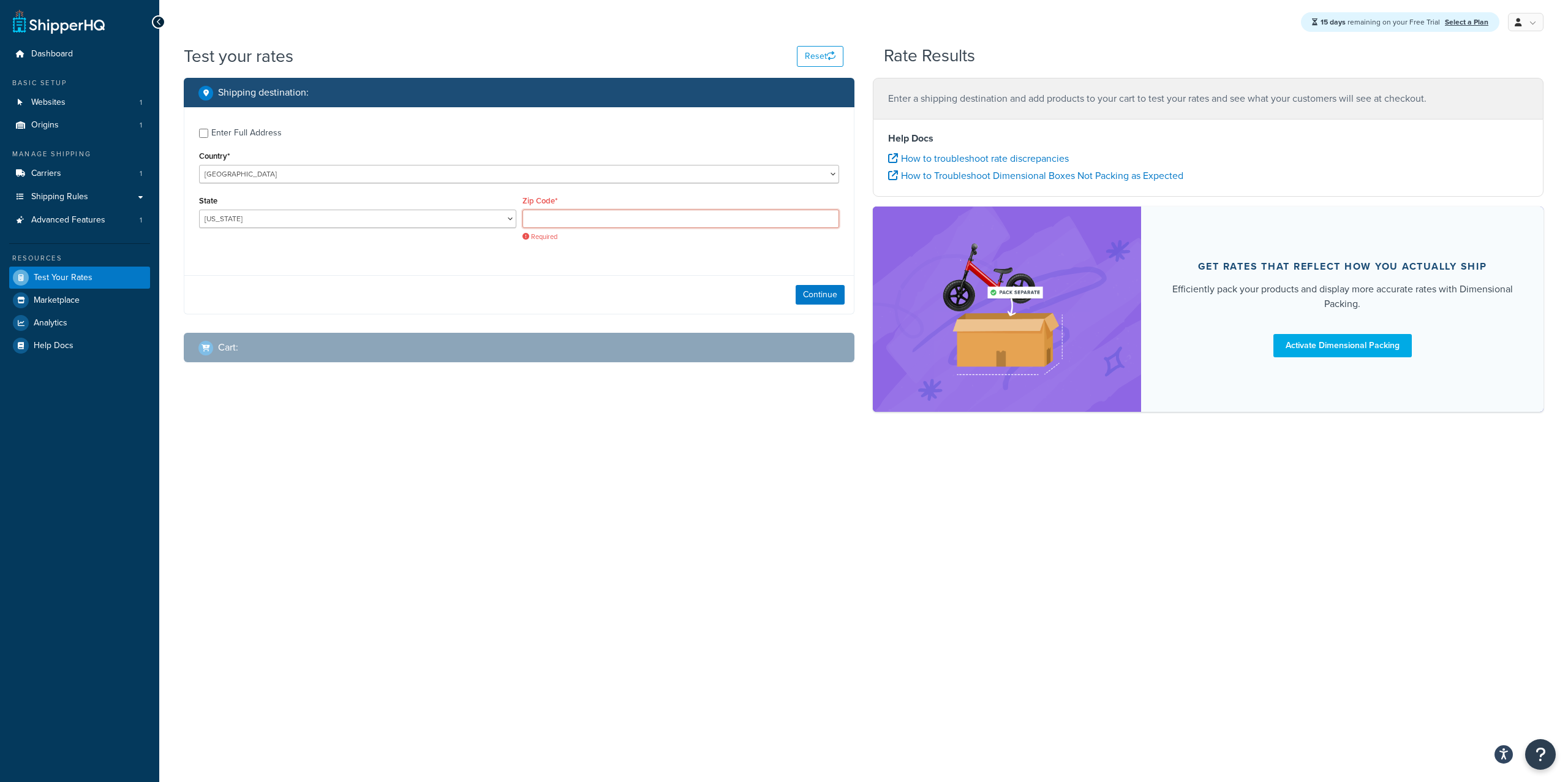 click 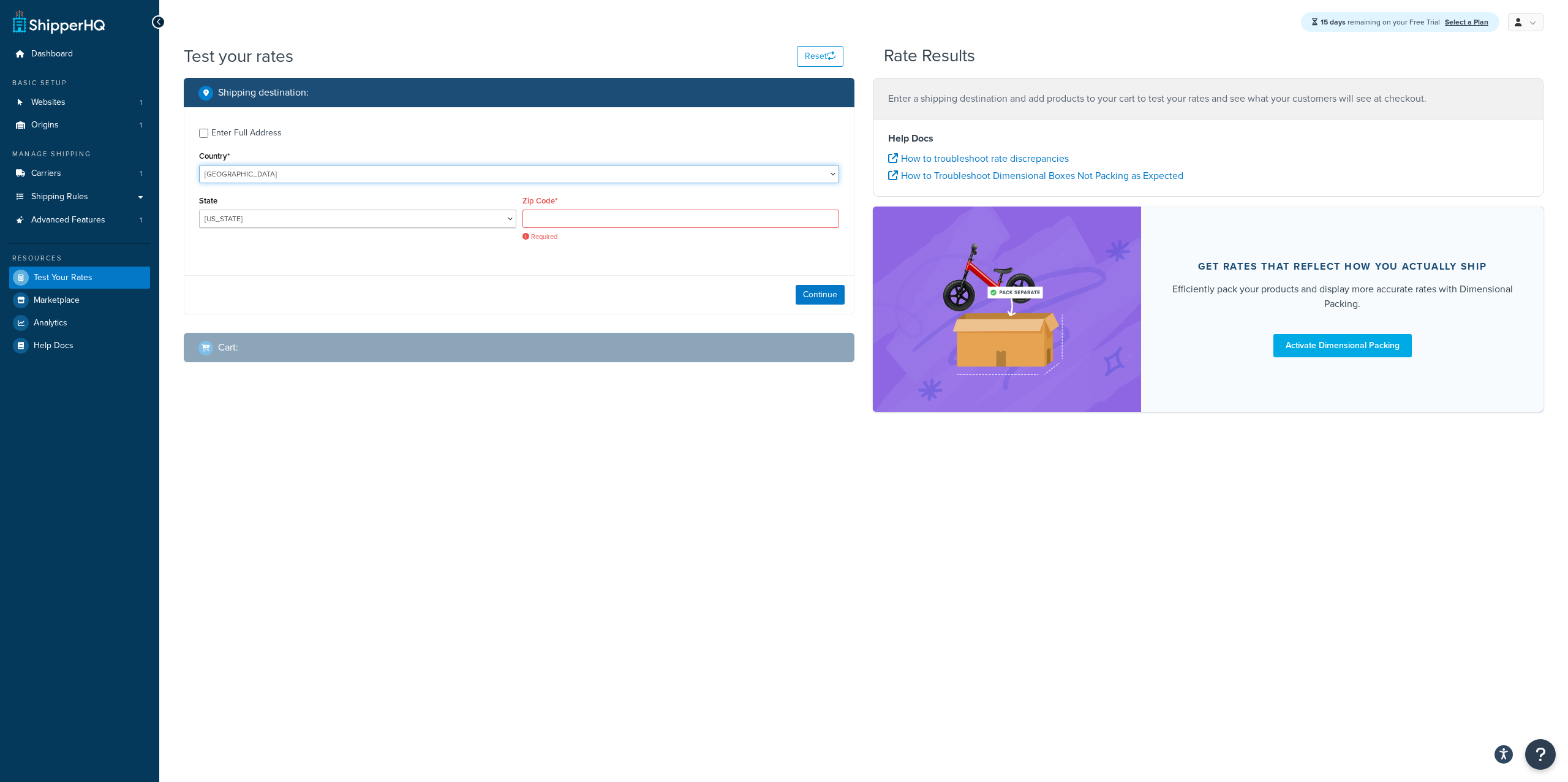 click on "United States  United Kingdom  Afghanistan  Åland Islands  Albania  Algeria  American Samoa  Andorra  Angola  Anguilla  Antarctica  Antigua and Barbuda  Argentina  Armenia  Aruba  Australia  Austria  Azerbaijan  Bahamas  Bahrain  Bangladesh  Barbados  Belarus  Belgium  Belize  Benin  Bermuda  Bhutan  Bolivia  Bonaire, Sint Eustatius and Saba  Bosnia and Herzegovina  Botswana  Bouvet Island  Brazil  British Indian Ocean Territory  Brunei Darussalam  Bulgaria  Burkina Faso  Burundi  Cambodia  Cameroon  Canada  Cape Verde  Cayman Islands  Central African Republic  Chad  Chile  China  Christmas Island  Cocos (Keeling) Islands  Colombia  Comoros  Congo  Congo, The Democratic Republic of the  Cook Islands  Costa Rica  Côte d'Ivoire  Croatia  Cuba  Curacao  Cyprus  Czech Republic  Denmark  Djibouti  Dominica  Dominican Republic  Ecuador  Egypt  El Salvador  Equatorial Guinea  Eritrea  Estonia  Ethiopia  Falkland Islands (Malvinas)  Faroe Islands  Fiji  Finland  France  French Guiana  French Polynesia  Gabon  Guam" at bounding box center (519, 174) 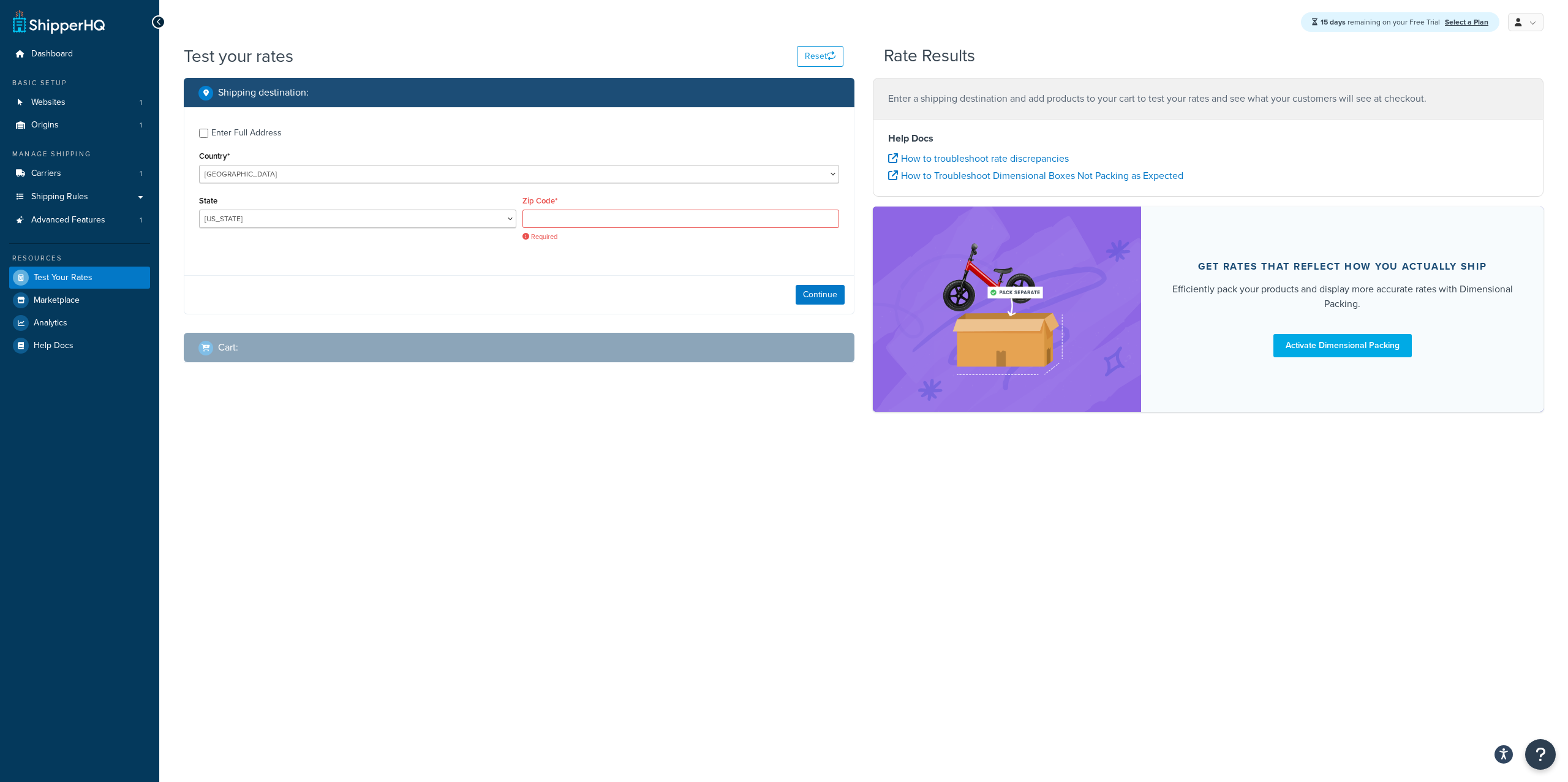 click on "15 days   remaining on your Free Trial   Select a Plan     My Profile   Billing   Global Settings   Contact Us   Logout Test your rates Reset   Rate Results Shipping destination :   Enter Full Address Country*   United States  United Kingdom  Afghanistan  Åland Islands  Albania  Algeria  American Samoa  Andorra  Angola  Anguilla  Antarctica  Antigua and Barbuda  Argentina  Armenia  Aruba  Australia  Austria  Azerbaijan  Bahamas  Bahrain  Bangladesh  Barbados  Belarus  Belgium  Belize  Benin  Bermuda  Bhutan  Bolivia  Bonaire, Sint Eustatius and Saba  Bosnia and Herzegovina  Botswana  Bouvet Island  Brazil  British Indian Ocean Territory  Brunei Darussalam  Bulgaria  Burkina Faso  Burundi  Cambodia  Cameroon  Canada  Cape Verde  Cayman Islands  Central African Republic  Chad  Chile  China  Christmas Island  Cocos (Keeling) Islands  Colombia  Comoros  Congo  Congo, The Democratic Republic of the  Cook Islands  Costa Rica  Côte d'Ivoire  Croatia  Cuba  Curacao  Cyprus  Czech Republic  Denmark  Djibouti" at bounding box center [864, 391] 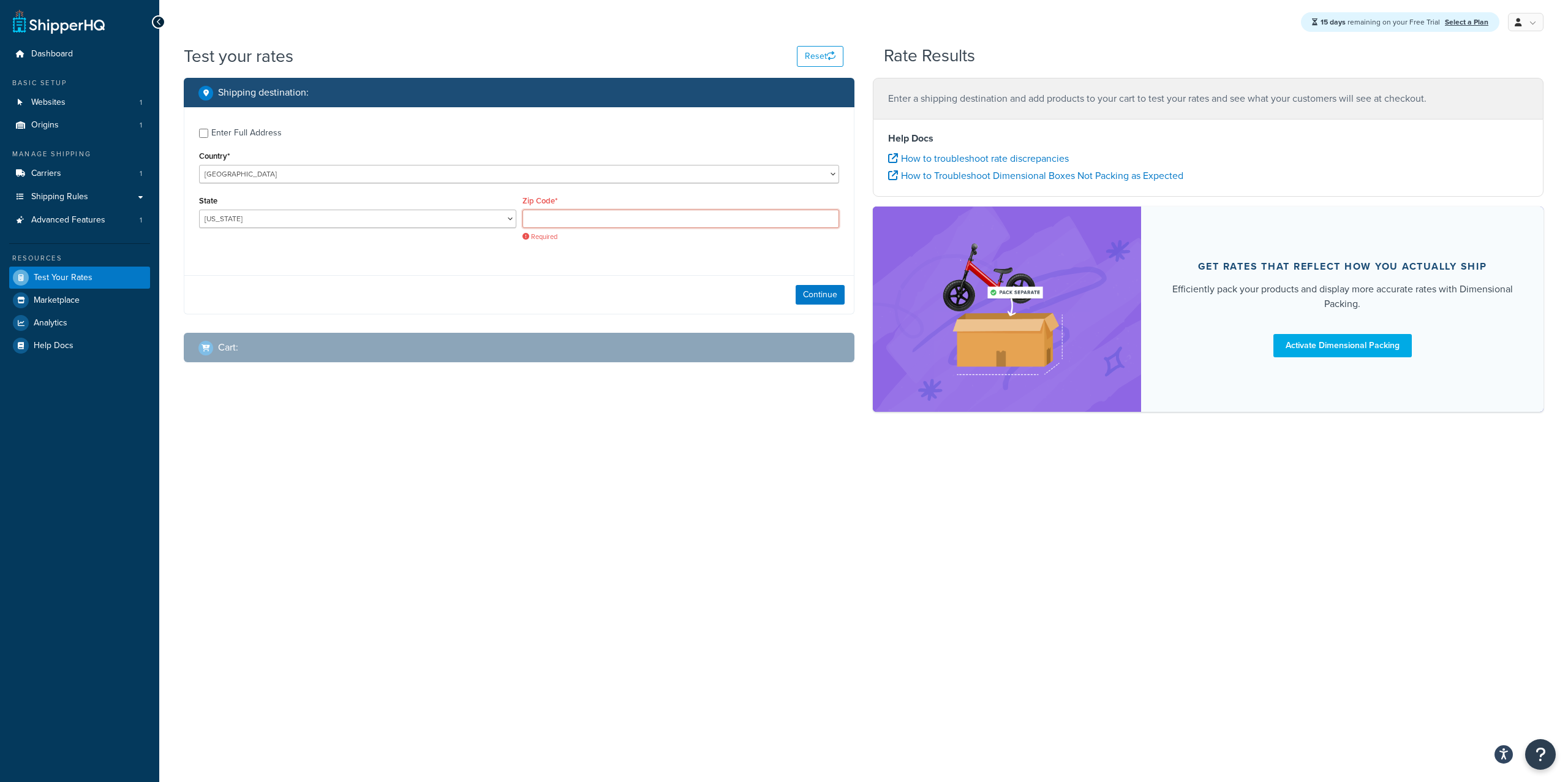 click on "Zip Code*" at bounding box center (681, 219) 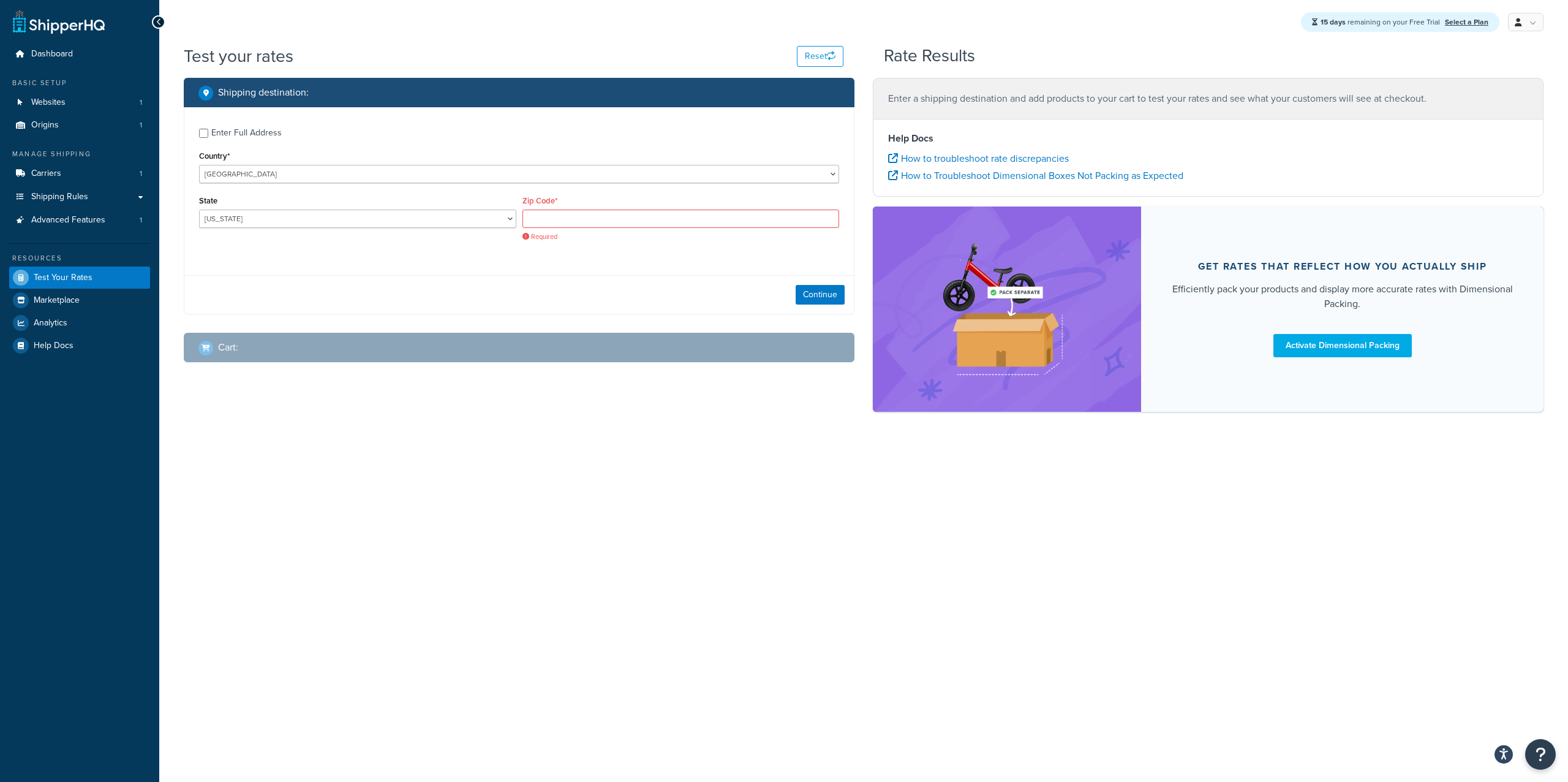 click on "Enter Full Address Country*   [GEOGRAPHIC_DATA]  [GEOGRAPHIC_DATA]  [GEOGRAPHIC_DATA]  [GEOGRAPHIC_DATA]  [GEOGRAPHIC_DATA]  [GEOGRAPHIC_DATA]  [US_STATE]  [GEOGRAPHIC_DATA]  [GEOGRAPHIC_DATA]  [GEOGRAPHIC_DATA]  [GEOGRAPHIC_DATA]  [GEOGRAPHIC_DATA]  [GEOGRAPHIC_DATA]  [GEOGRAPHIC_DATA]  [GEOGRAPHIC_DATA]  [GEOGRAPHIC_DATA]  [GEOGRAPHIC_DATA]  [GEOGRAPHIC_DATA]  [GEOGRAPHIC_DATA]  [GEOGRAPHIC_DATA]  [GEOGRAPHIC_DATA]  [GEOGRAPHIC_DATA]  [GEOGRAPHIC_DATA]  [GEOGRAPHIC_DATA]  [GEOGRAPHIC_DATA]  [GEOGRAPHIC_DATA]  [GEOGRAPHIC_DATA]  [GEOGRAPHIC_DATA]  [GEOGRAPHIC_DATA]  [GEOGRAPHIC_DATA]  [GEOGRAPHIC_DATA]  [GEOGRAPHIC_DATA]  [GEOGRAPHIC_DATA]  [GEOGRAPHIC_DATA]  [GEOGRAPHIC_DATA]  [GEOGRAPHIC_DATA]  [GEOGRAPHIC_DATA]  [GEOGRAPHIC_DATA]  [GEOGRAPHIC_DATA]  [GEOGRAPHIC_DATA]  [GEOGRAPHIC_DATA]  [GEOGRAPHIC_DATA]  [GEOGRAPHIC_DATA]  [GEOGRAPHIC_DATA]  [GEOGRAPHIC_DATA]  [GEOGRAPHIC_DATA]  [GEOGRAPHIC_DATA]  [GEOGRAPHIC_DATA]  [GEOGRAPHIC_DATA]  [GEOGRAPHIC_DATA]  [GEOGRAPHIC_DATA]  [GEOGRAPHIC_DATA]  [GEOGRAPHIC_DATA]  [GEOGRAPHIC_DATA], [GEOGRAPHIC_DATA]  [GEOGRAPHIC_DATA]  [GEOGRAPHIC_DATA]  [GEOGRAPHIC_DATA]  [GEOGRAPHIC_DATA]  [GEOGRAPHIC_DATA]  [GEOGRAPHIC_DATA]  [GEOGRAPHIC_DATA]  [GEOGRAPHIC_DATA]  [GEOGRAPHIC_DATA]  [GEOGRAPHIC_DATA]  [GEOGRAPHIC_DATA]  [GEOGRAPHIC_DATA]  [GEOGRAPHIC_DATA]  [GEOGRAPHIC_DATA]  [GEOGRAPHIC_DATA]  [GEOGRAPHIC_DATA]  [GEOGRAPHIC_DATA]  [GEOGRAPHIC_DATA]  [GEOGRAPHIC_DATA] ([GEOGRAPHIC_DATA])  [GEOGRAPHIC_DATA]  [GEOGRAPHIC_DATA]  [GEOGRAPHIC_DATA]  [GEOGRAPHIC_DATA]  [GEOGRAPHIC_DATA]  [GEOGRAPHIC_DATA]" at bounding box center (519, 186) 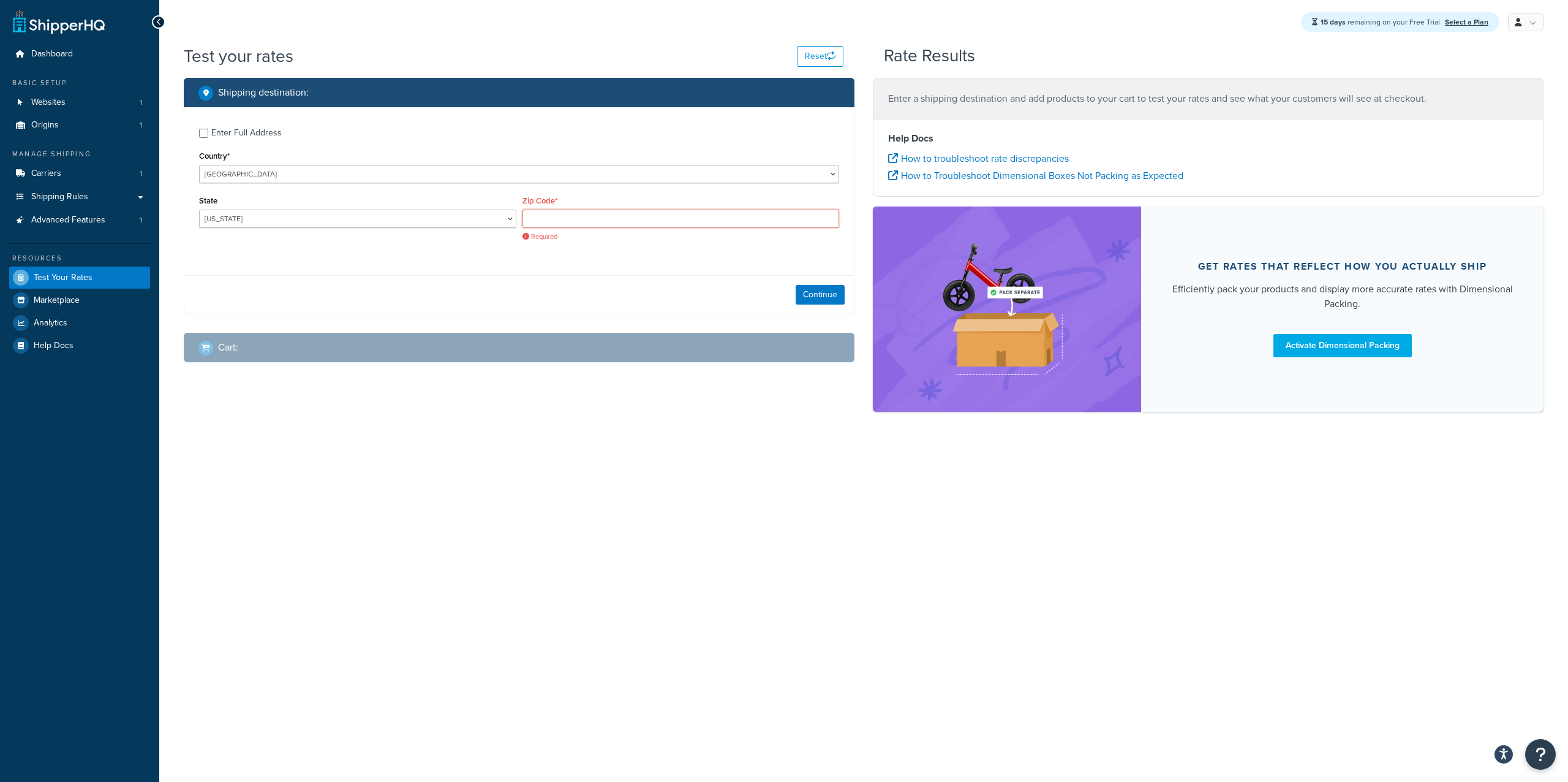 click on "Zip Code*" at bounding box center (681, 219) 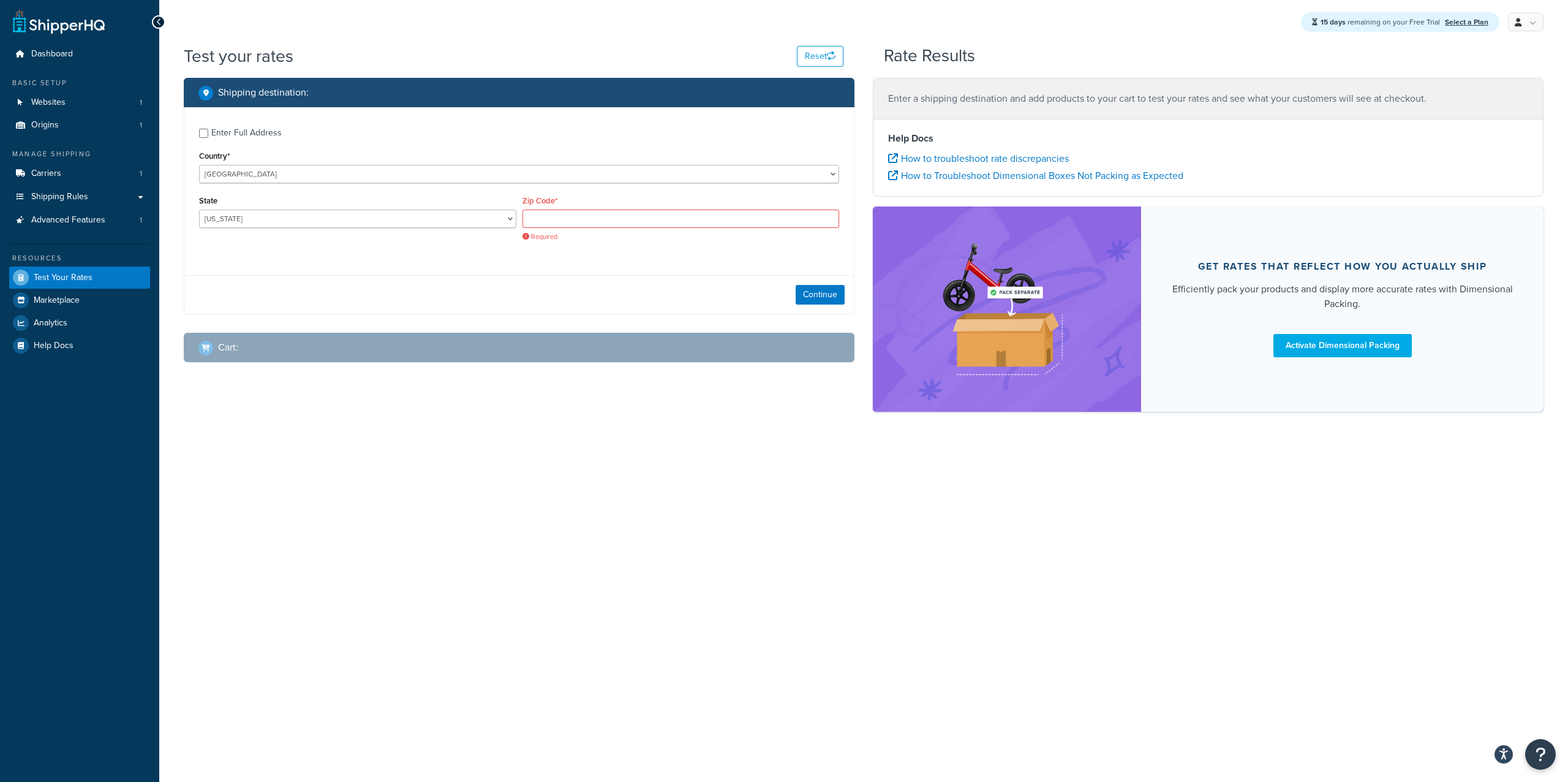 click on "Continue" at bounding box center (519, 294) 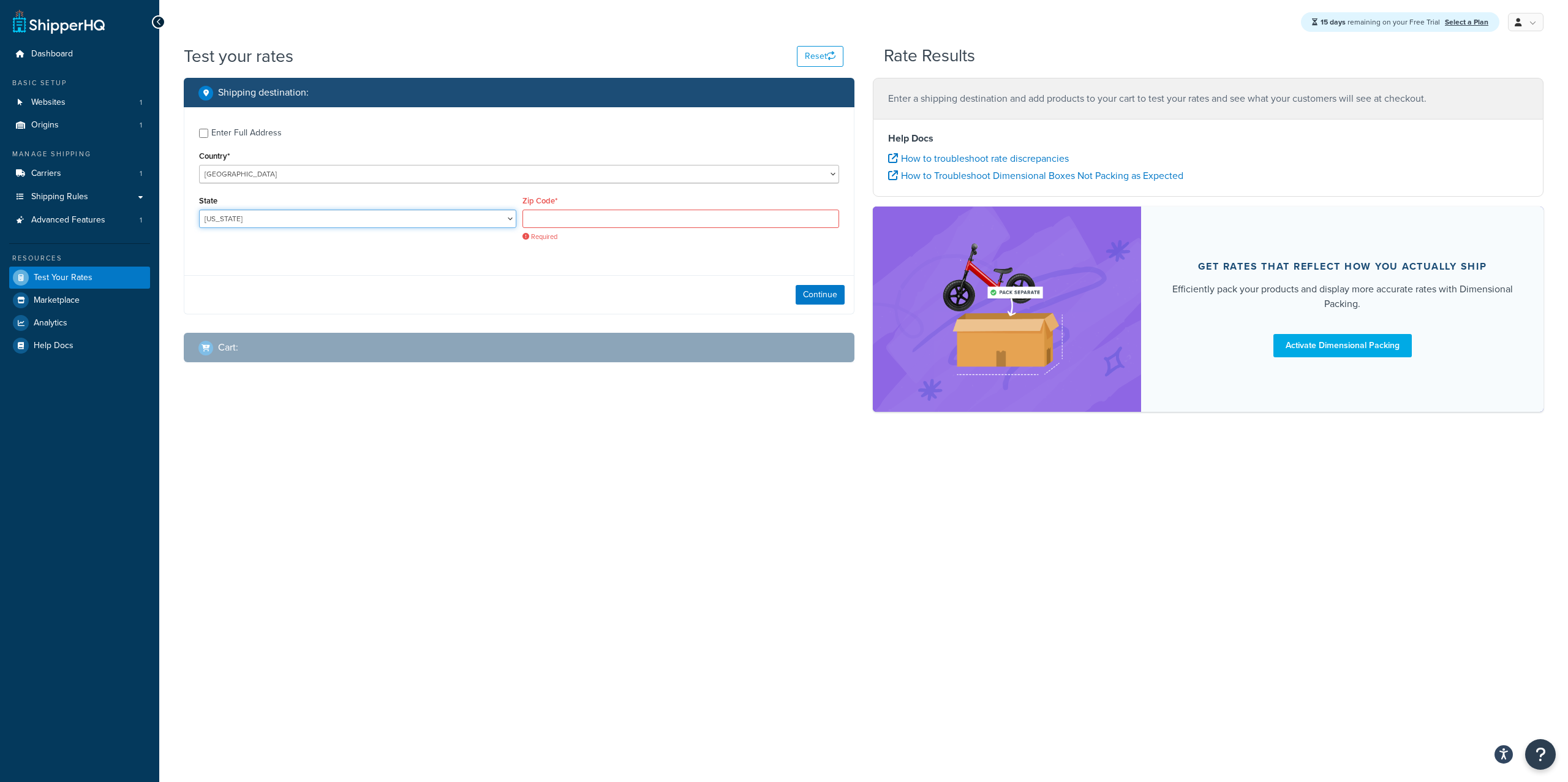 click on "[US_STATE]  [US_STATE]  [US_STATE]  [US_STATE]  [US_STATE]  Armed Forces Americas  Armed Forces [GEOGRAPHIC_DATA], [GEOGRAPHIC_DATA], [GEOGRAPHIC_DATA], [GEOGRAPHIC_DATA]  Armed Forces Pacific  [US_STATE]  [US_STATE]  [US_STATE]  [US_STATE]  [US_STATE]  [US_STATE]  [US_STATE]  [US_STATE]  [US_STATE]  [US_STATE]  [US_STATE]  [US_STATE]  [US_STATE]  [US_STATE]  [US_STATE]  [US_STATE]  [US_STATE]  [US_STATE]  [PERSON_NAME][US_STATE]  [US_STATE]  [US_STATE]  [US_STATE]  [US_STATE]  [US_STATE]  [US_STATE]  [US_STATE]  [US_STATE]  [US_STATE]  [US_STATE]  [US_STATE]  [US_STATE]  [US_STATE]  [US_STATE]  [US_STATE]  [US_STATE]  [US_STATE]  [US_STATE]  [US_STATE]  [US_STATE]  [US_STATE]  [US_STATE]  [US_STATE]  [US_STATE]  [US_STATE]  [US_STATE]  [US_STATE]  [GEOGRAPHIC_DATA] [GEOGRAPHIC_DATA]  [US_STATE]  [US_STATE]  [GEOGRAPHIC_DATA]  [US_STATE][PERSON_NAME][US_STATE]  [US_STATE][PERSON_NAME]  [US_STATE]  [US_STATE]" at bounding box center (358, 219) 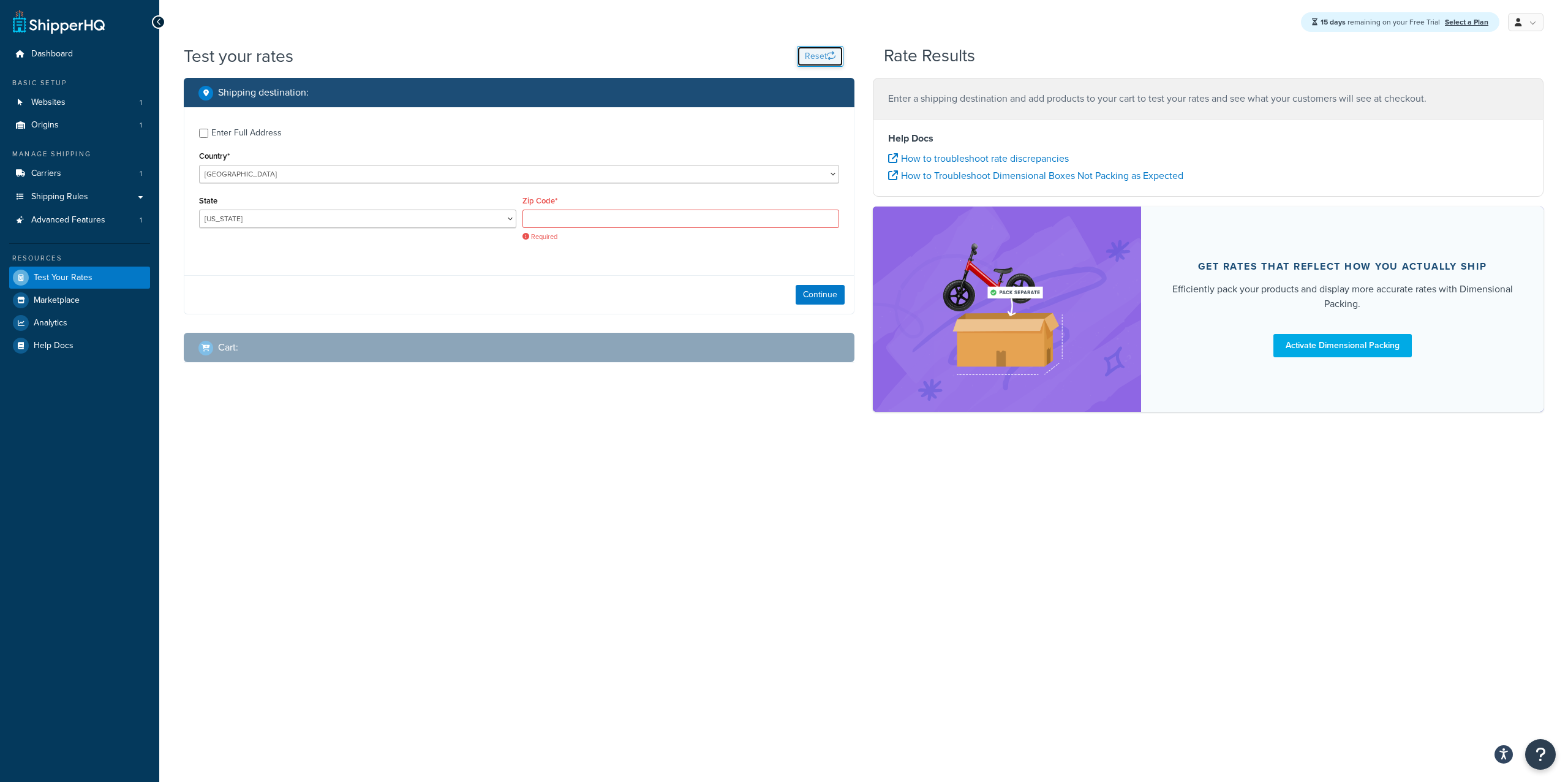 click on "Reset" at bounding box center (820, 56) 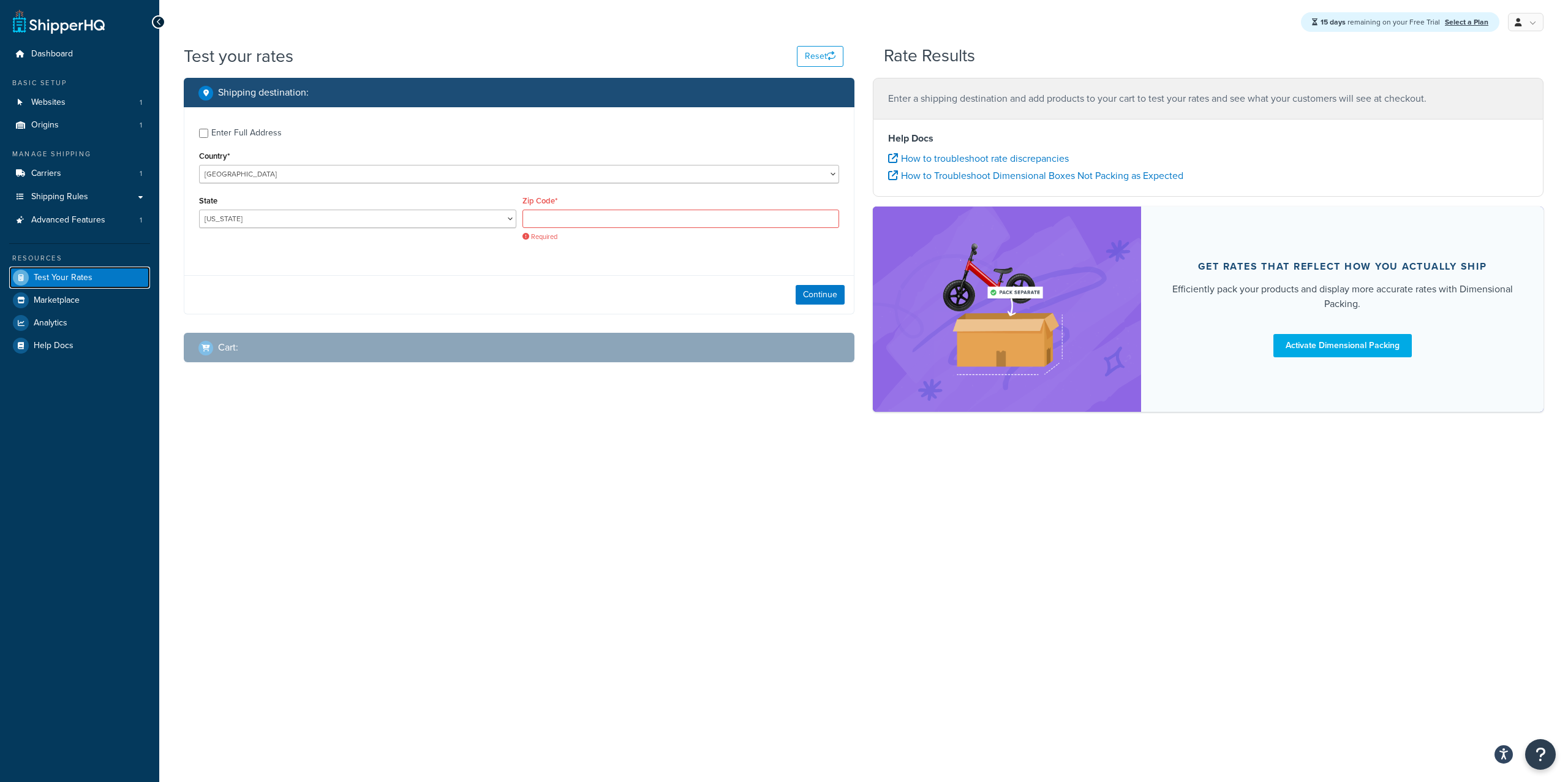 click on "Test Your Rates" at bounding box center (63, 278) 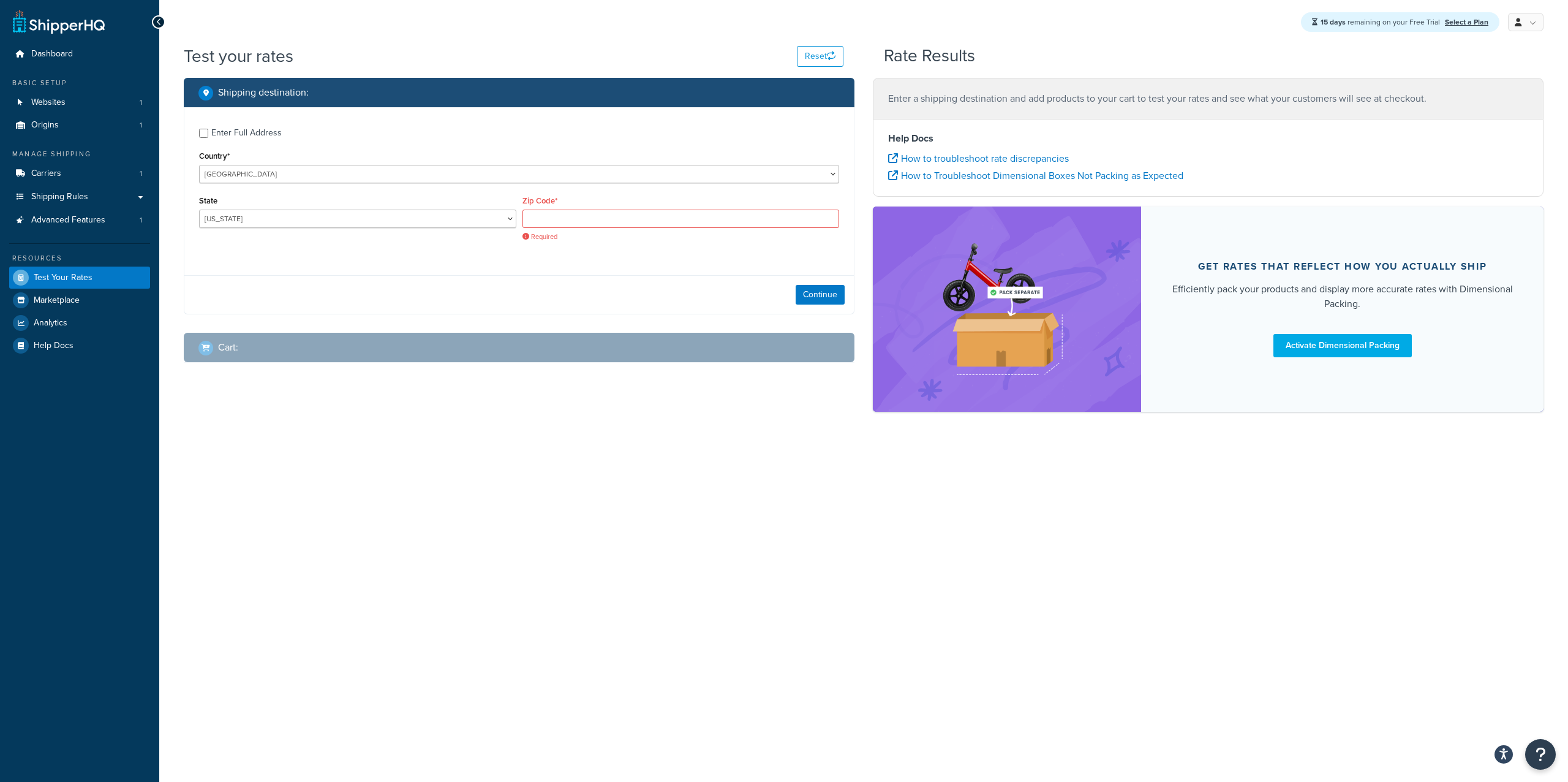 click on "Dashboard Basic Setup   Websites 1   Origins 1 Manage Shipping   Carriers 1   Shipping Rules Shipping Rules All  Shipping Rules 0   Shipping Zones 4   Shipping Groups 5   Filters 1   Advanced Features 1 Resources   Test Your Rates   Marketplace   Analytics   Help Docs" at bounding box center (80, 391) 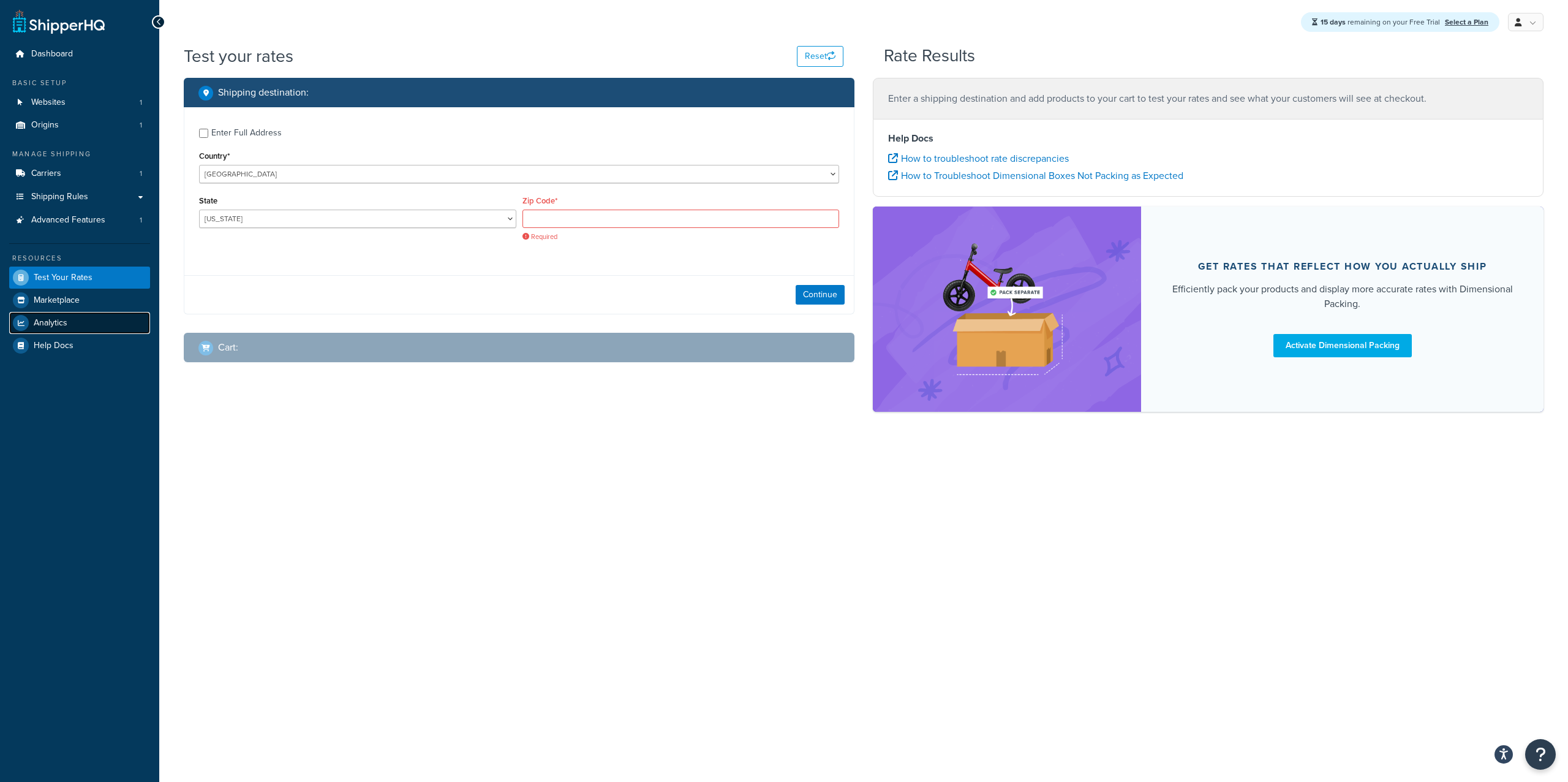 click on "Analytics" at bounding box center (80, 323) 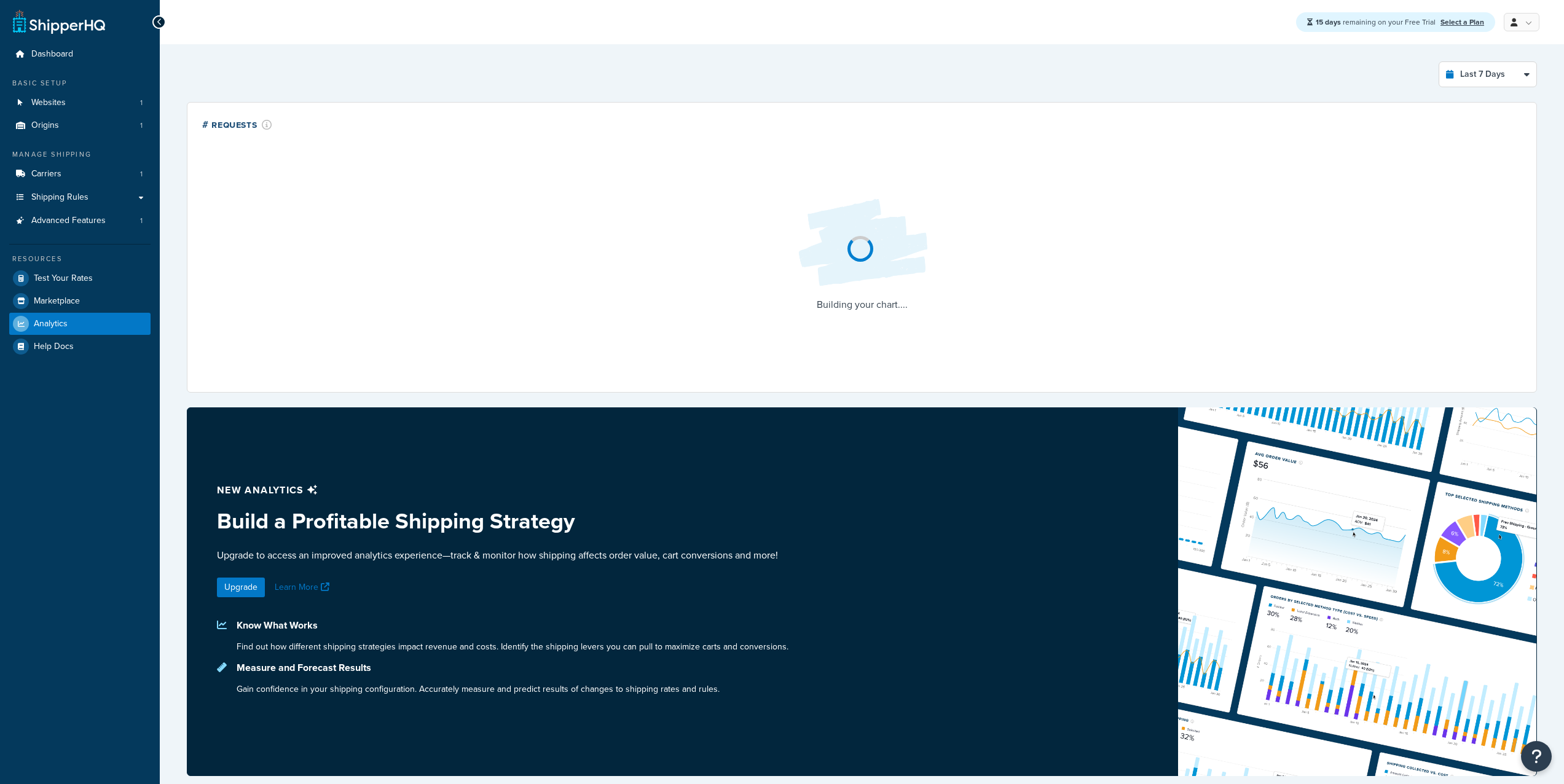 select on "last_7_days" 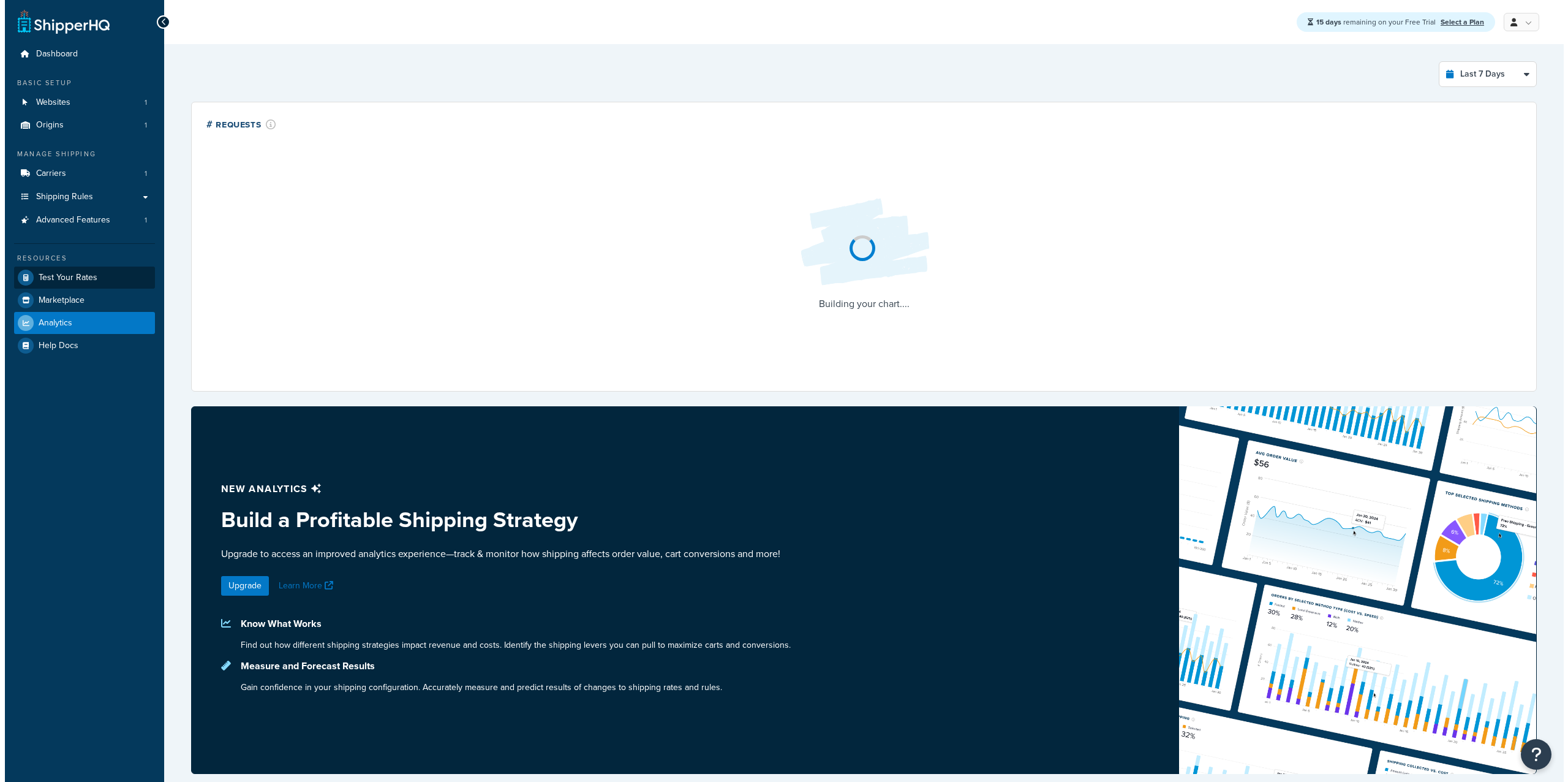 scroll, scrollTop: 0, scrollLeft: 0, axis: both 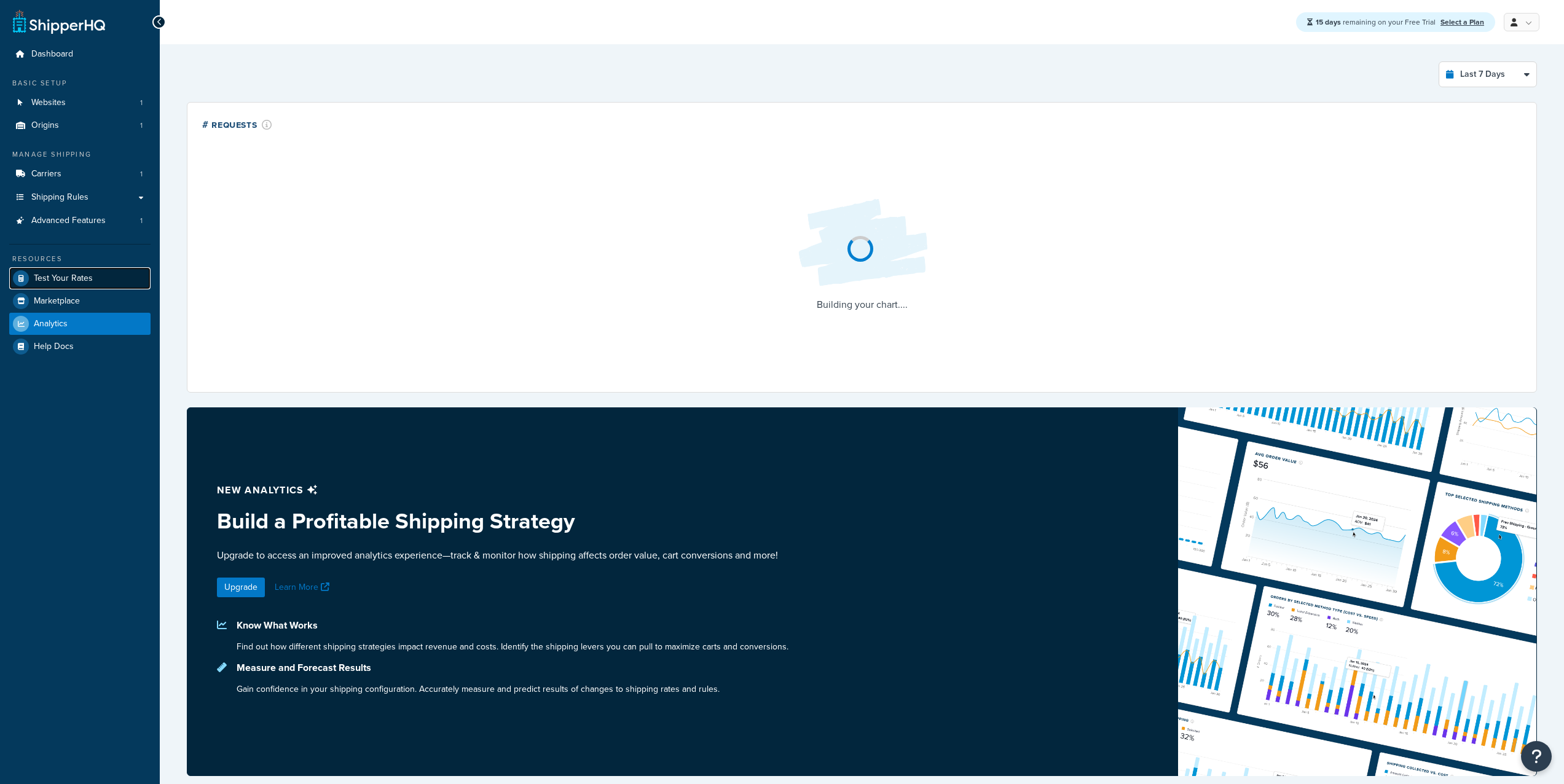 click on "Test Your Rates" at bounding box center [80, 278] 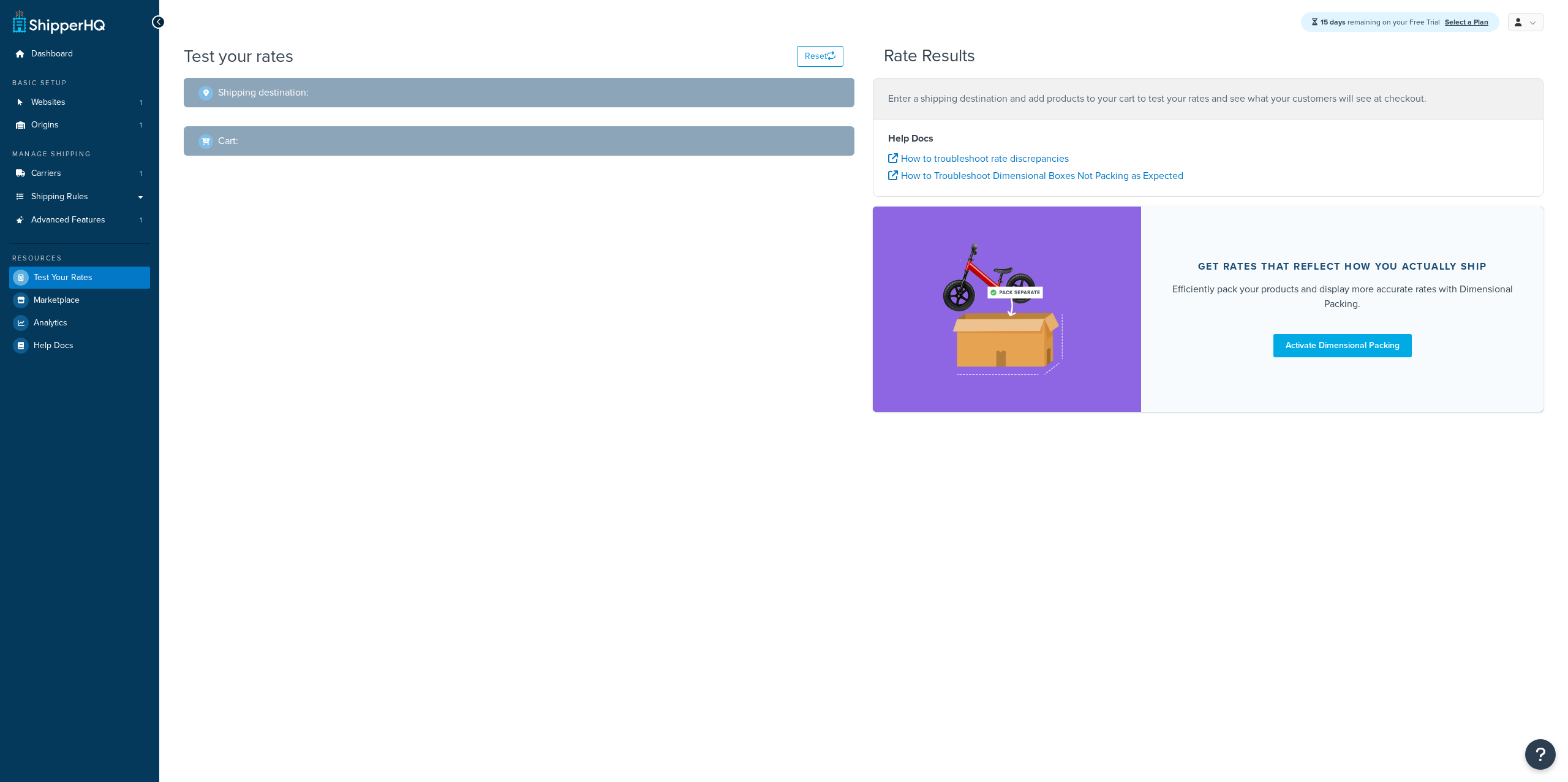 scroll, scrollTop: 0, scrollLeft: 0, axis: both 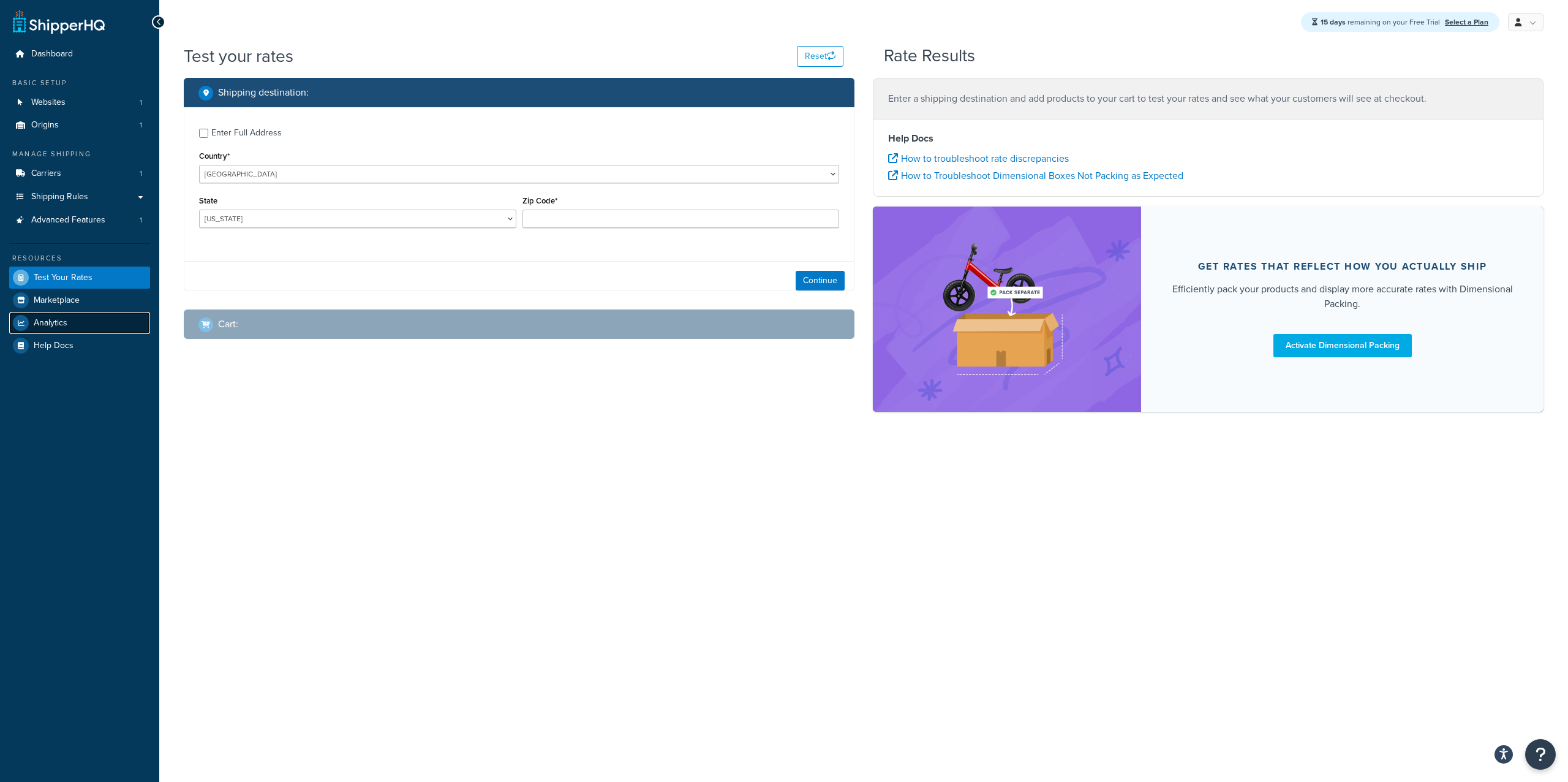 click on "Analytics" at bounding box center (80, 323) 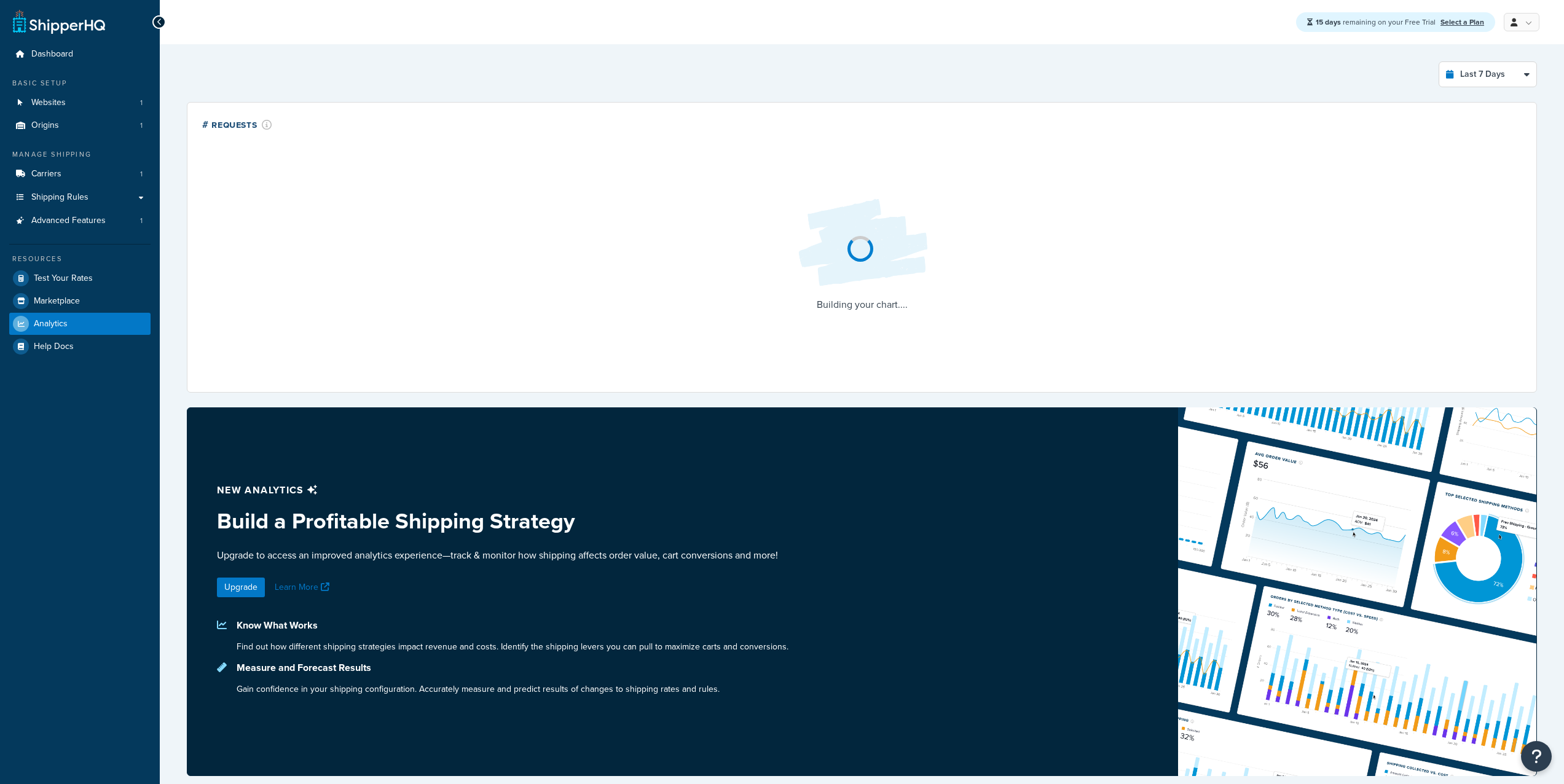 select on "last_7_days" 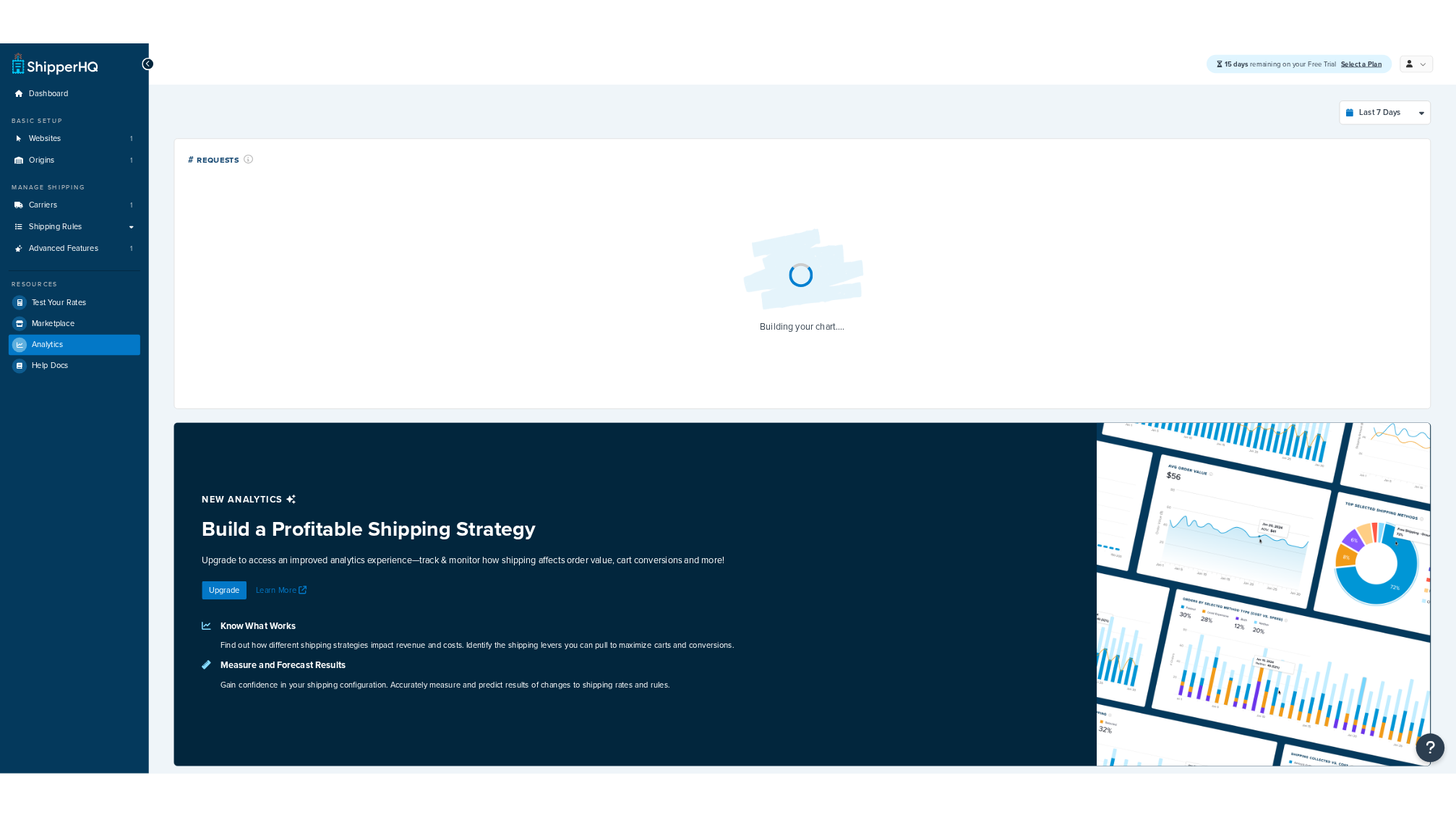 scroll, scrollTop: 0, scrollLeft: 0, axis: both 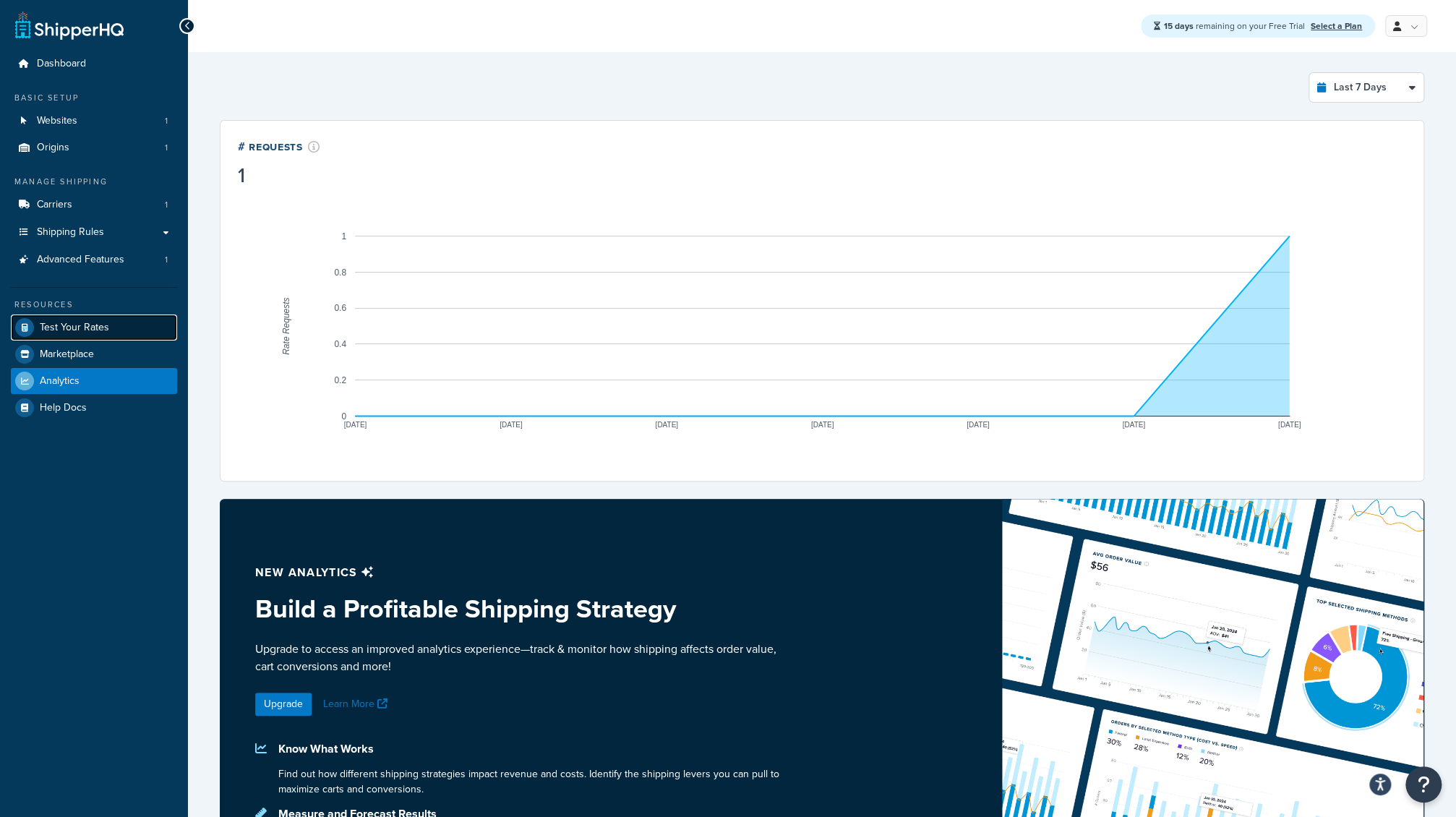 click on "Test Your Rates" at bounding box center [74, 328] 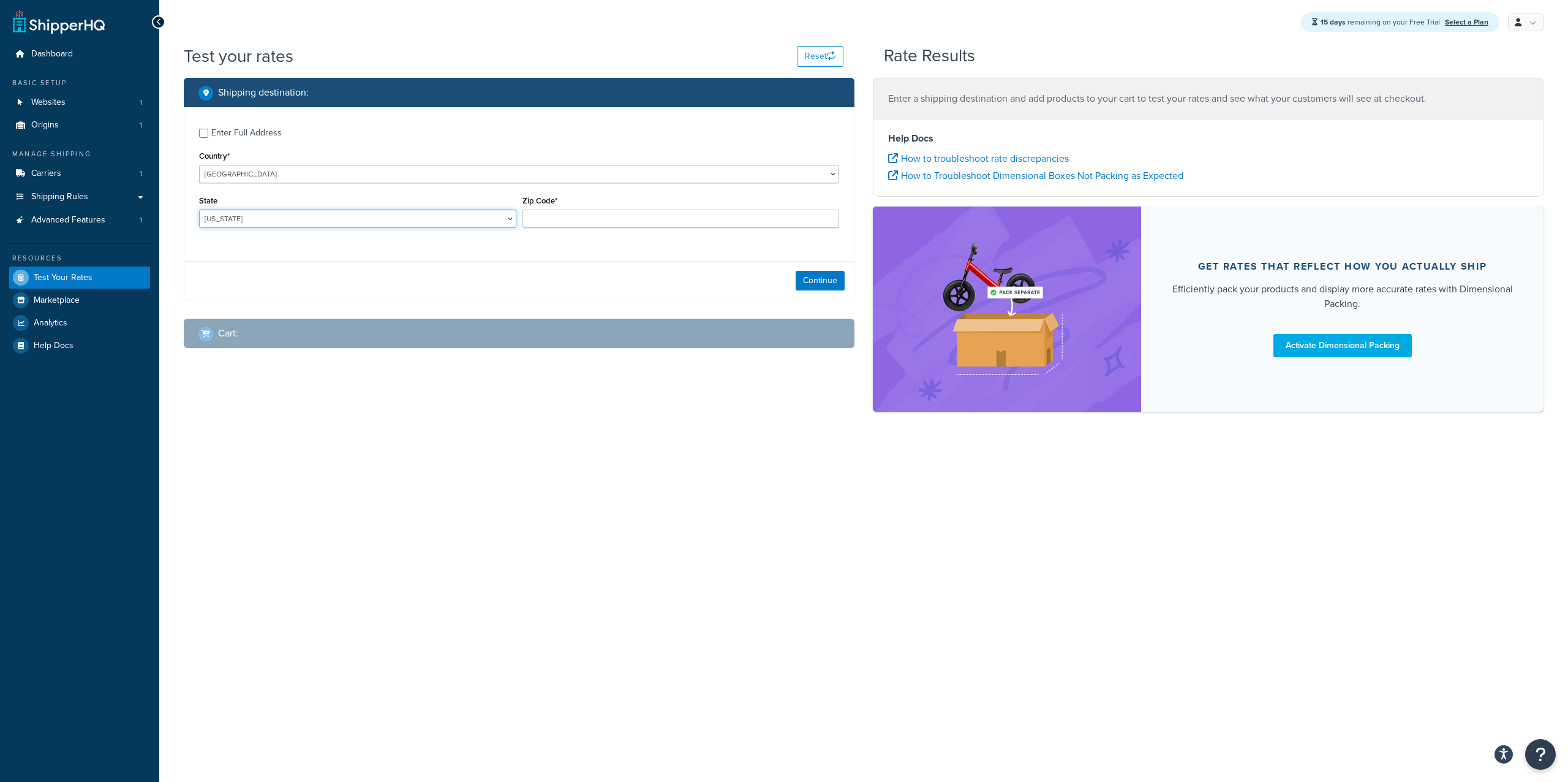 click on "[US_STATE]  [US_STATE]  [US_STATE]  [US_STATE]  [US_STATE]  Armed Forces Americas  Armed Forces [GEOGRAPHIC_DATA], [GEOGRAPHIC_DATA], [GEOGRAPHIC_DATA], [GEOGRAPHIC_DATA]  Armed Forces Pacific  [US_STATE]  [US_STATE]  [US_STATE]  [US_STATE]  [US_STATE]  [US_STATE]  [US_STATE]  [US_STATE]  [US_STATE]  [US_STATE]  [US_STATE]  [US_STATE]  [US_STATE]  [US_STATE]  [US_STATE]  [US_STATE]  [US_STATE]  [US_STATE]  [PERSON_NAME][US_STATE]  [US_STATE]  [US_STATE]  [US_STATE]  [US_STATE]  [US_STATE]  [US_STATE]  [US_STATE]  [US_STATE]  [US_STATE]  [US_STATE]  [US_STATE]  [US_STATE]  [US_STATE]  [US_STATE]  [US_STATE]  [US_STATE]  [US_STATE]  [US_STATE]  [US_STATE]  [US_STATE]  [US_STATE]  [US_STATE]  [US_STATE]  [US_STATE]  [US_STATE]  [US_STATE]  [US_STATE]  [GEOGRAPHIC_DATA] [GEOGRAPHIC_DATA]  [US_STATE]  [US_STATE]  [GEOGRAPHIC_DATA]  [US_STATE][PERSON_NAME][US_STATE]  [US_STATE][PERSON_NAME]  [US_STATE]  [US_STATE]" at bounding box center [358, 219] 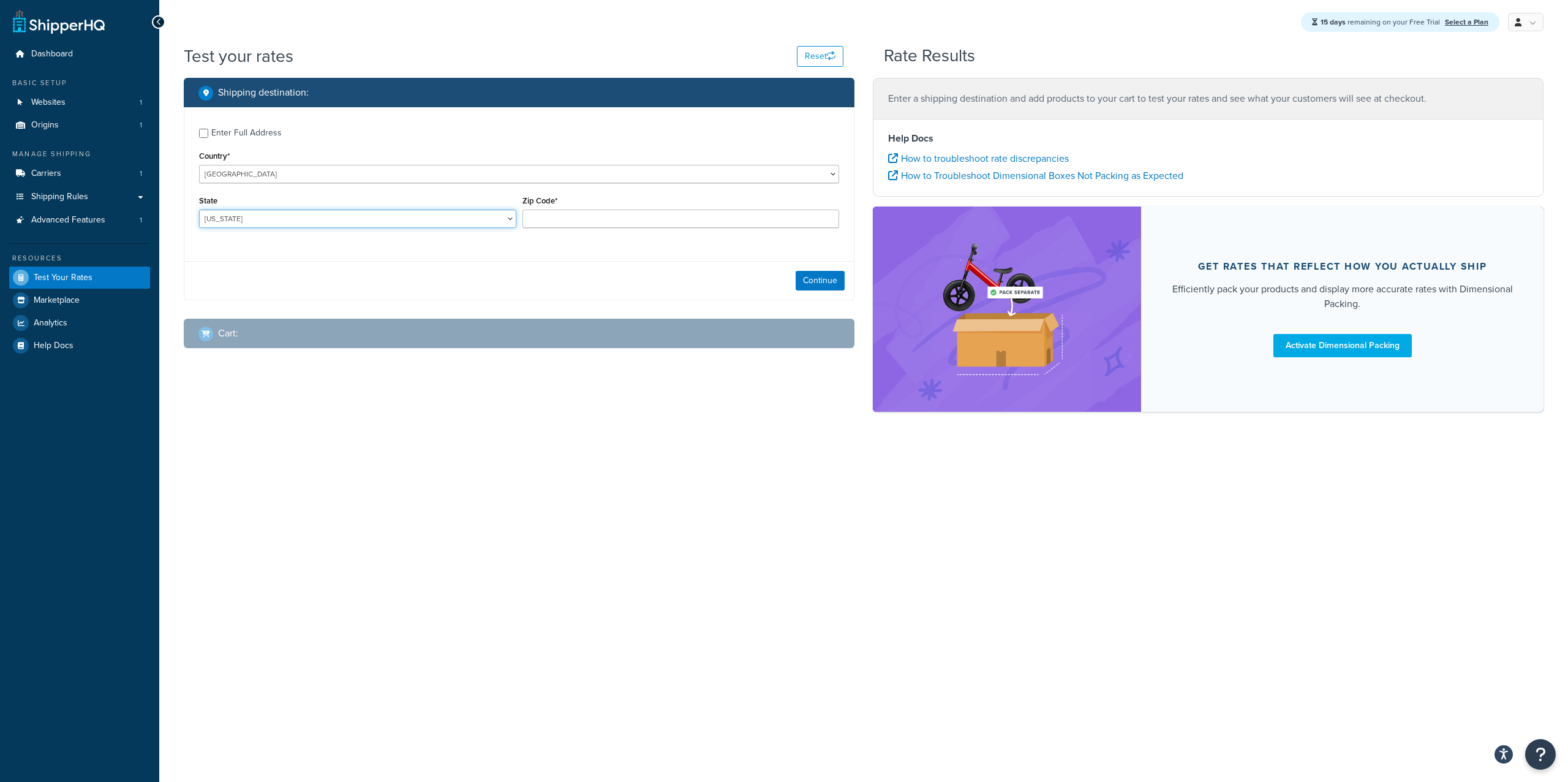 select on "[GEOGRAPHIC_DATA]" 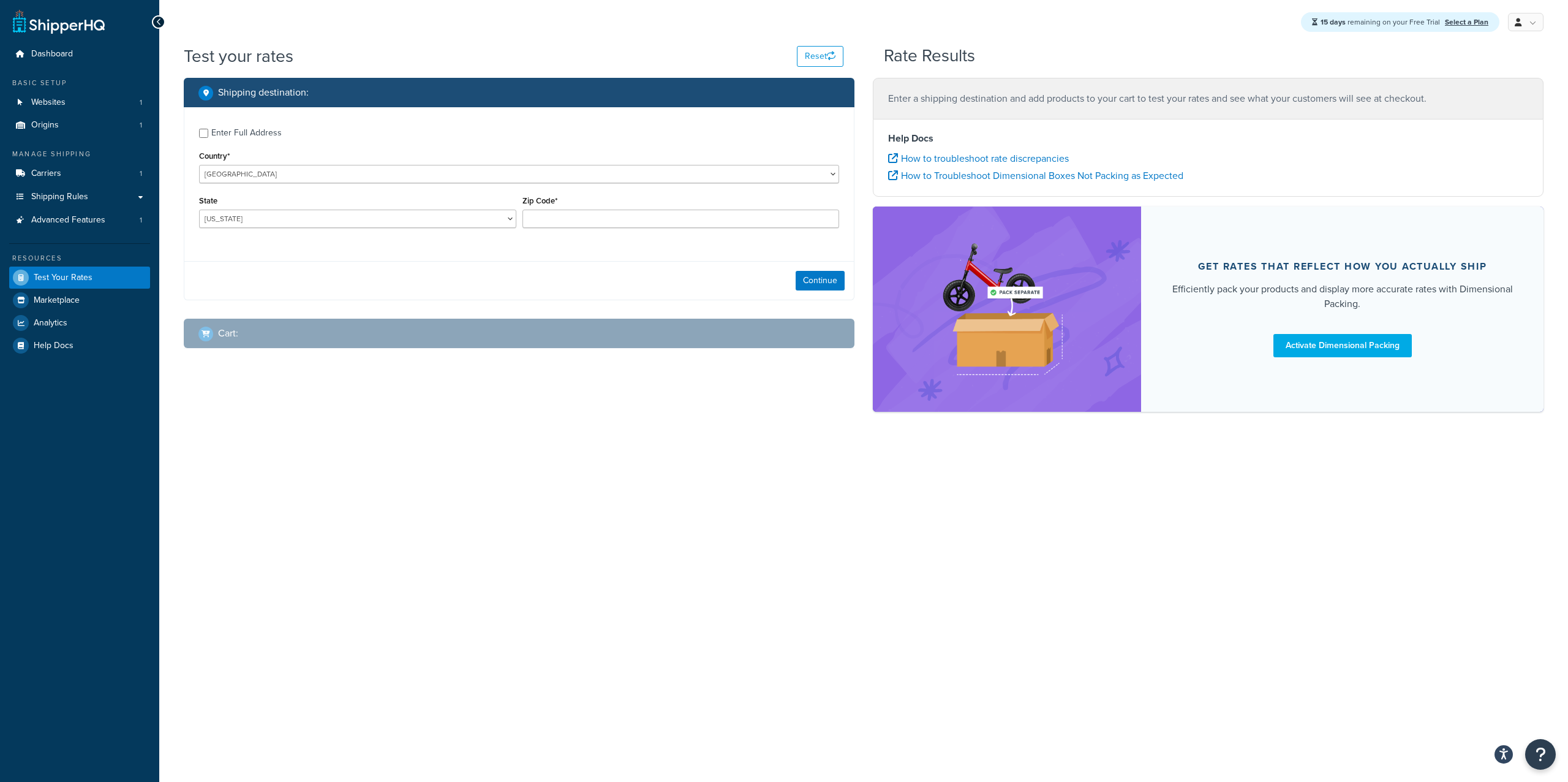 click on "Zip Code*" at bounding box center [681, 214] 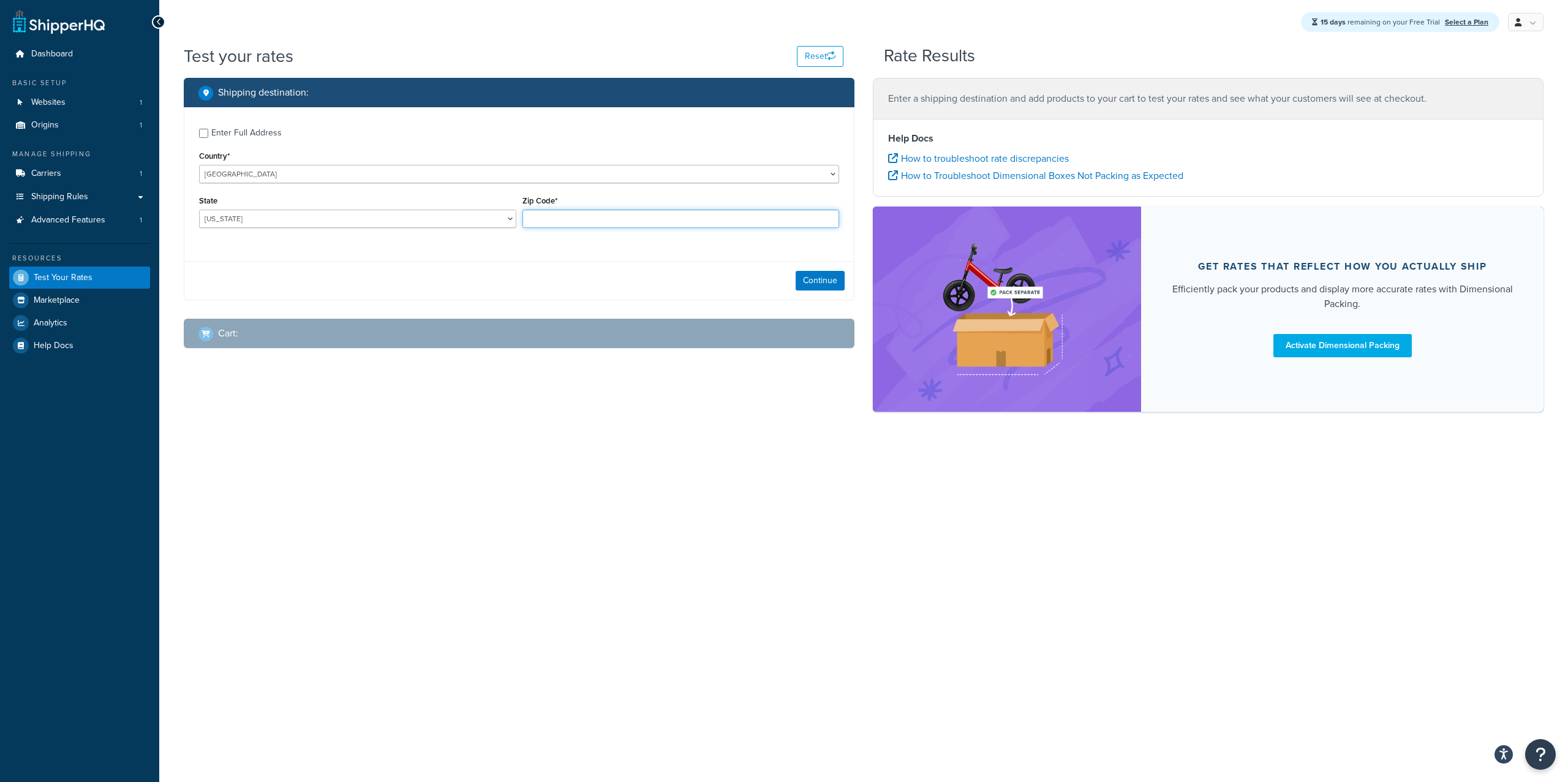 click on "Zip Code*" at bounding box center (681, 219) 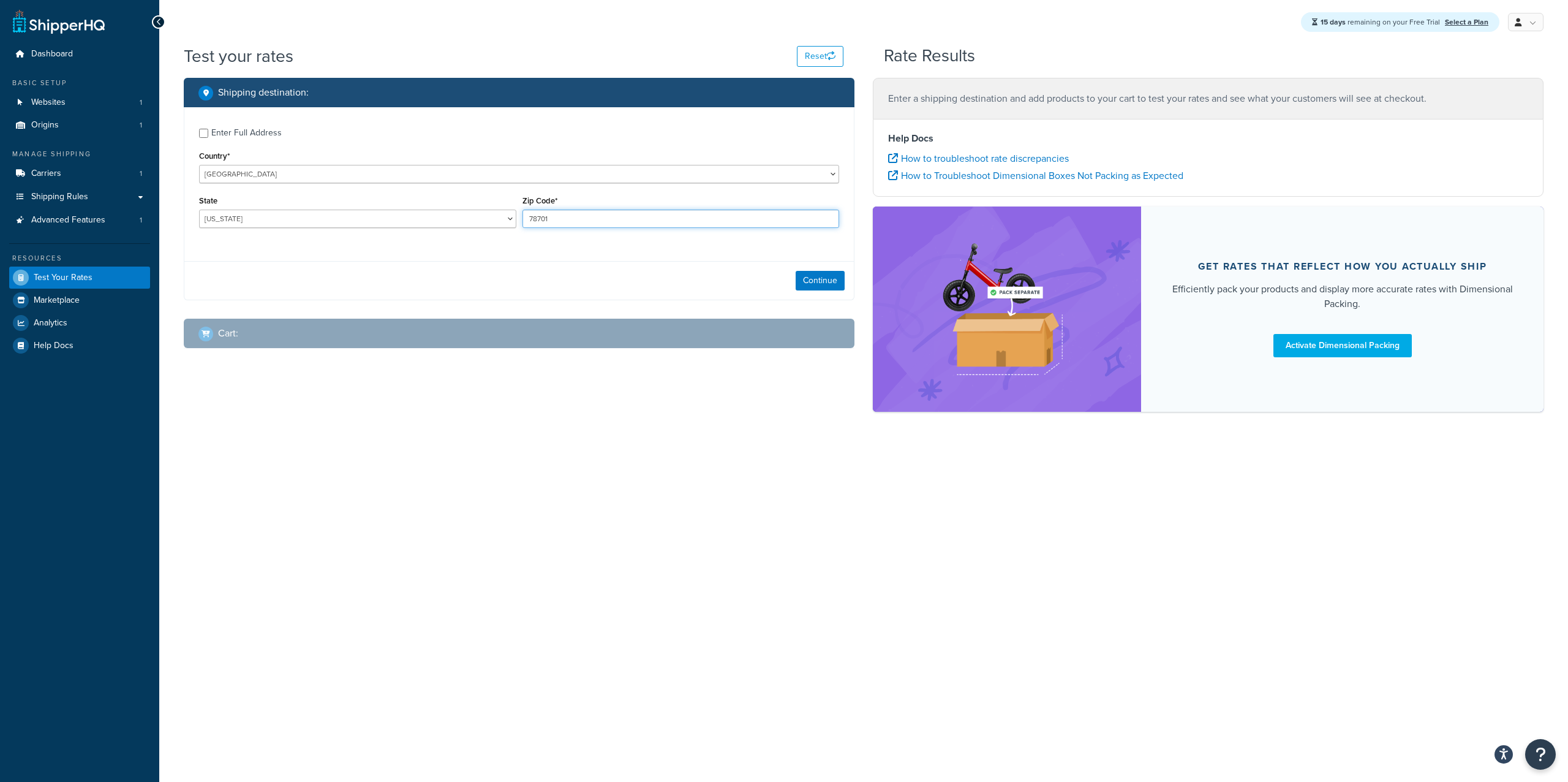 type on "78701" 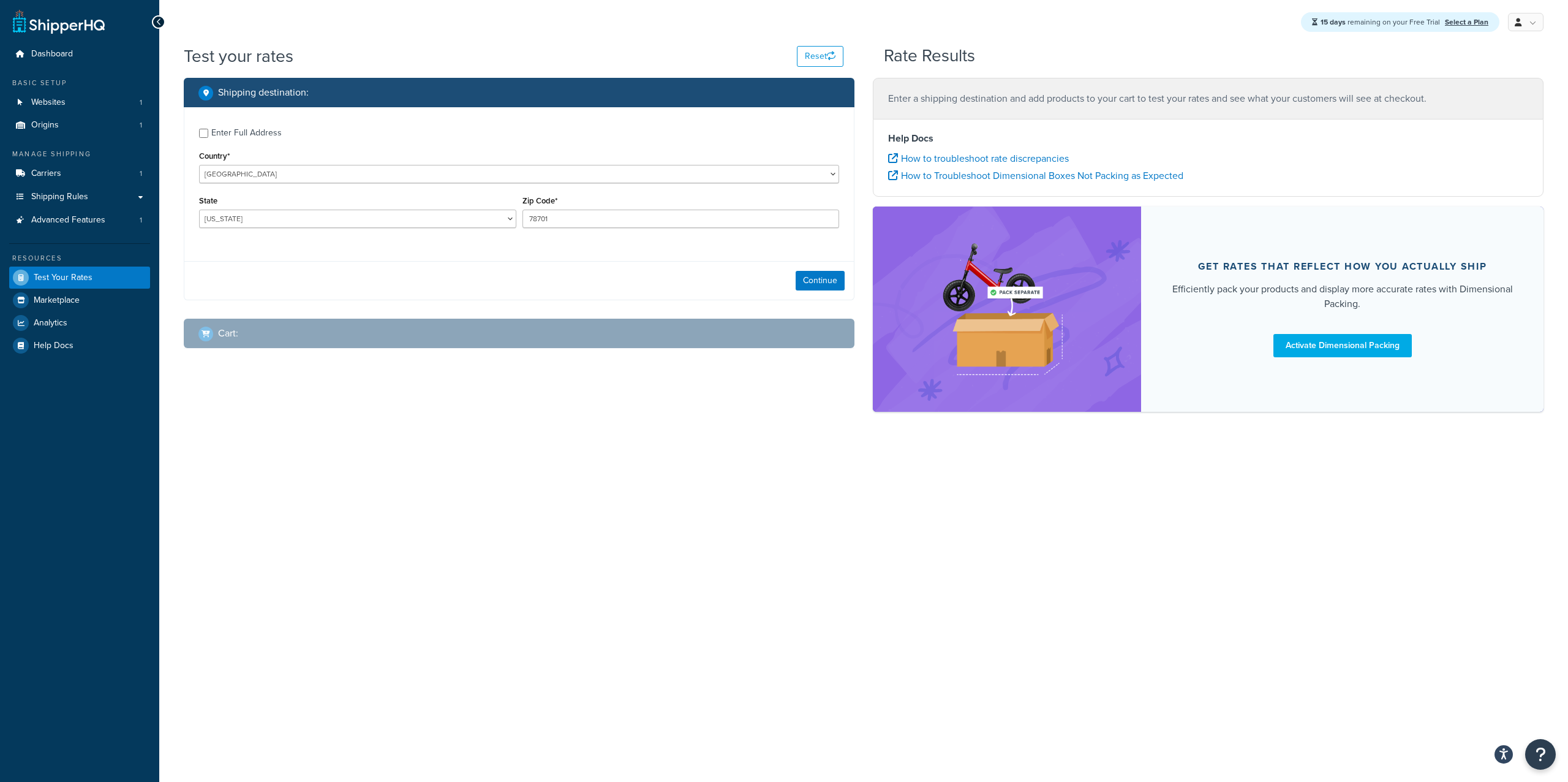 click on "Zip Code*" at bounding box center [540, 200] 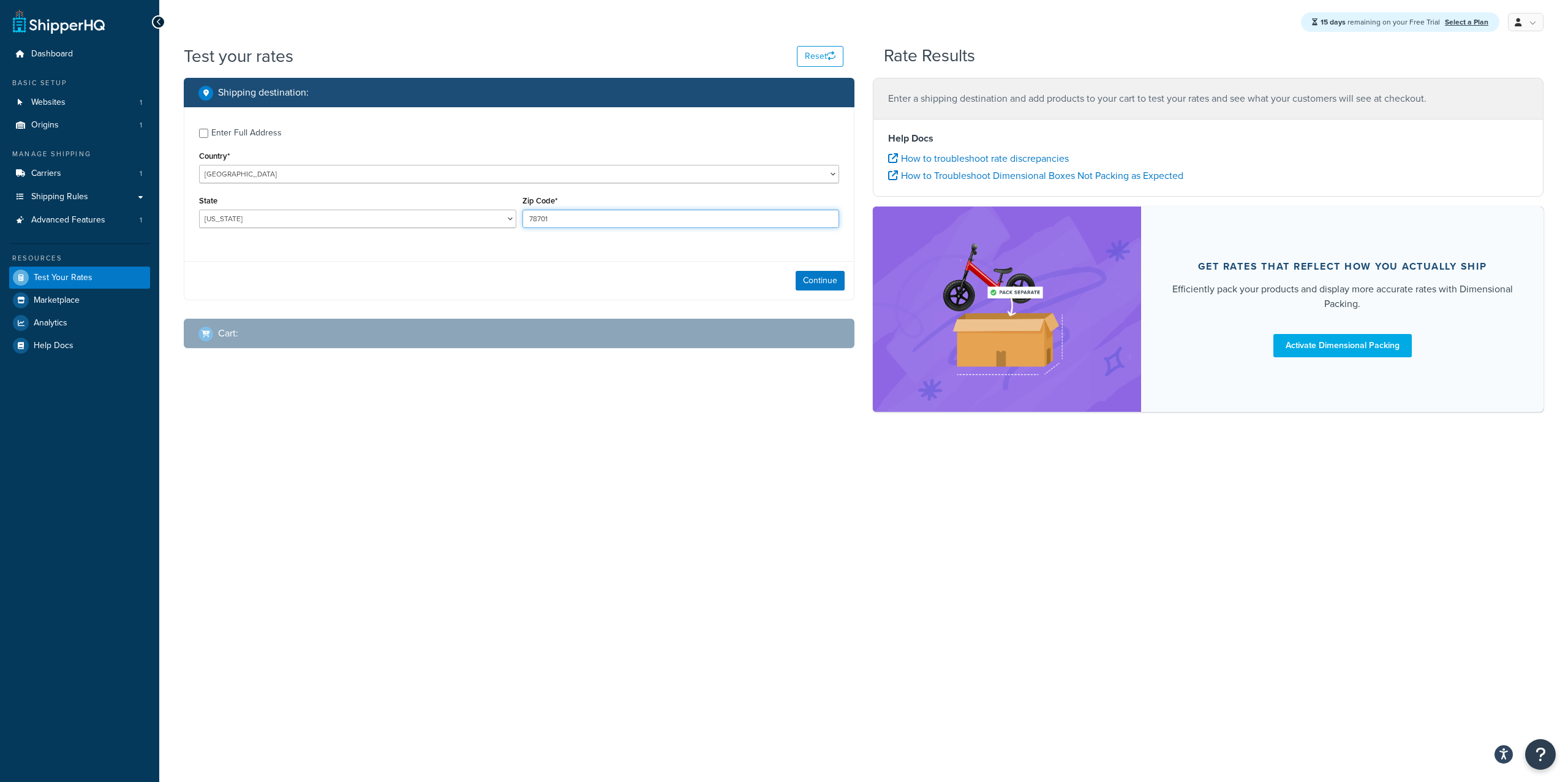click on "78701" at bounding box center (681, 219) 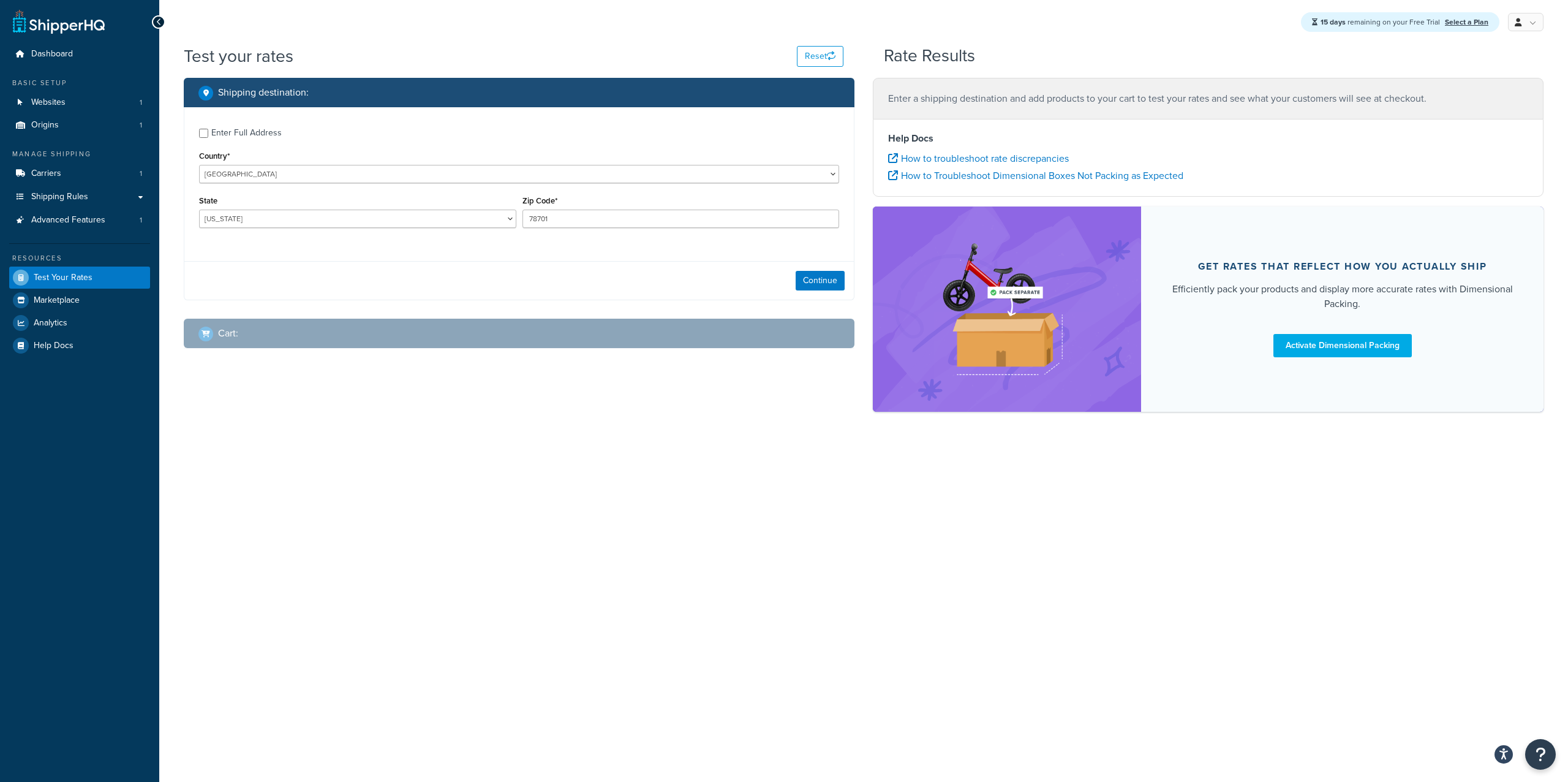 click on "Continue" at bounding box center [519, 280] 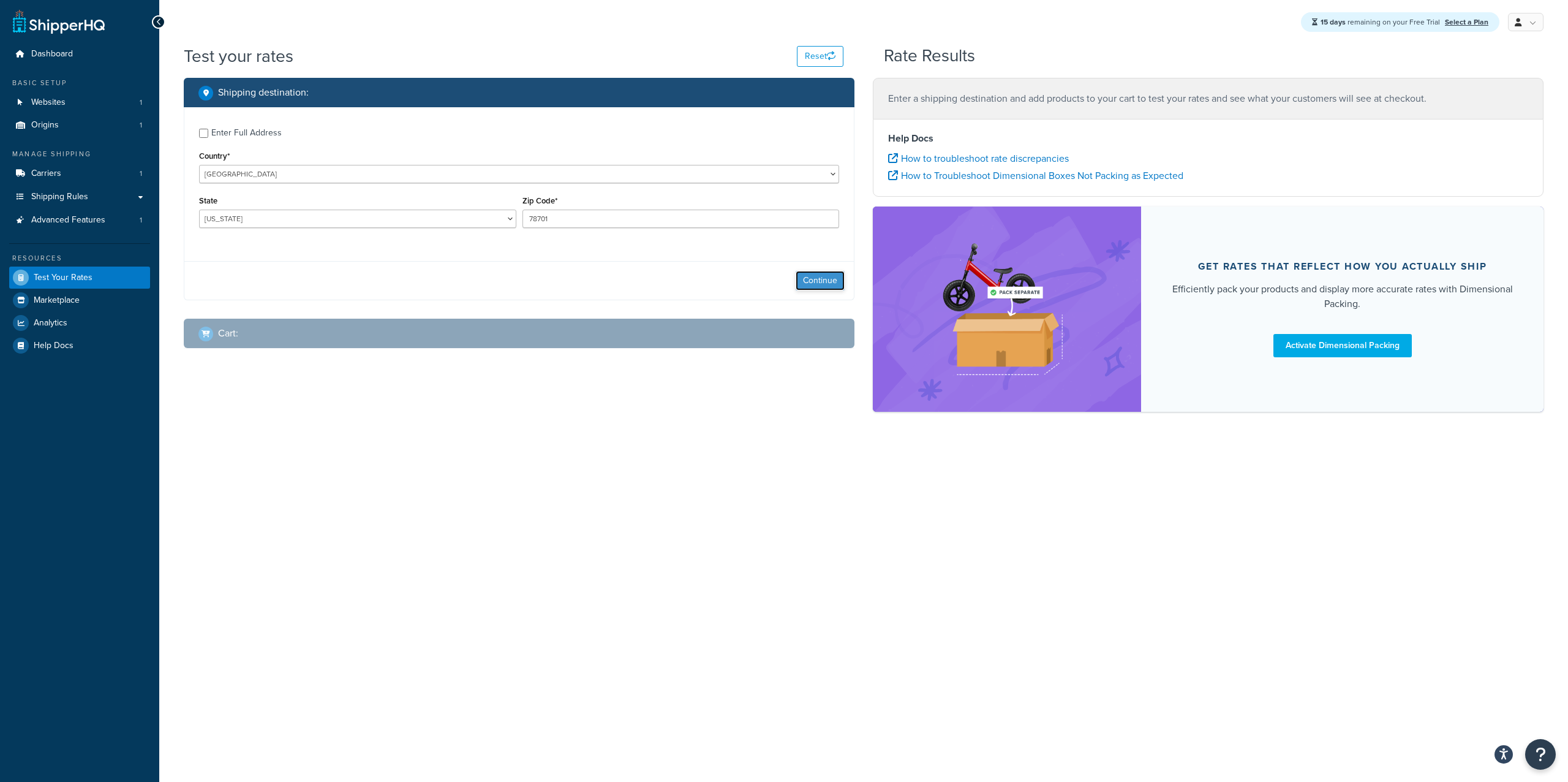 click on "Continue" at bounding box center [820, 281] 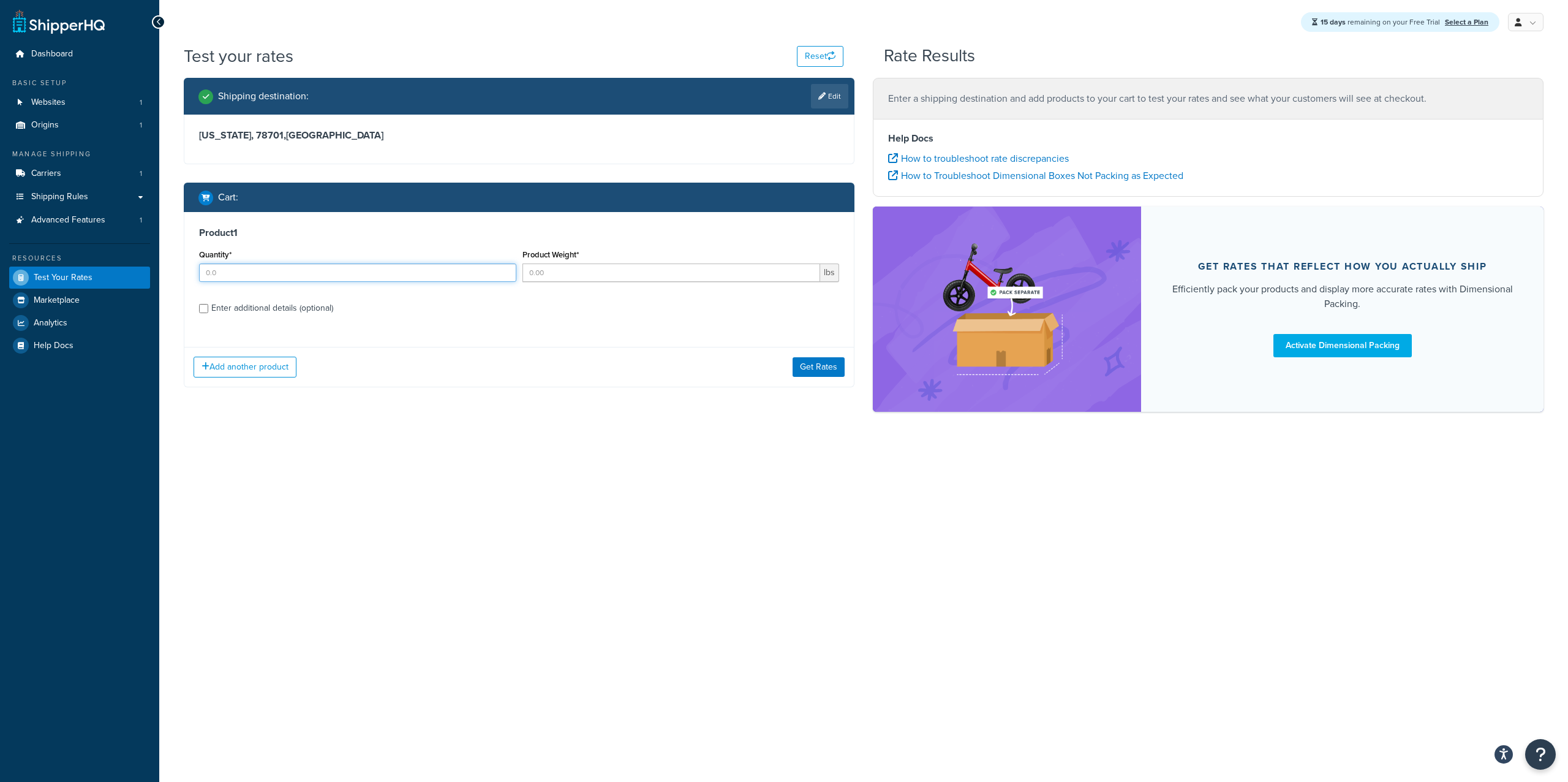 click on "Quantity*" at bounding box center [358, 273] 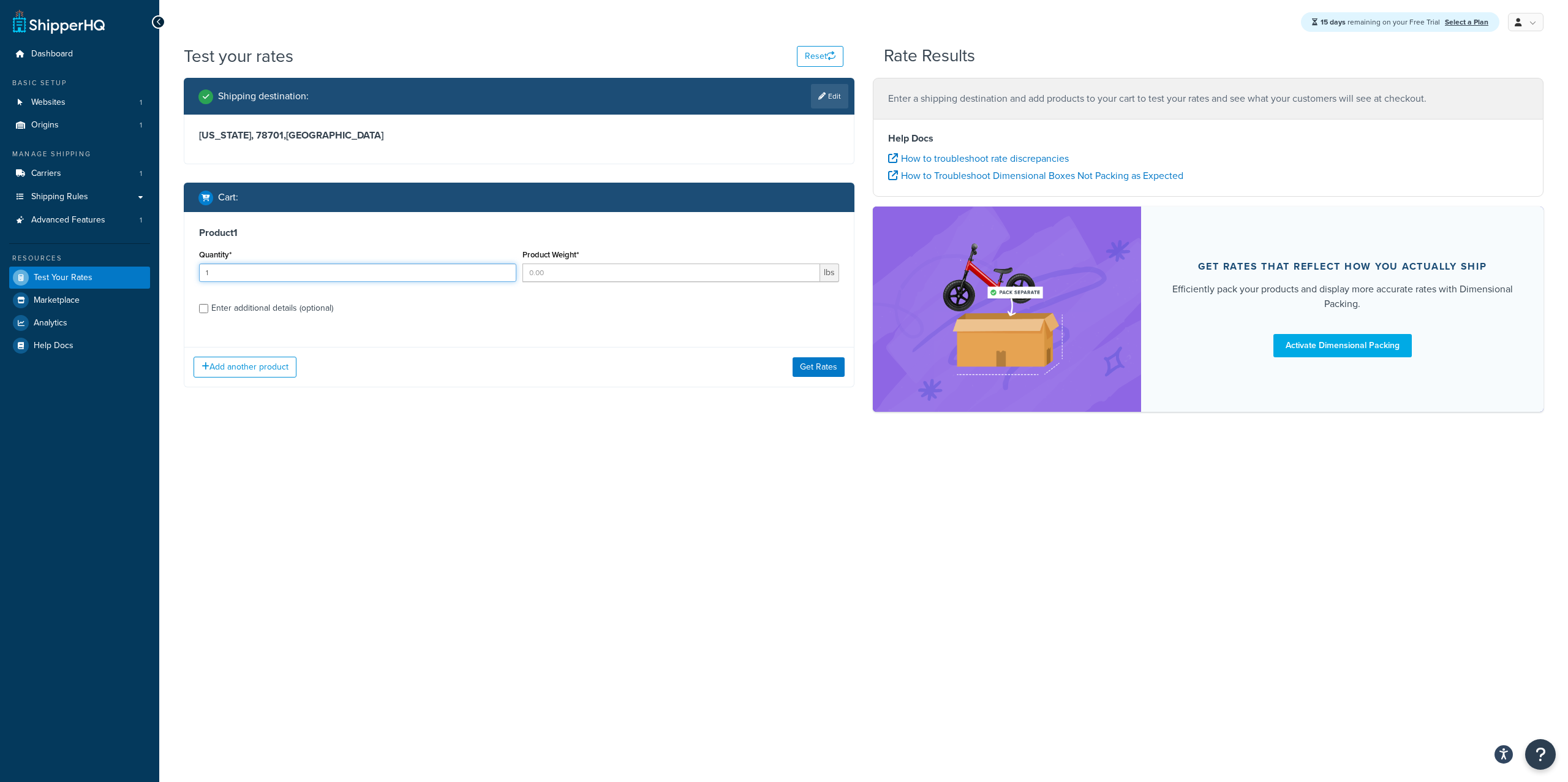 type on "1" 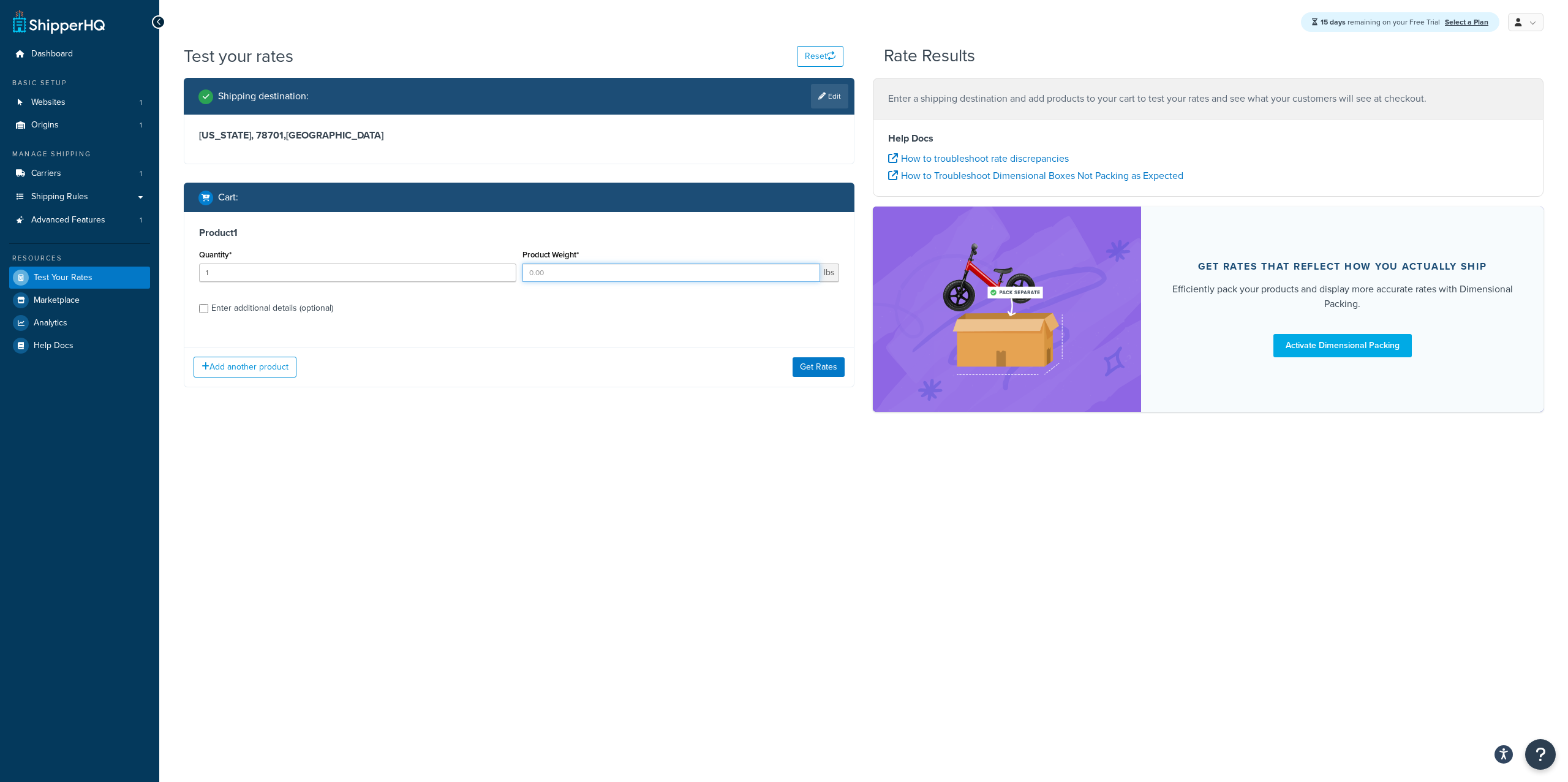 click on "Product Weight*" at bounding box center [671, 273] 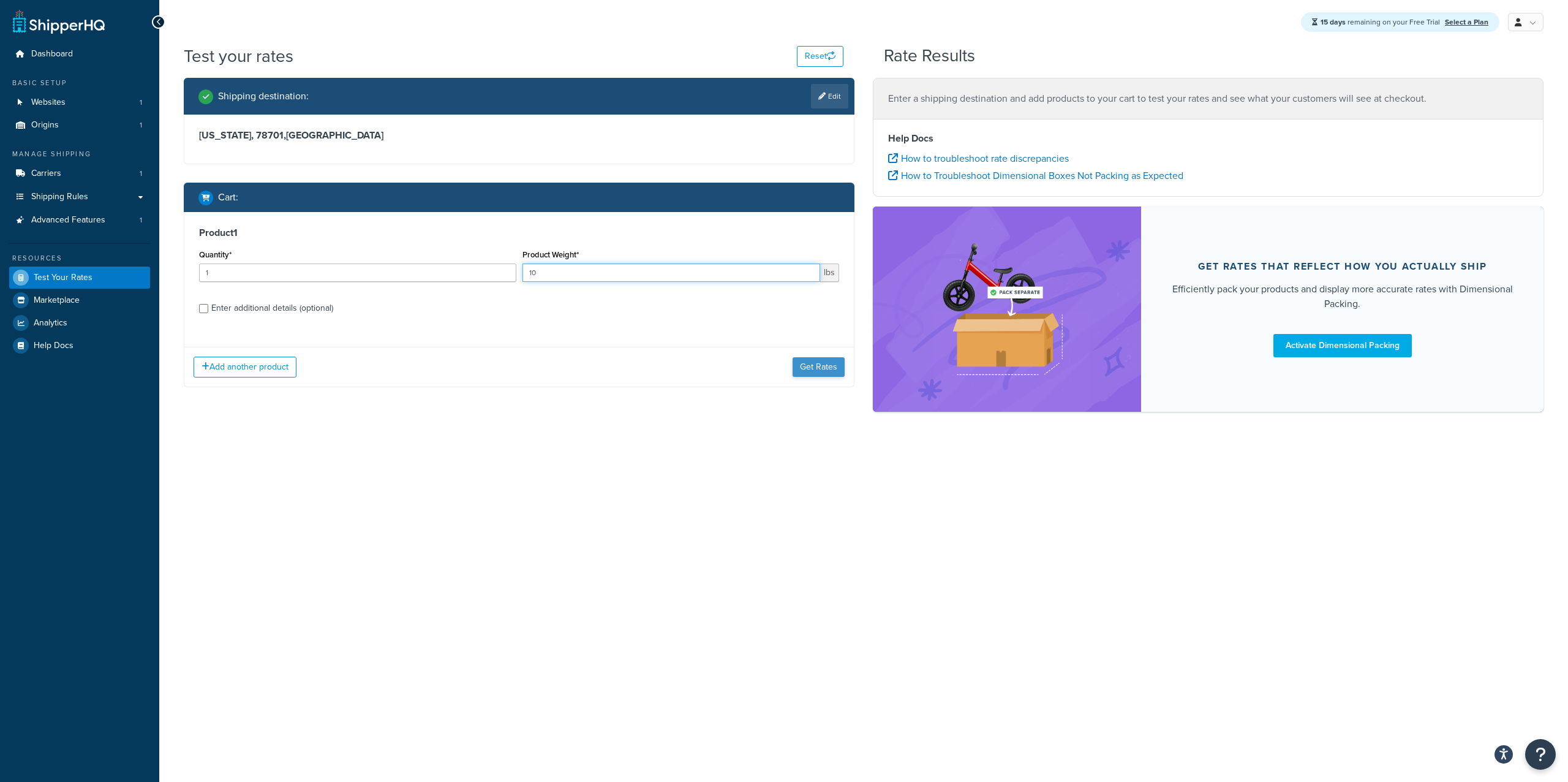 type on "10" 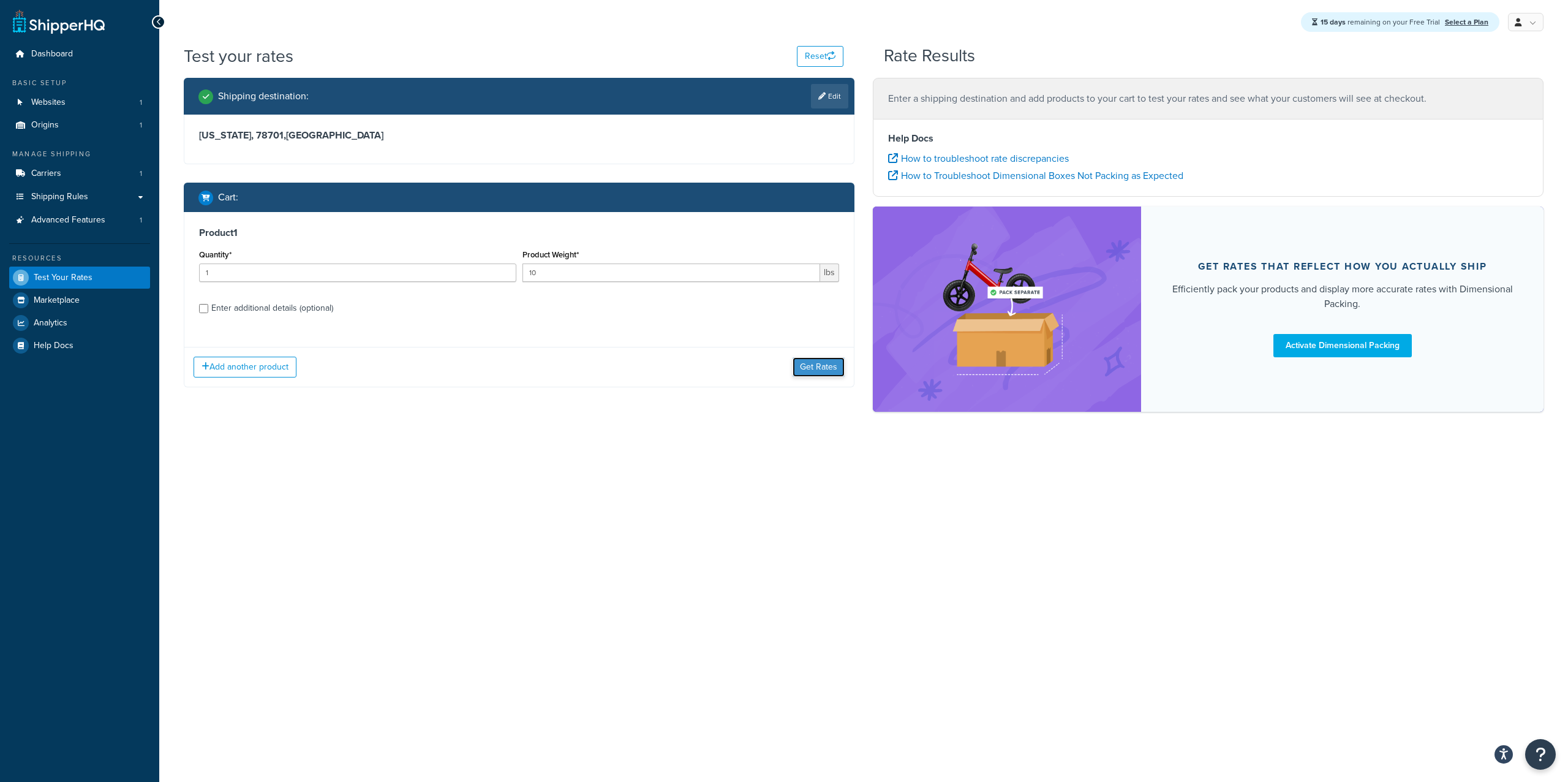 click on "Get Rates" at bounding box center (818, 367) 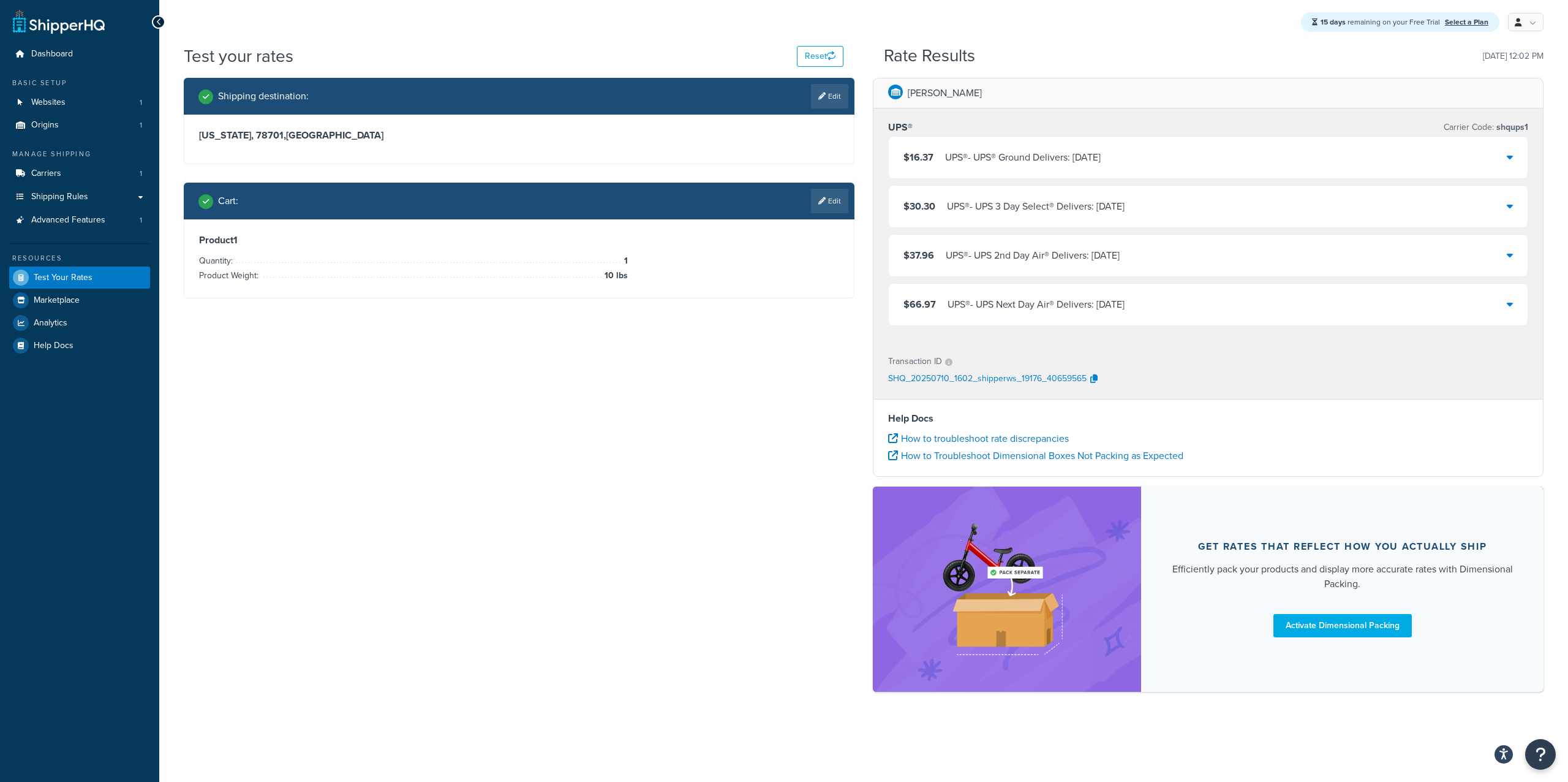 click on "UPS®  -   UPS® Ground Delivers: [DATE]" at bounding box center (1023, 158) 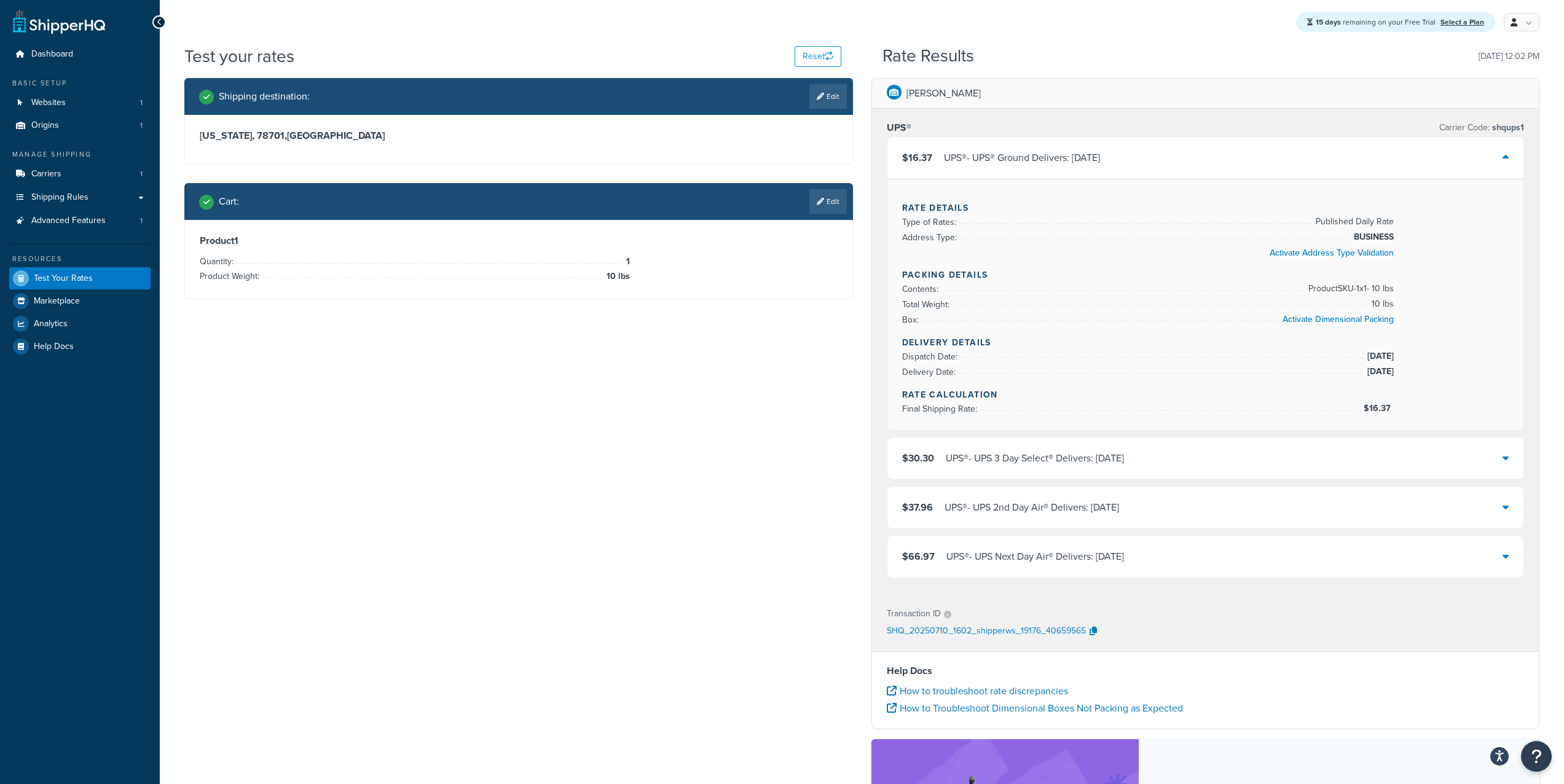 click on "UPS®  -   UPS® Ground Delivers: [DATE]" at bounding box center [1022, 158] 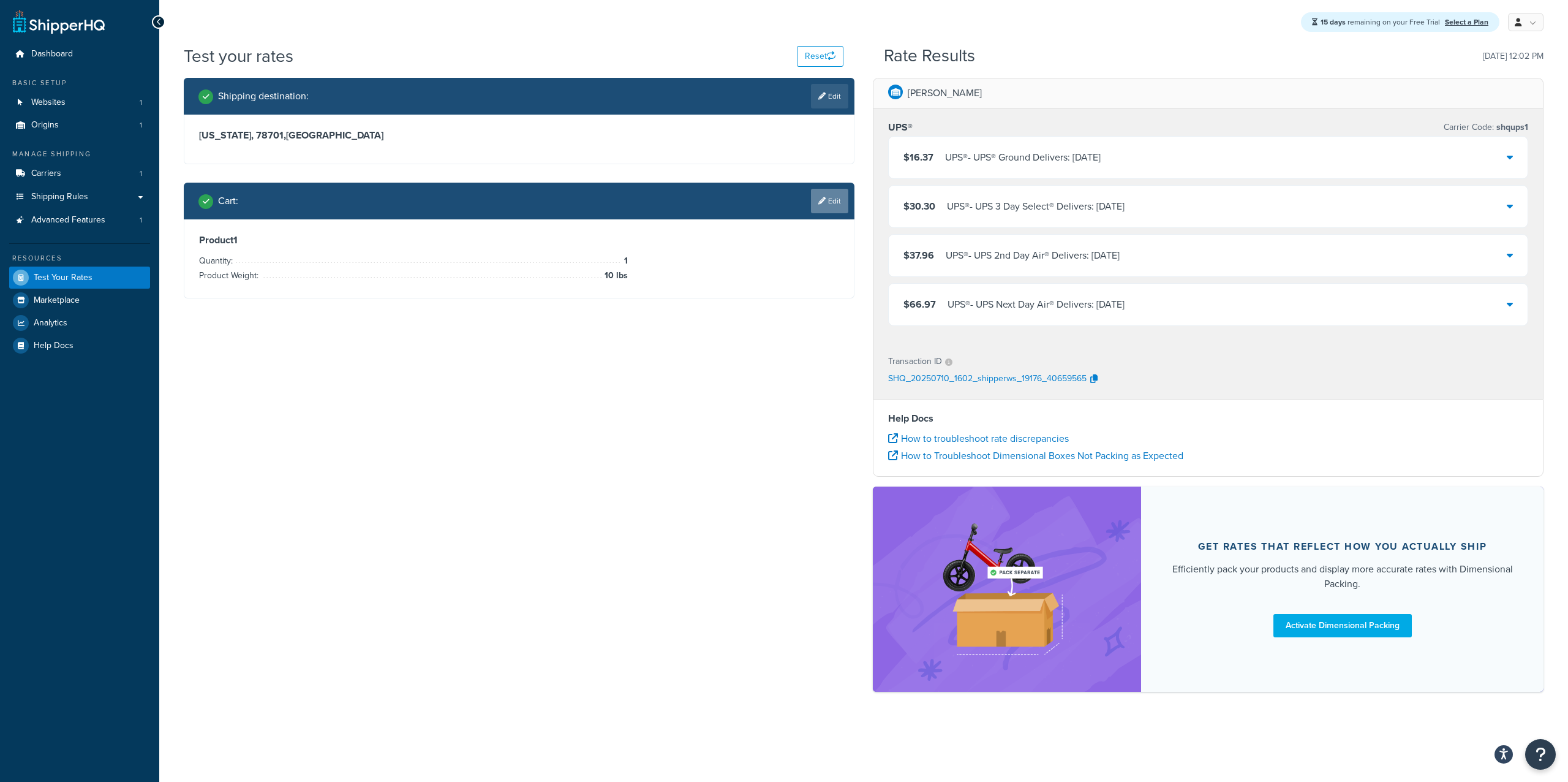 click on "Edit" at bounding box center (829, 201) 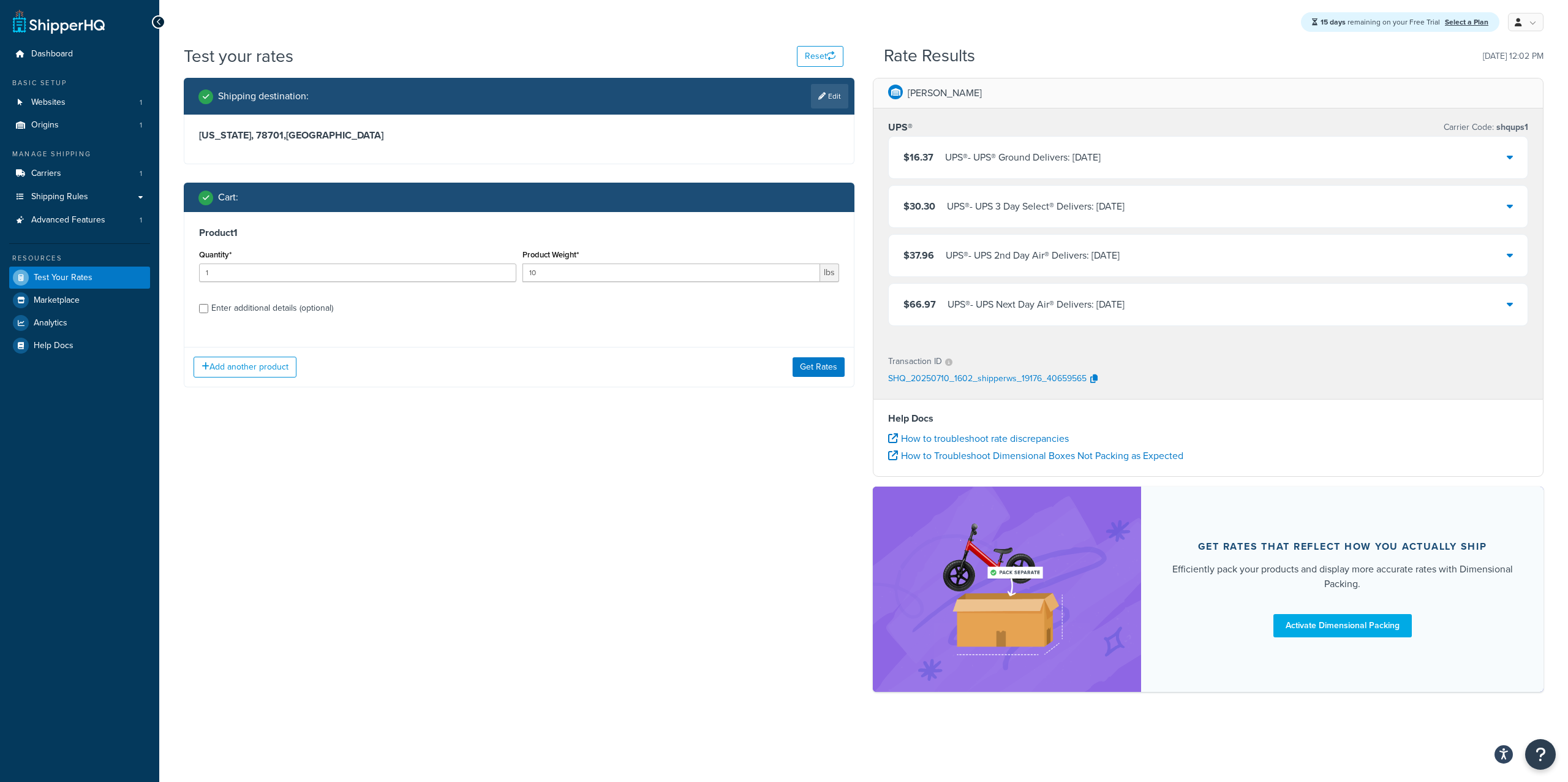 click on "Enter additional details (optional)" at bounding box center (272, 308) 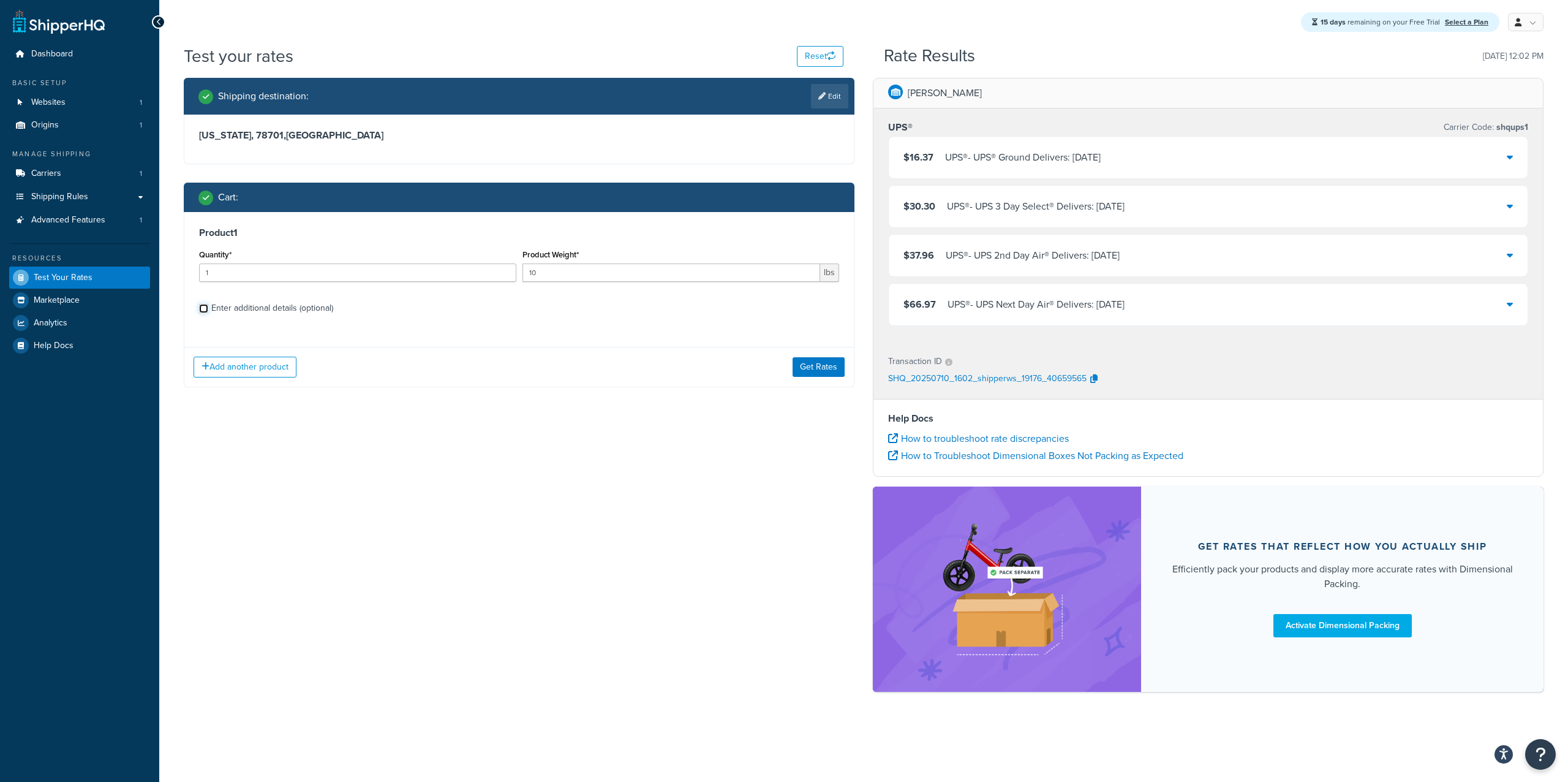 click on "Enter additional details (optional)" at bounding box center (203, 308) 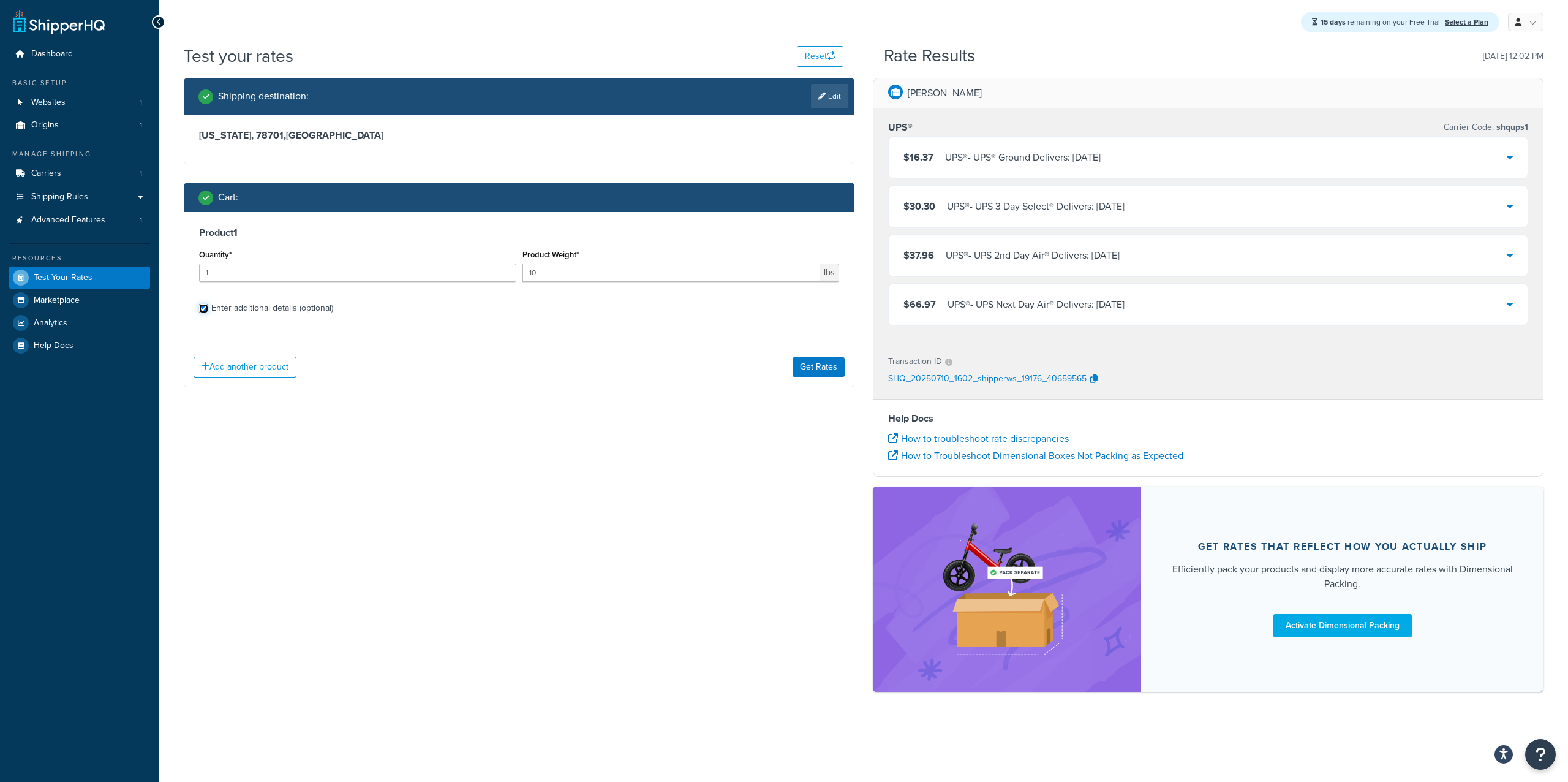 checkbox on "true" 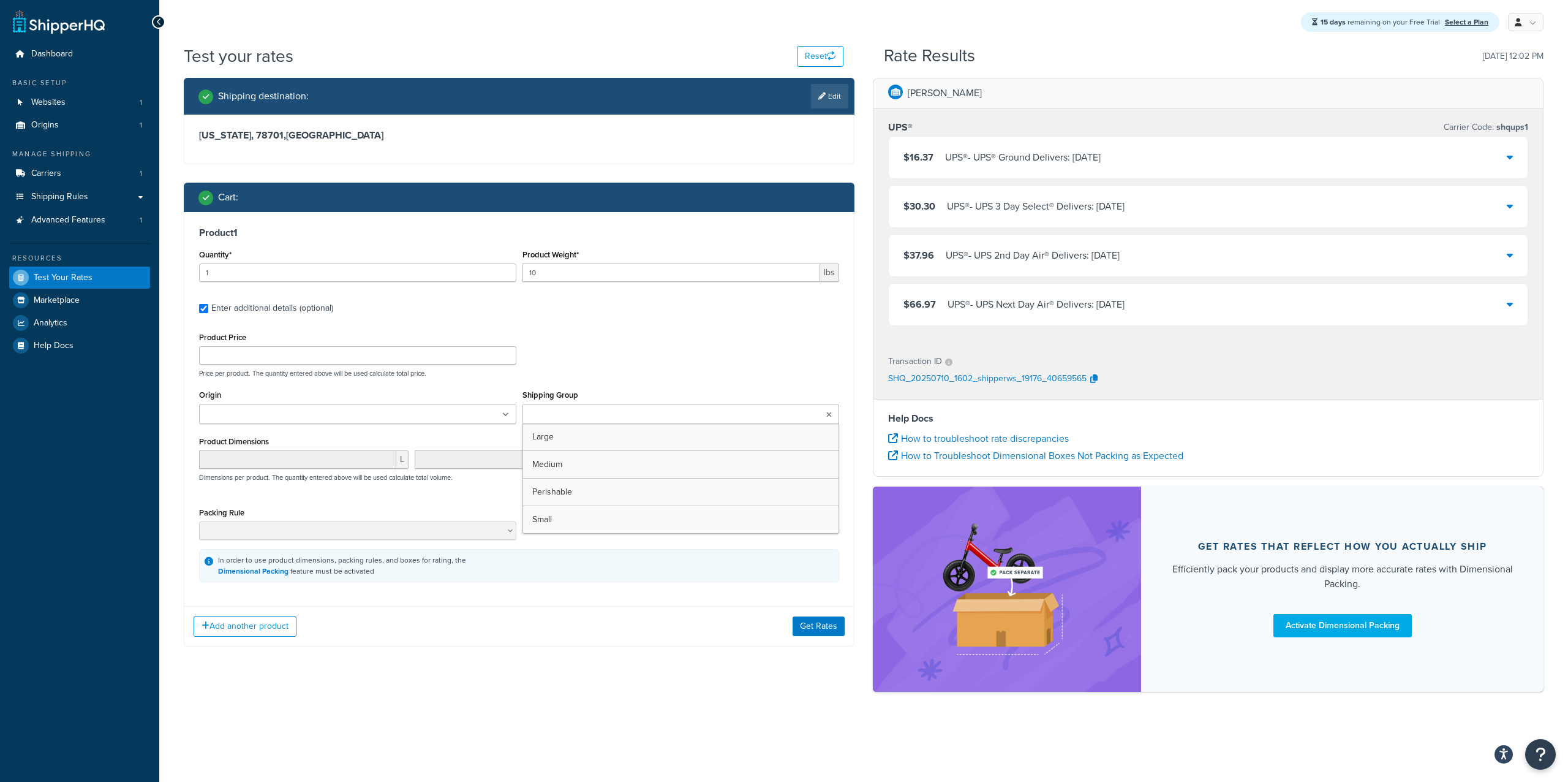 click on "Shipping Group" at bounding box center (580, 415) 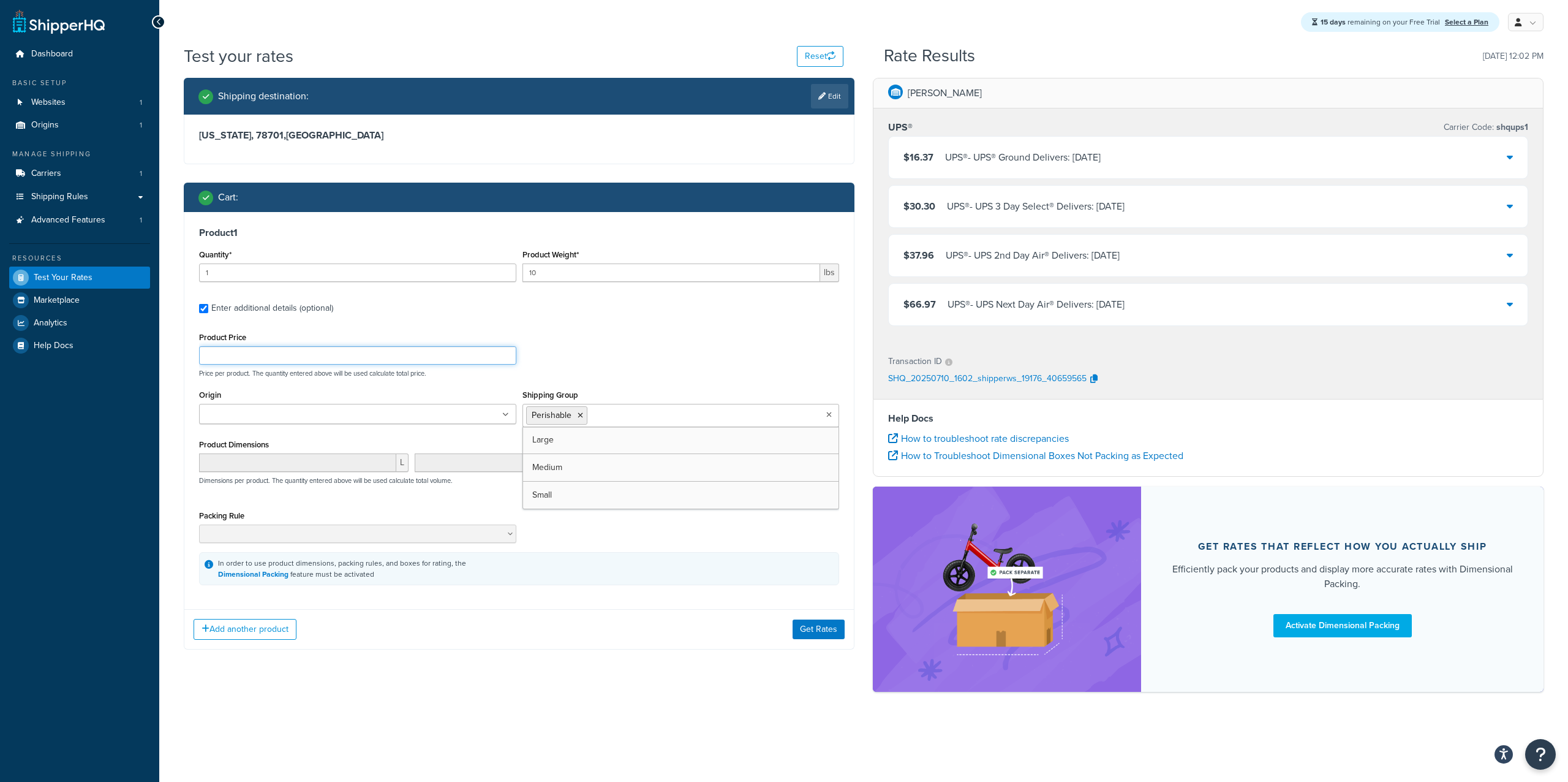click on "Product Price   Price per product. The quantity entered above will be used calculate total price." at bounding box center [519, 353] 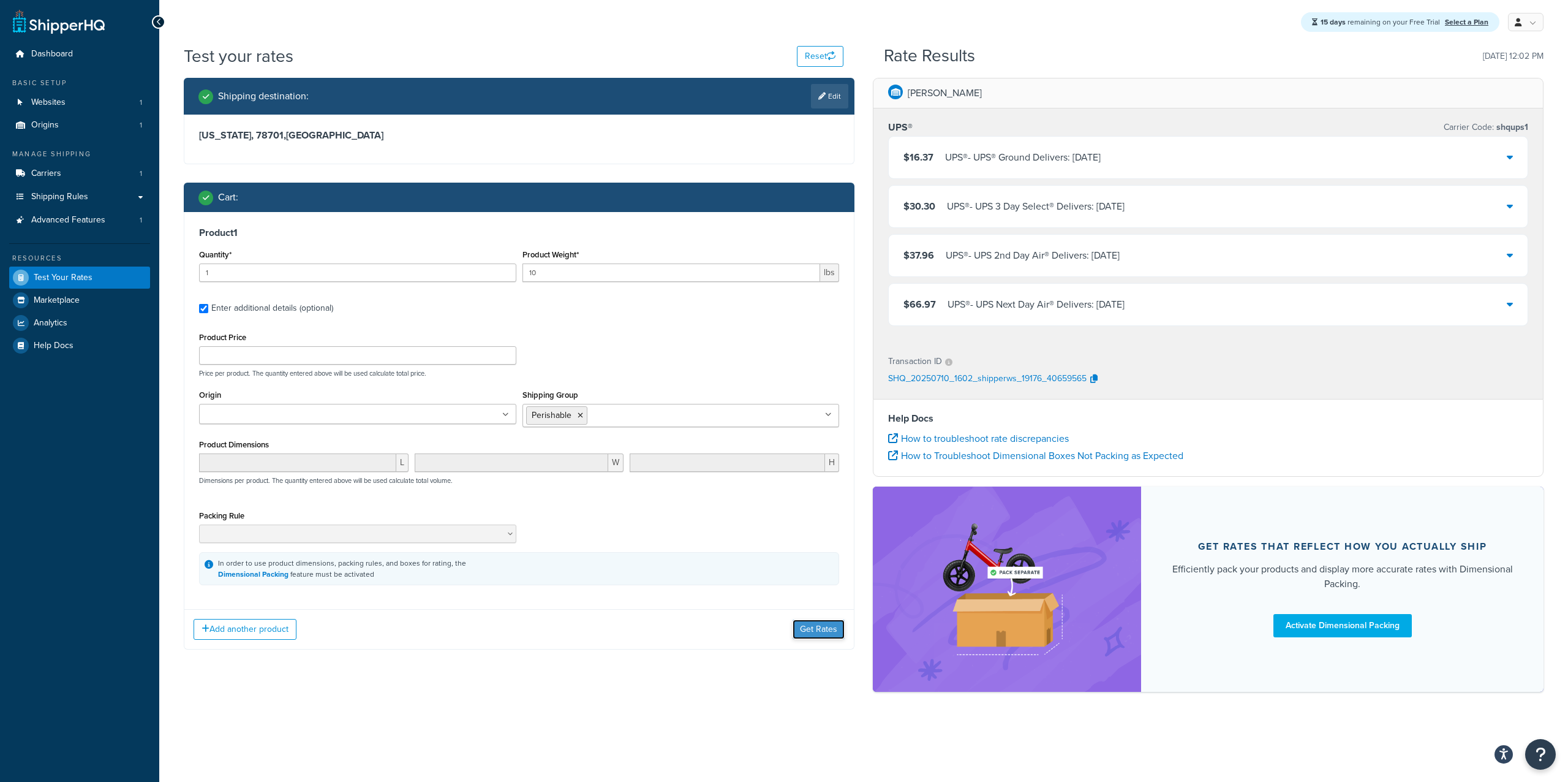 click on "Get Rates" at bounding box center [818, 629] 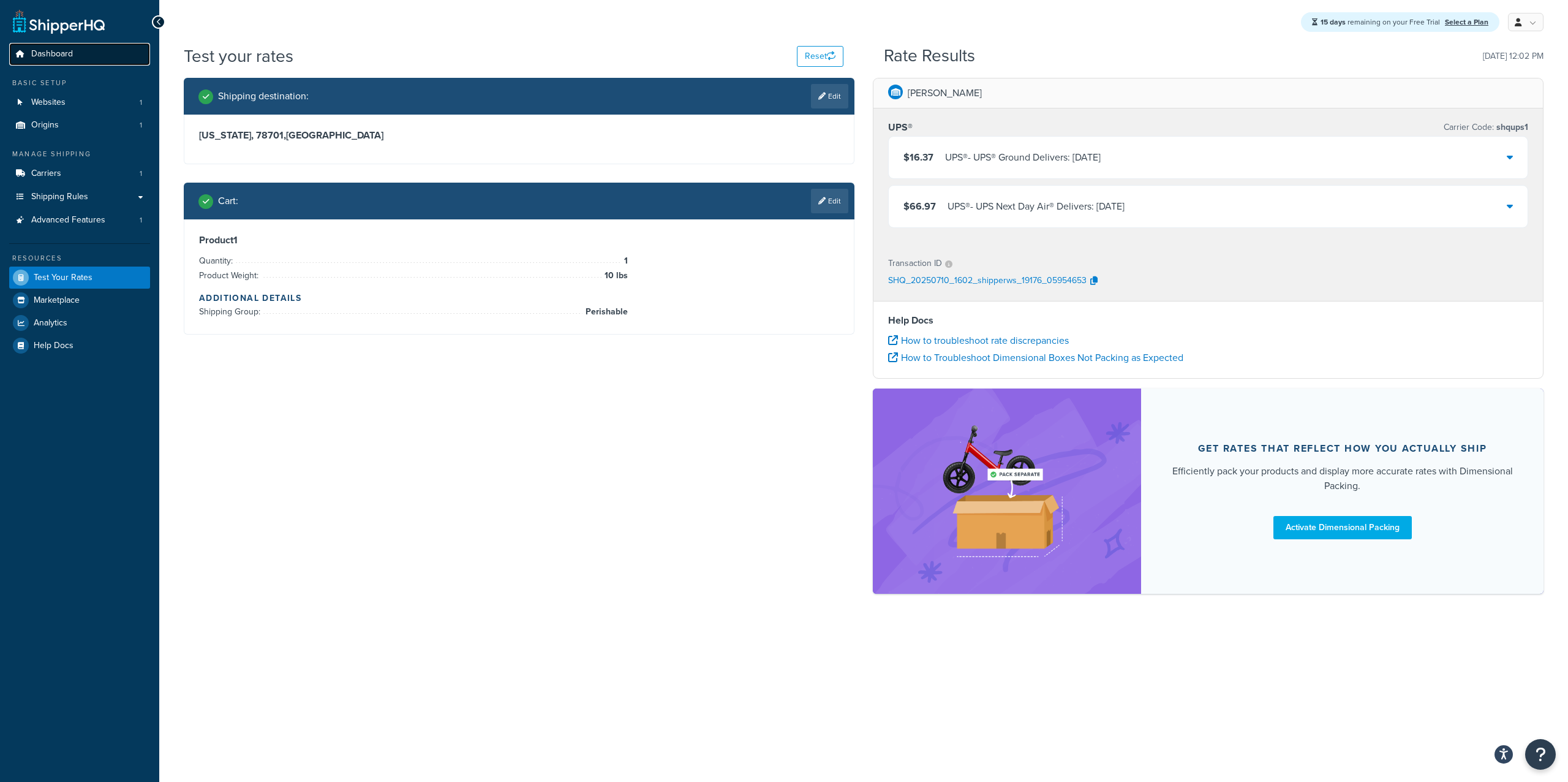 click on "Dashboard" at bounding box center [80, 54] 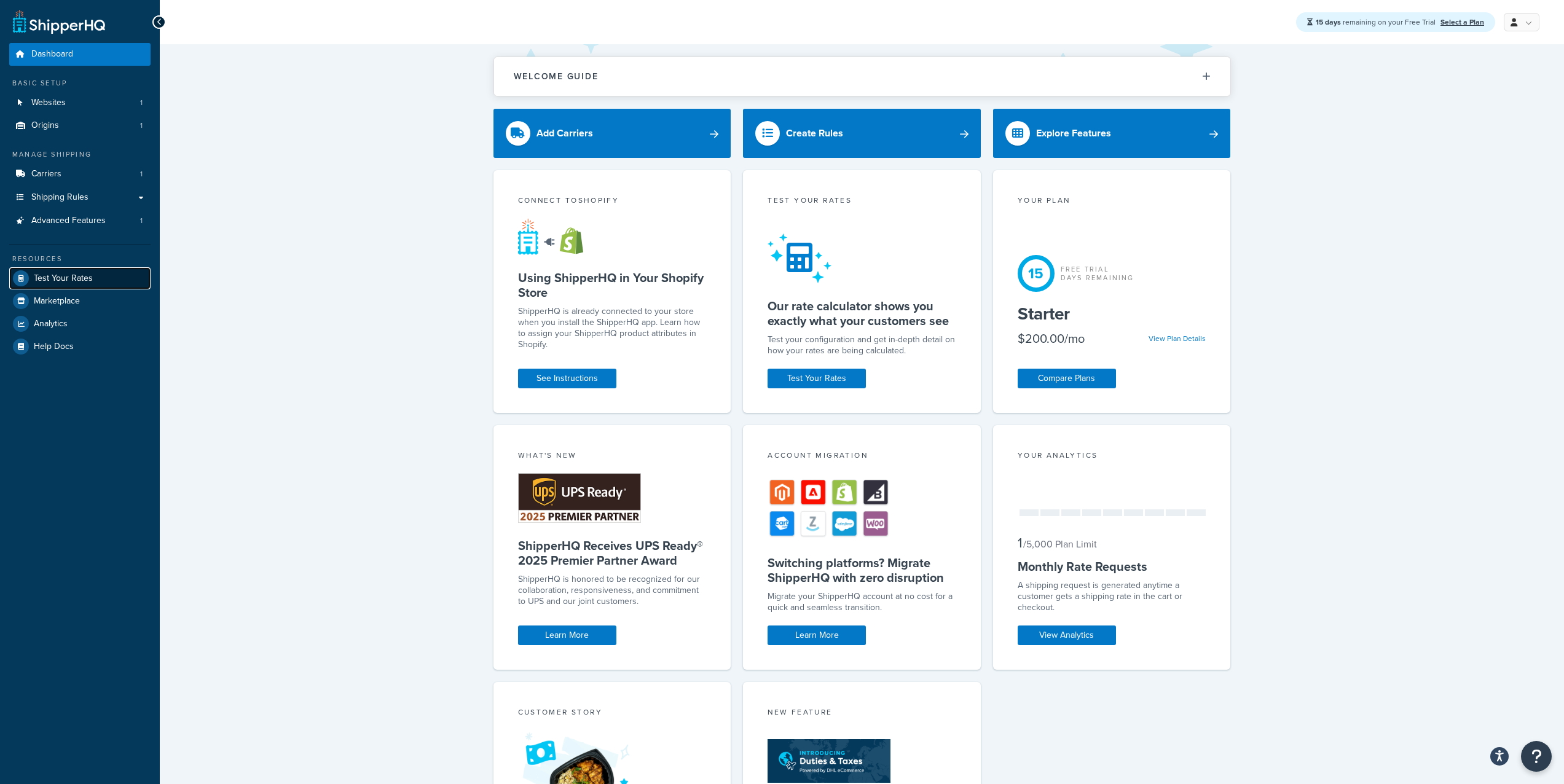 click on "Test Your Rates" at bounding box center [63, 278] 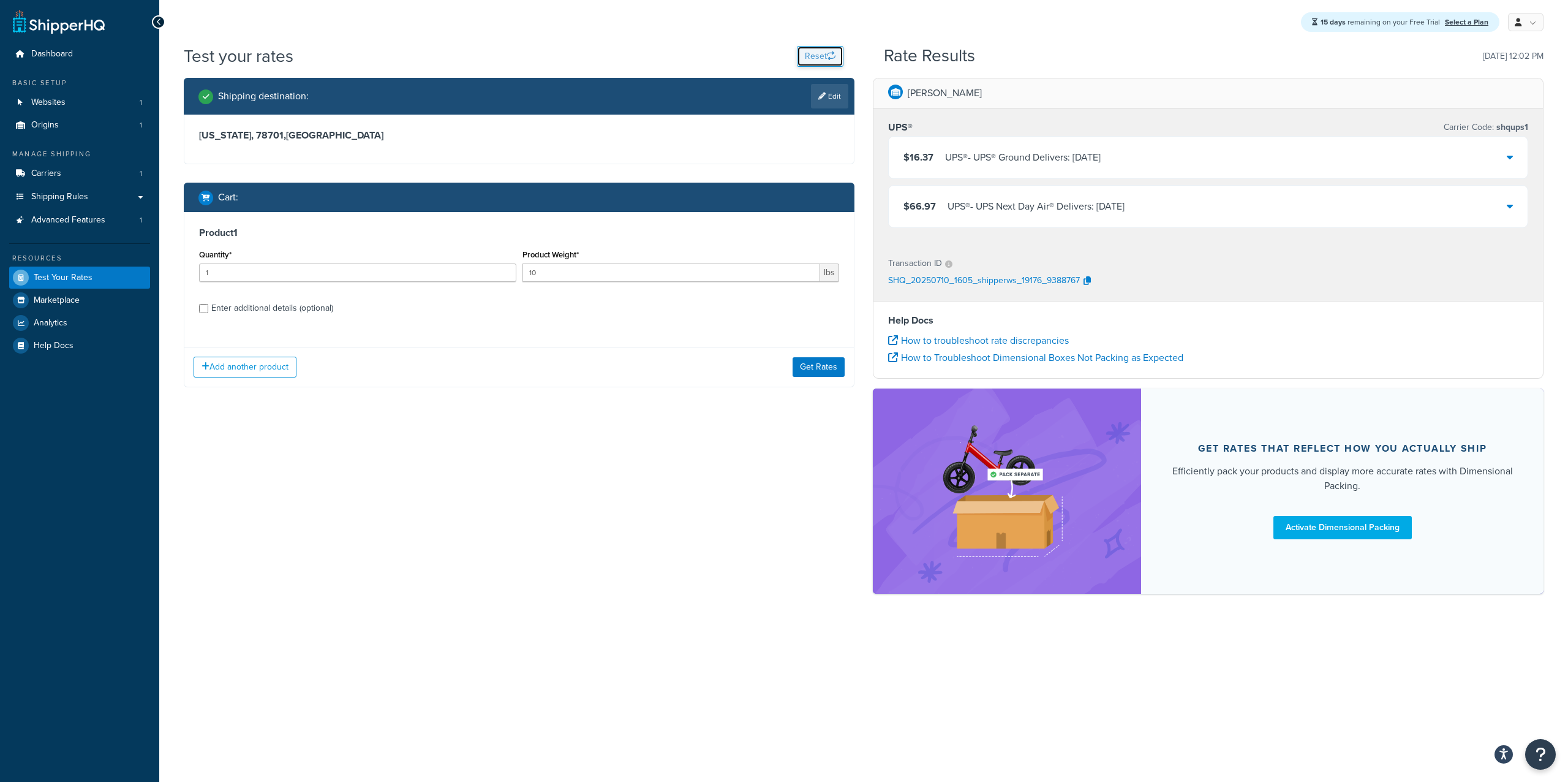 click at bounding box center (831, 56) 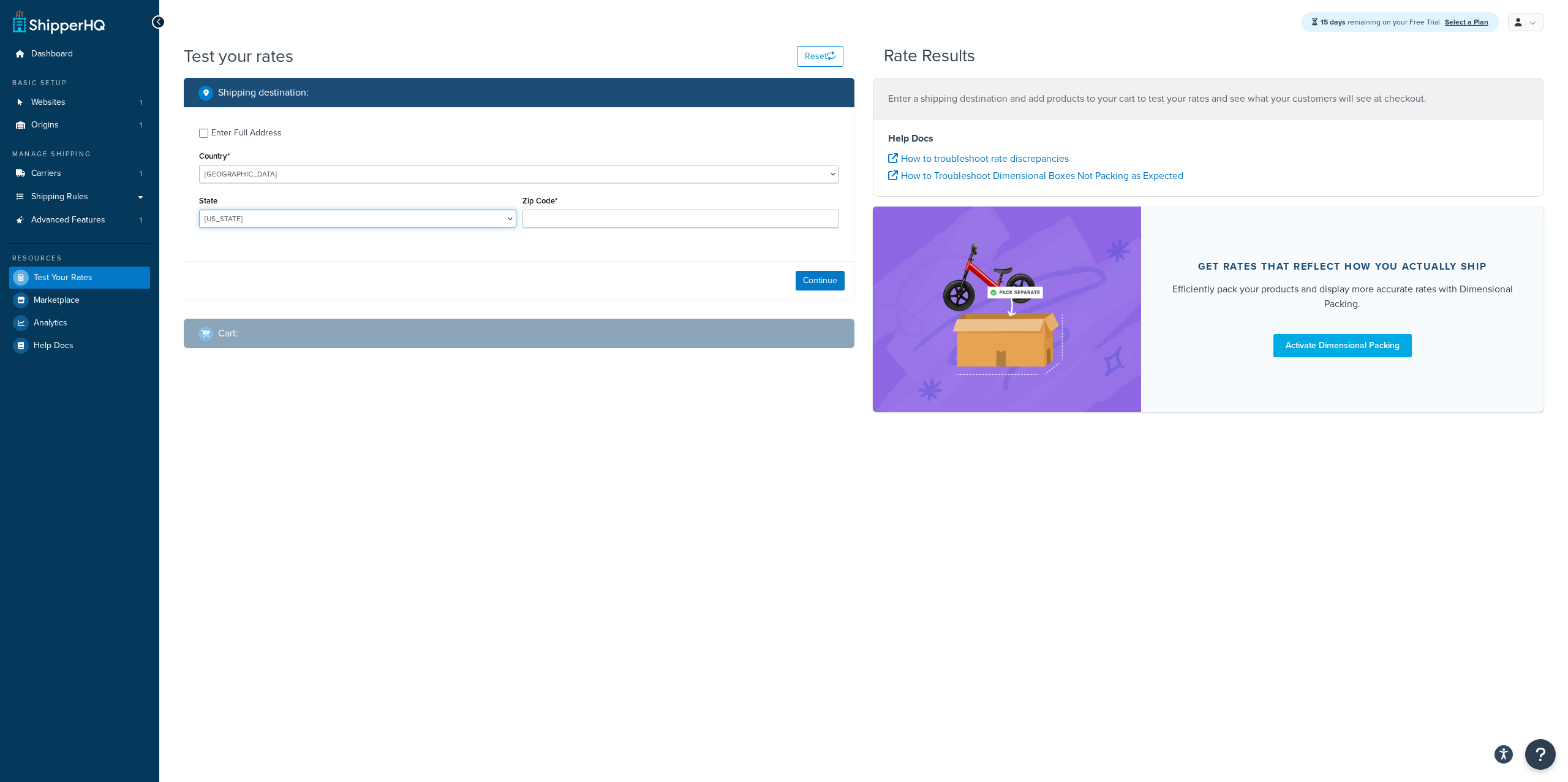 click on "[US_STATE]  [US_STATE]  [US_STATE]  [US_STATE]  [US_STATE]  Armed Forces Americas  Armed Forces [GEOGRAPHIC_DATA], [GEOGRAPHIC_DATA], [GEOGRAPHIC_DATA], [GEOGRAPHIC_DATA]  Armed Forces Pacific  [US_STATE]  [US_STATE]  [US_STATE]  [US_STATE]  [US_STATE]  [US_STATE]  [US_STATE]  [US_STATE]  [US_STATE]  [US_STATE]  [US_STATE]  [US_STATE]  [US_STATE]  [US_STATE]  [US_STATE]  [US_STATE]  [US_STATE]  [US_STATE]  [PERSON_NAME][US_STATE]  [US_STATE]  [US_STATE]  [US_STATE]  [US_STATE]  [US_STATE]  [US_STATE]  [US_STATE]  [US_STATE]  [US_STATE]  [US_STATE]  [US_STATE]  [US_STATE]  [US_STATE]  [US_STATE]  [US_STATE]  [US_STATE]  [US_STATE]  [US_STATE]  [US_STATE]  [US_STATE]  [US_STATE]  [US_STATE]  [US_STATE]  [US_STATE]  [US_STATE]  [US_STATE]  [US_STATE]  [GEOGRAPHIC_DATA] [GEOGRAPHIC_DATA]  [US_STATE]  [US_STATE]  [GEOGRAPHIC_DATA]  [US_STATE][PERSON_NAME][US_STATE]  [US_STATE][PERSON_NAME]  [US_STATE]  [US_STATE]" at bounding box center (358, 219) 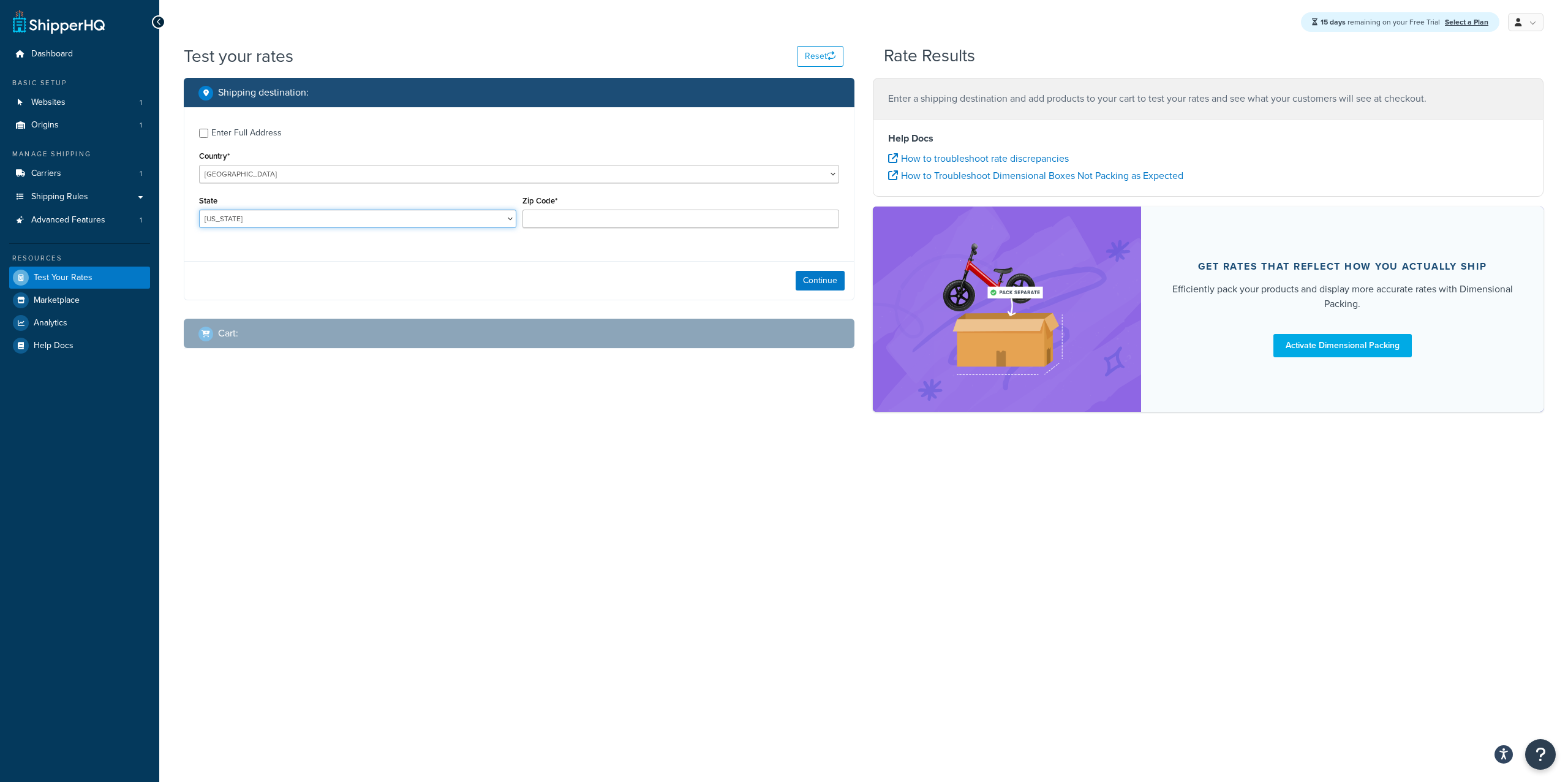 select on "[GEOGRAPHIC_DATA]" 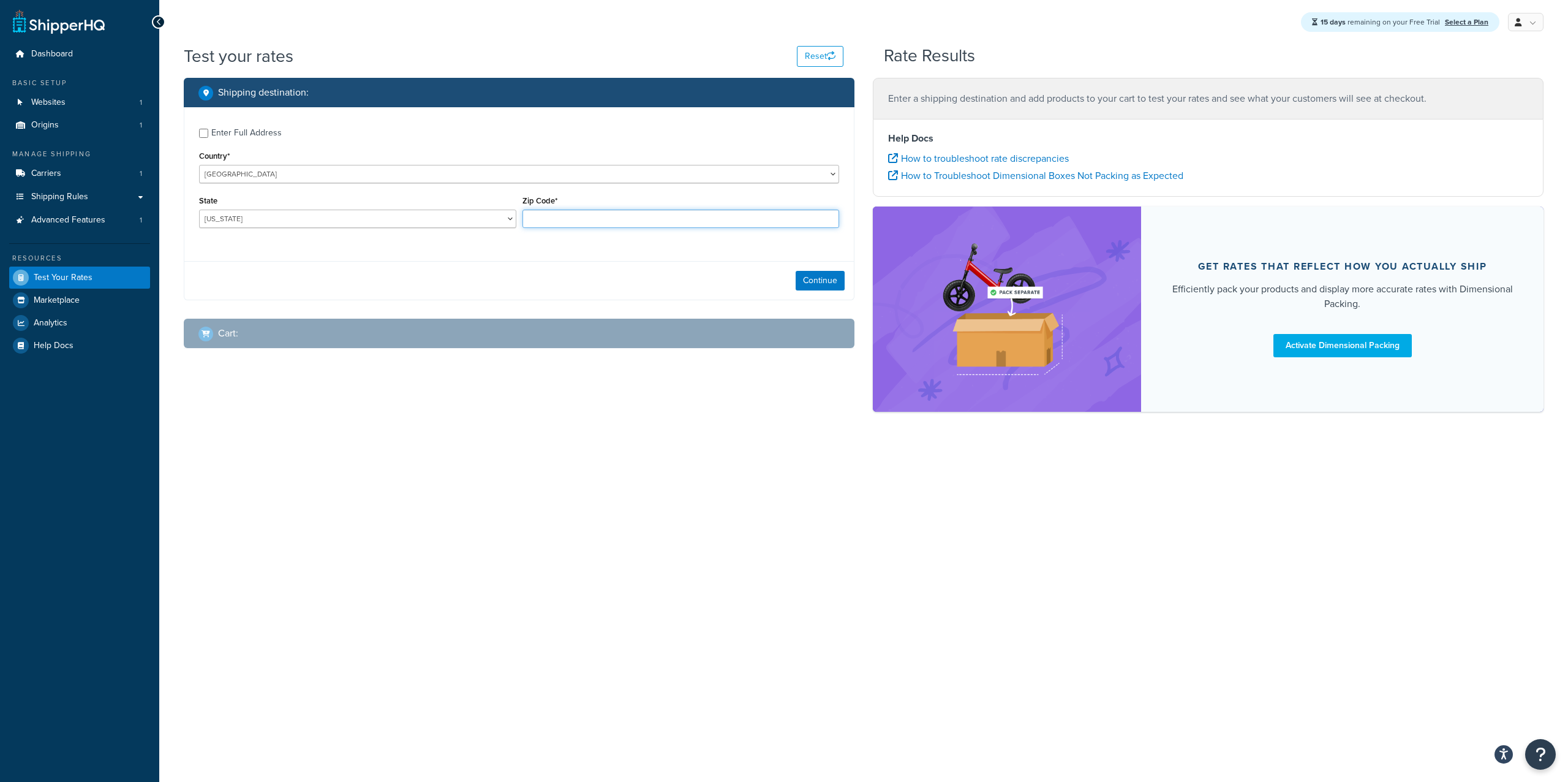 click on "Zip Code*" at bounding box center [681, 219] 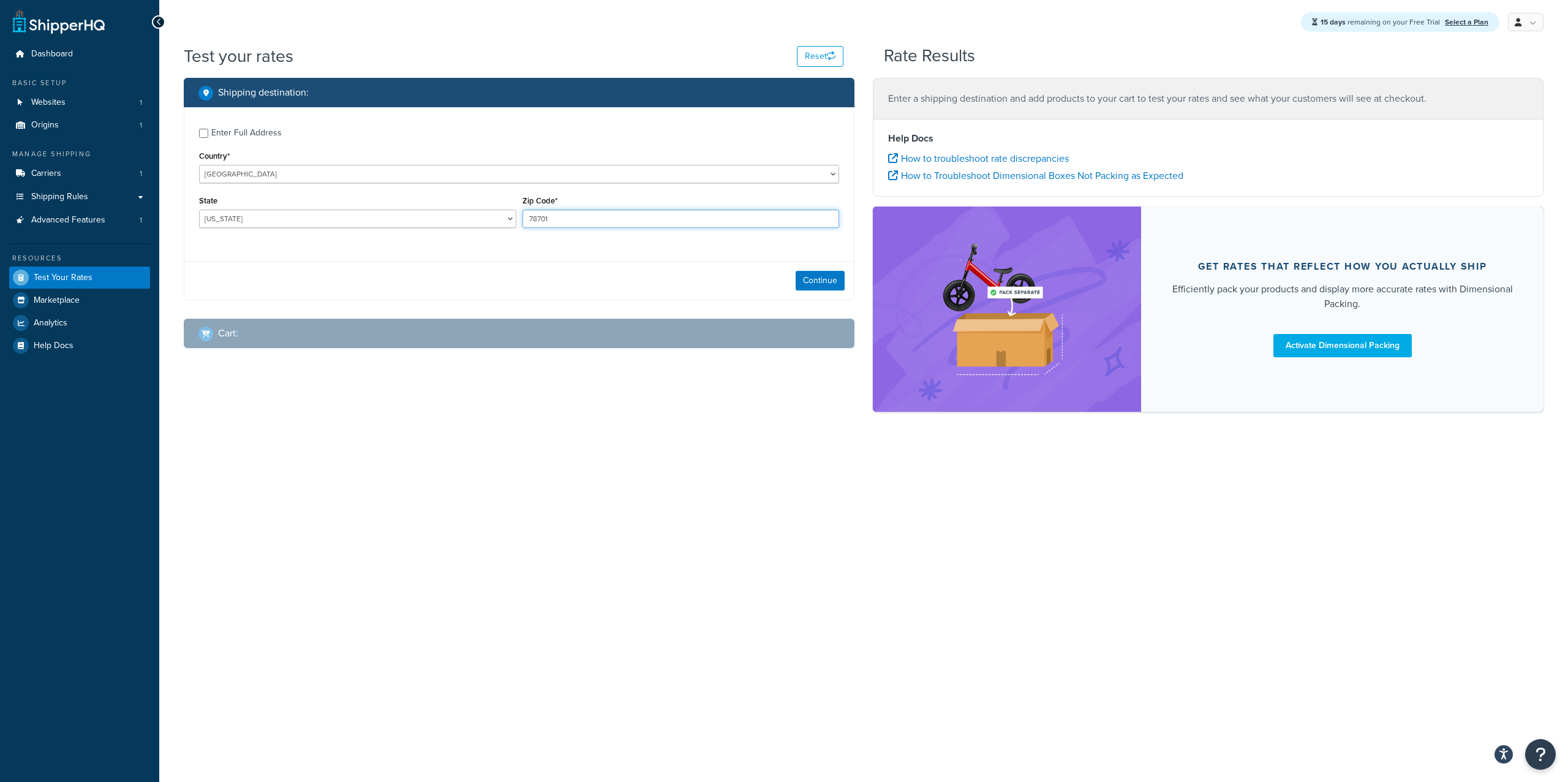 type on "78701" 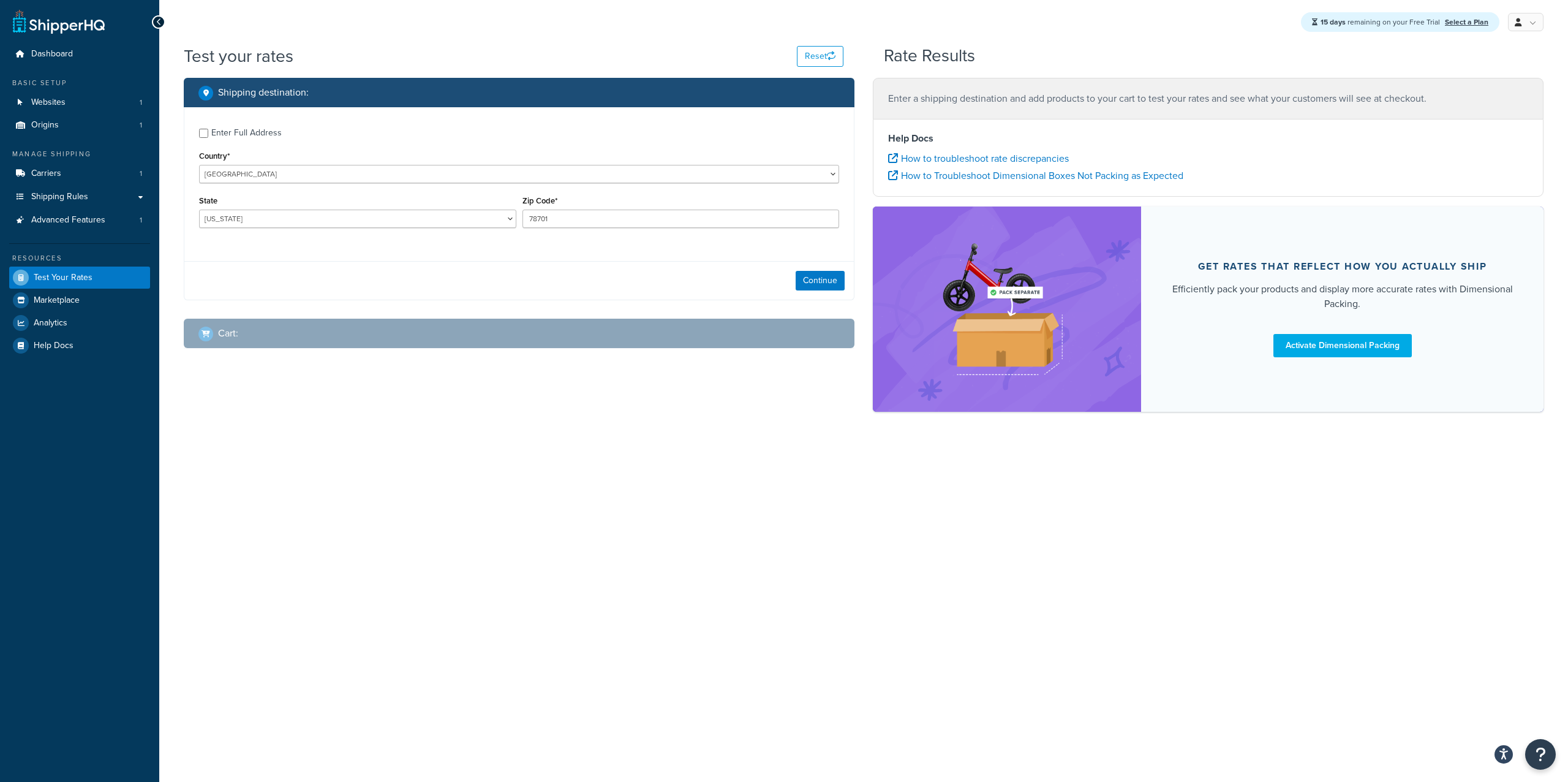 click on "Enter Full Address Country*   [GEOGRAPHIC_DATA]  [GEOGRAPHIC_DATA]  [GEOGRAPHIC_DATA]  [GEOGRAPHIC_DATA]  [GEOGRAPHIC_DATA]  [GEOGRAPHIC_DATA]  [US_STATE]  [GEOGRAPHIC_DATA]  [GEOGRAPHIC_DATA]  [GEOGRAPHIC_DATA]  [GEOGRAPHIC_DATA]  [GEOGRAPHIC_DATA]  [GEOGRAPHIC_DATA]  [GEOGRAPHIC_DATA]  [GEOGRAPHIC_DATA]  [GEOGRAPHIC_DATA]  [GEOGRAPHIC_DATA]  [GEOGRAPHIC_DATA]  [GEOGRAPHIC_DATA]  [GEOGRAPHIC_DATA]  [GEOGRAPHIC_DATA]  [GEOGRAPHIC_DATA]  [GEOGRAPHIC_DATA]  [GEOGRAPHIC_DATA]  [GEOGRAPHIC_DATA]  [GEOGRAPHIC_DATA]  [GEOGRAPHIC_DATA]  [GEOGRAPHIC_DATA]  [GEOGRAPHIC_DATA]  [GEOGRAPHIC_DATA]  [GEOGRAPHIC_DATA]  [GEOGRAPHIC_DATA]  [GEOGRAPHIC_DATA]  [GEOGRAPHIC_DATA]  [GEOGRAPHIC_DATA]  [GEOGRAPHIC_DATA]  [GEOGRAPHIC_DATA]  [GEOGRAPHIC_DATA]  [GEOGRAPHIC_DATA]  [GEOGRAPHIC_DATA]  [GEOGRAPHIC_DATA]  [GEOGRAPHIC_DATA]  [GEOGRAPHIC_DATA]  [GEOGRAPHIC_DATA]  [GEOGRAPHIC_DATA]  [GEOGRAPHIC_DATA]  [GEOGRAPHIC_DATA]  [GEOGRAPHIC_DATA]  [GEOGRAPHIC_DATA]  [GEOGRAPHIC_DATA]  [GEOGRAPHIC_DATA]  [GEOGRAPHIC_DATA]  [GEOGRAPHIC_DATA]  [GEOGRAPHIC_DATA], [GEOGRAPHIC_DATA]  [GEOGRAPHIC_DATA]  [GEOGRAPHIC_DATA]  [GEOGRAPHIC_DATA]  [GEOGRAPHIC_DATA]  [GEOGRAPHIC_DATA]  [GEOGRAPHIC_DATA]  [GEOGRAPHIC_DATA]  [GEOGRAPHIC_DATA]  [GEOGRAPHIC_DATA]  [GEOGRAPHIC_DATA]  [GEOGRAPHIC_DATA]  [GEOGRAPHIC_DATA]  [GEOGRAPHIC_DATA]  [GEOGRAPHIC_DATA]  [GEOGRAPHIC_DATA]  [GEOGRAPHIC_DATA]  [GEOGRAPHIC_DATA]  [GEOGRAPHIC_DATA]  [GEOGRAPHIC_DATA] ([GEOGRAPHIC_DATA])  [GEOGRAPHIC_DATA]  [GEOGRAPHIC_DATA]  [GEOGRAPHIC_DATA]  [GEOGRAPHIC_DATA]  [GEOGRAPHIC_DATA]  [GEOGRAPHIC_DATA]" at bounding box center (519, 180) 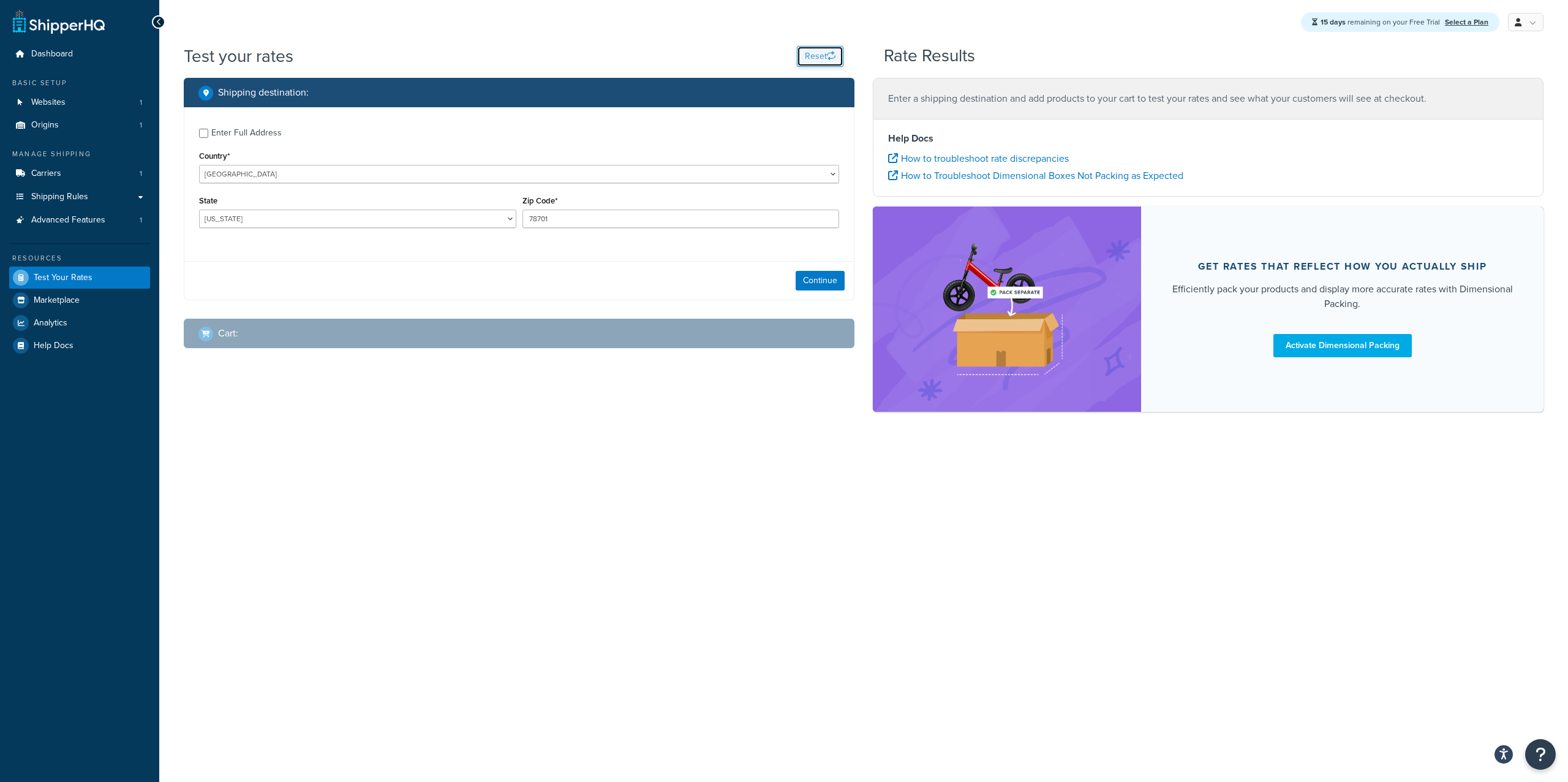click on "Reset" at bounding box center (820, 56) 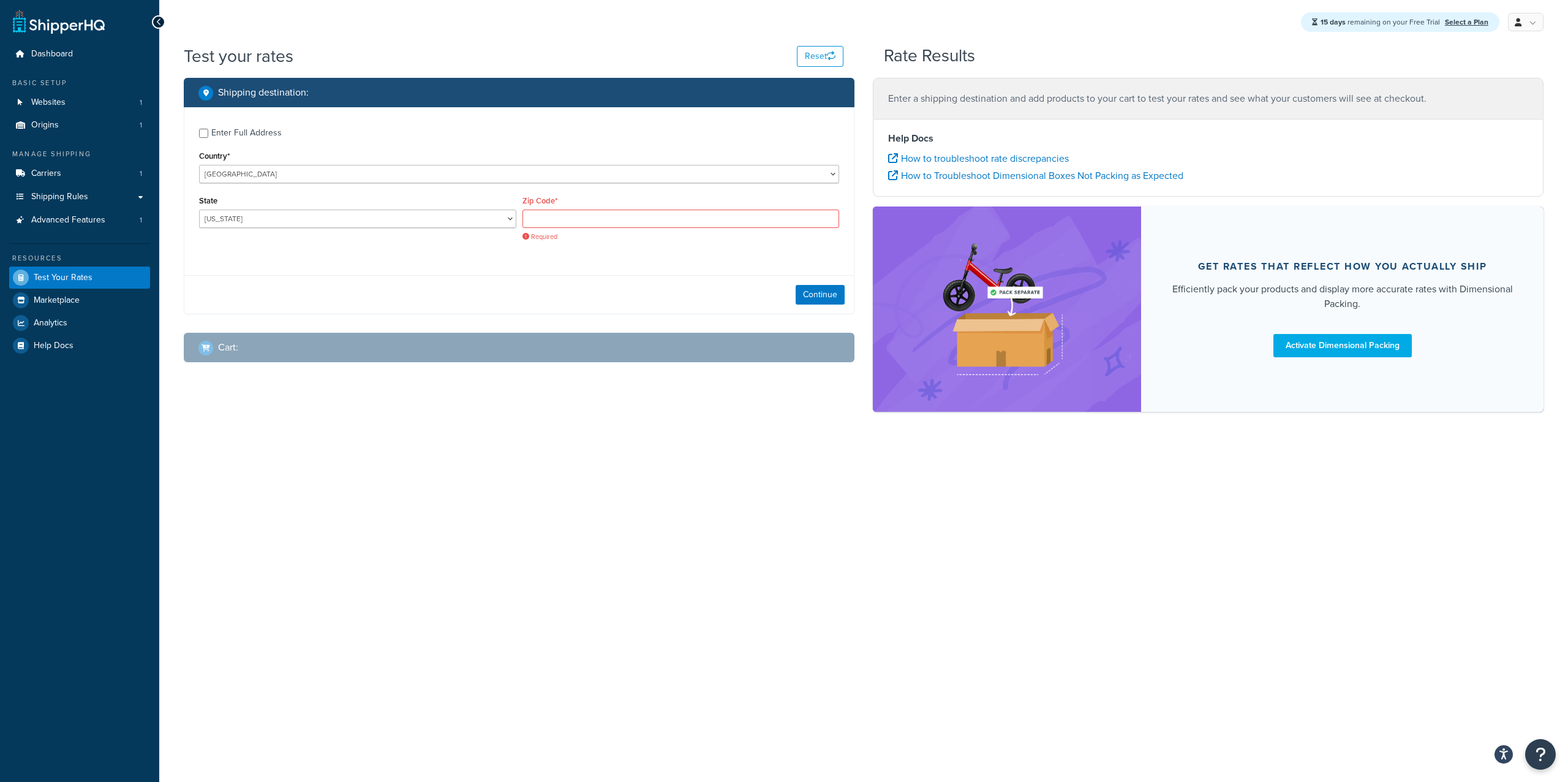 drag, startPoint x: 725, startPoint y: 50, endPoint x: 965, endPoint y: 1, distance: 244.95102 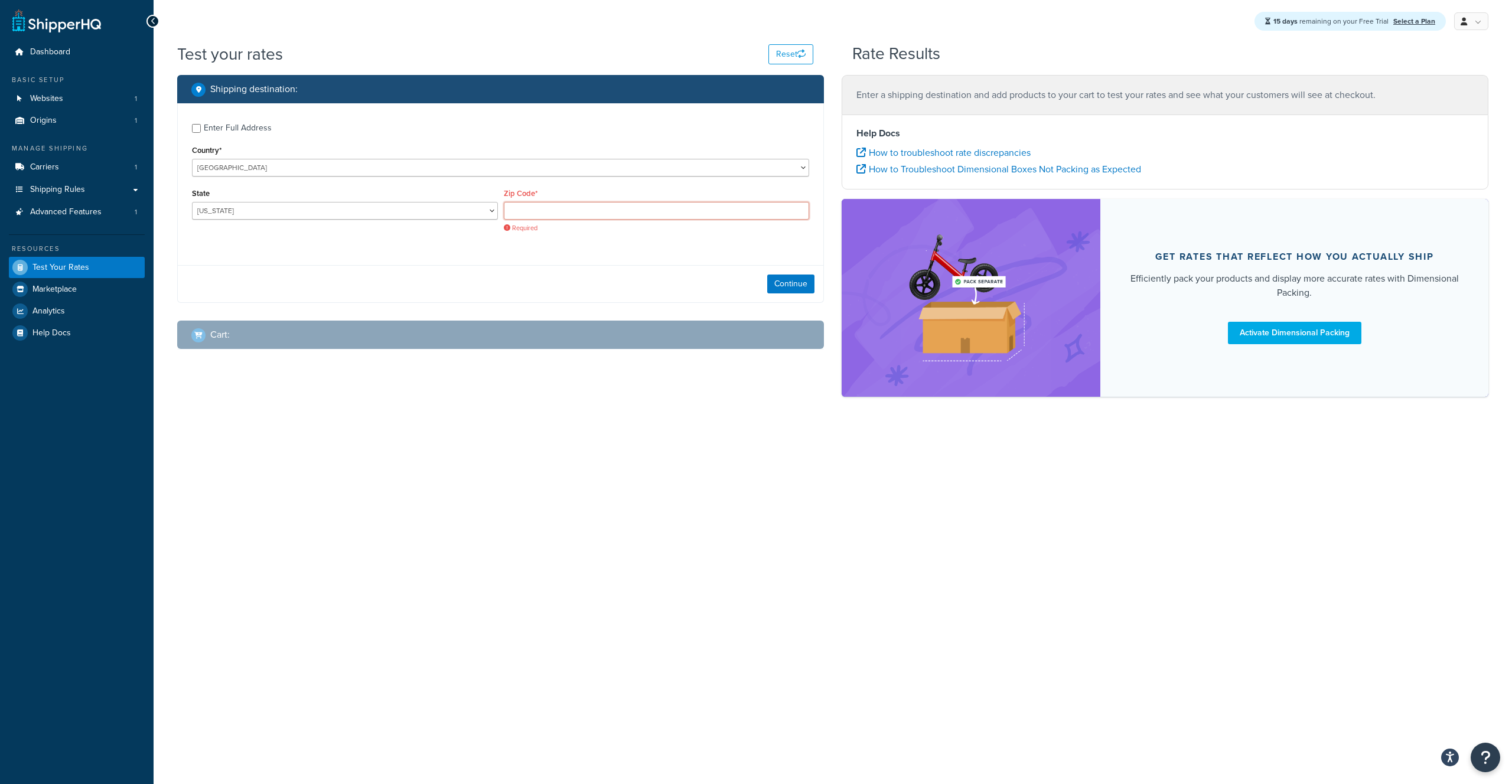 click on "Zip Code*" at bounding box center (657, 211) 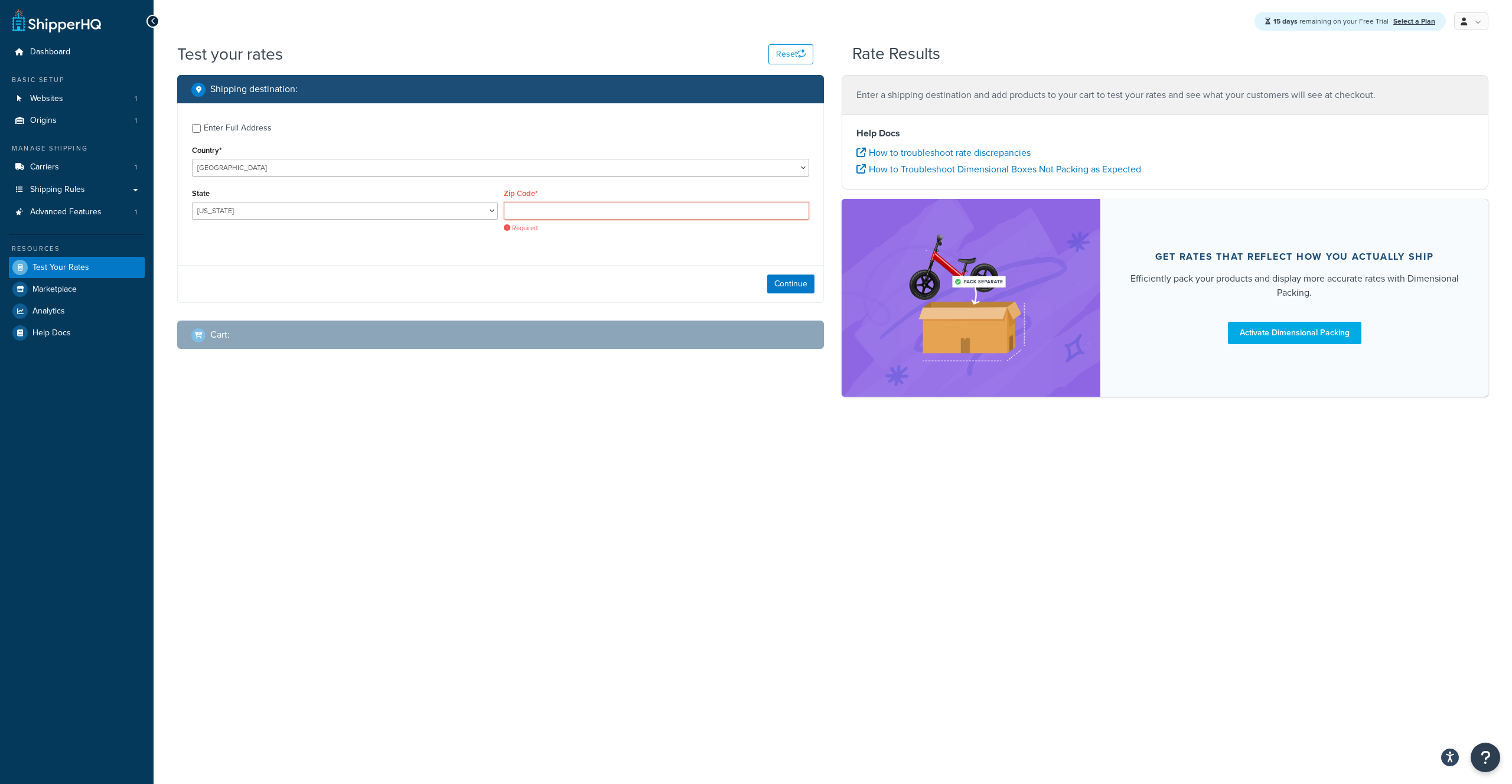 click on "Zip Code*" at bounding box center (657, 211) 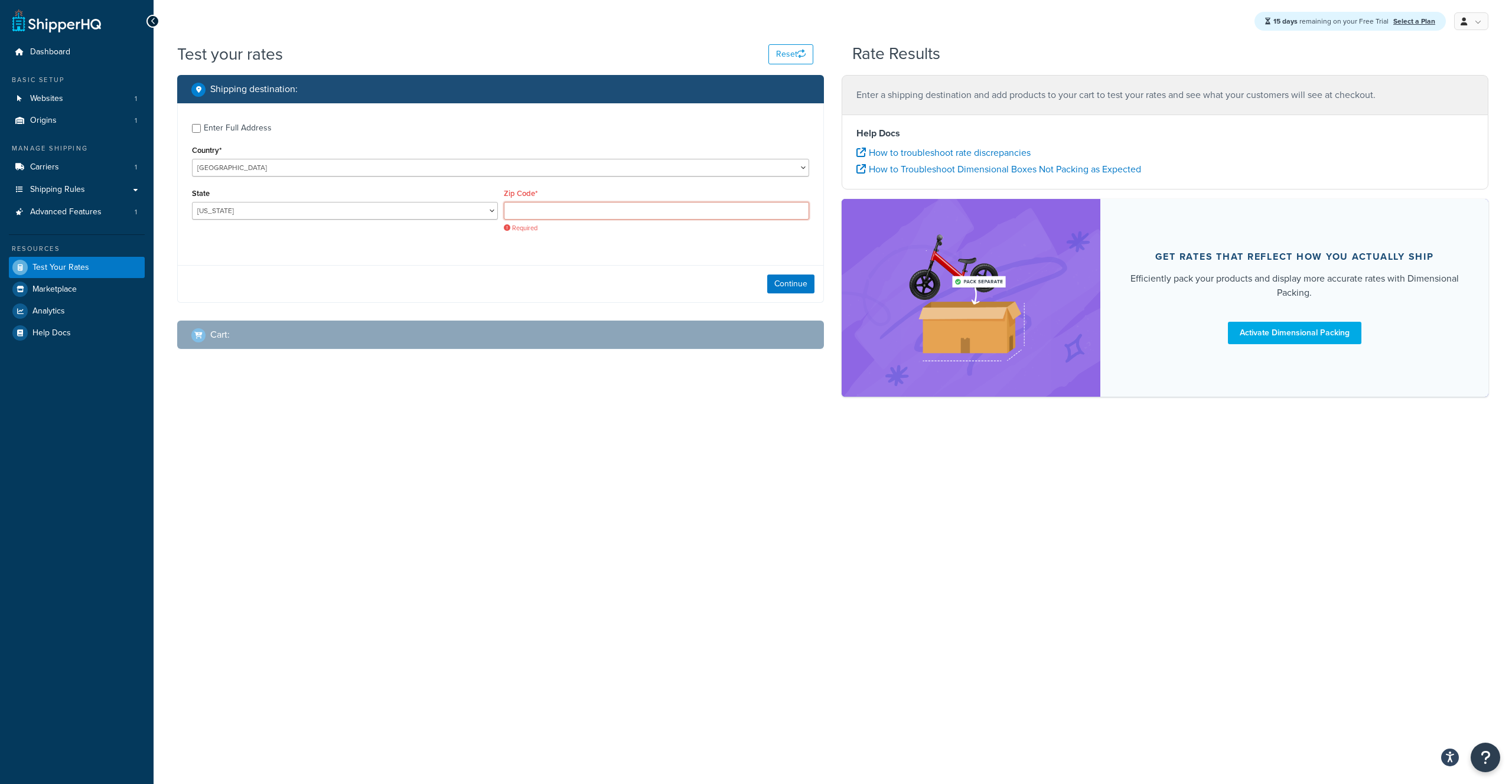 click 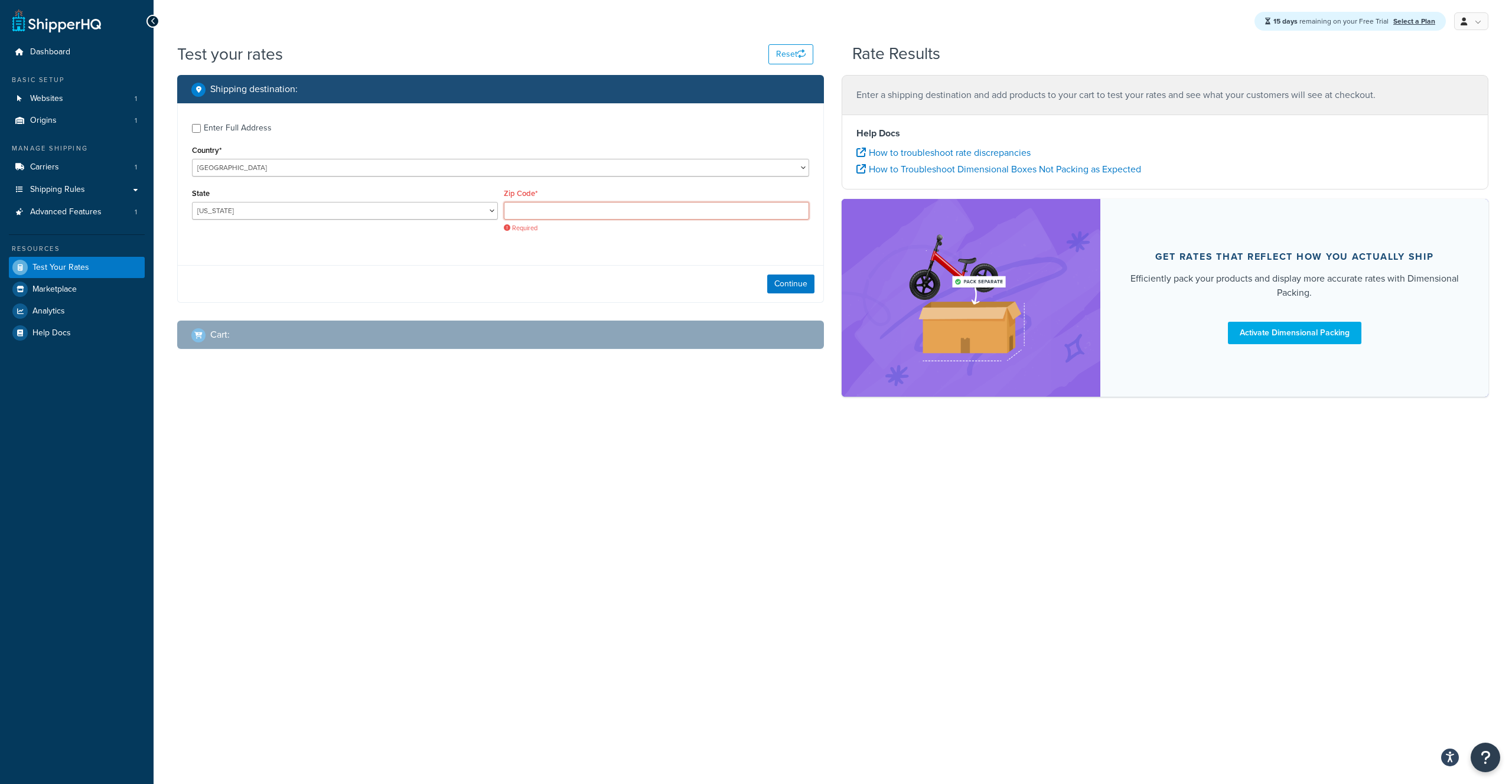 click 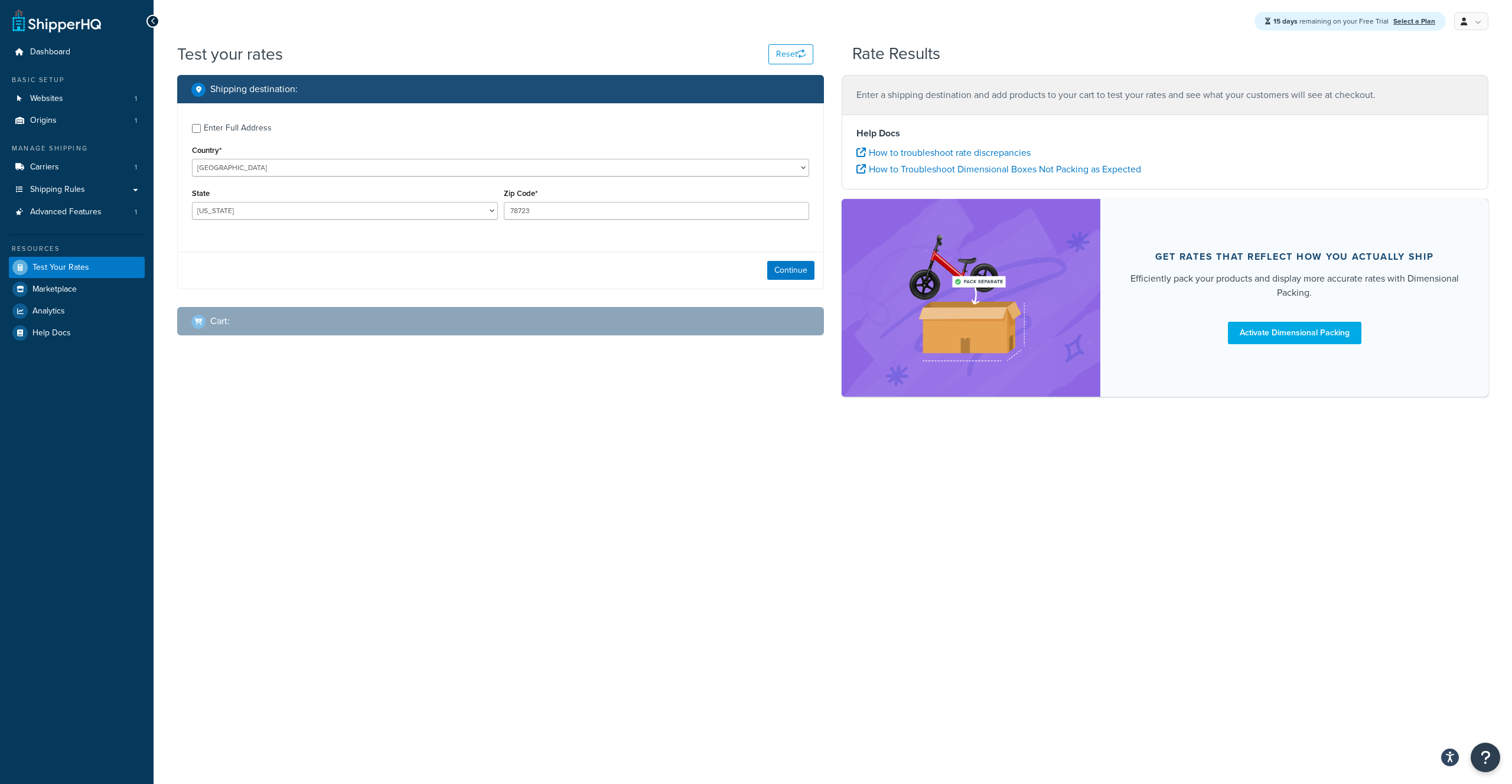 click on "Enter Full Address Country*   [GEOGRAPHIC_DATA]  [GEOGRAPHIC_DATA]  [GEOGRAPHIC_DATA]  [GEOGRAPHIC_DATA]  [GEOGRAPHIC_DATA]  [GEOGRAPHIC_DATA]  [US_STATE]  [GEOGRAPHIC_DATA]  [GEOGRAPHIC_DATA]  [GEOGRAPHIC_DATA]  [GEOGRAPHIC_DATA]  [GEOGRAPHIC_DATA]  [GEOGRAPHIC_DATA]  [GEOGRAPHIC_DATA]  [GEOGRAPHIC_DATA]  [GEOGRAPHIC_DATA]  [GEOGRAPHIC_DATA]  [GEOGRAPHIC_DATA]  [GEOGRAPHIC_DATA]  [GEOGRAPHIC_DATA]  [GEOGRAPHIC_DATA]  [GEOGRAPHIC_DATA]  [GEOGRAPHIC_DATA]  [GEOGRAPHIC_DATA]  [GEOGRAPHIC_DATA]  [GEOGRAPHIC_DATA]  [GEOGRAPHIC_DATA]  [GEOGRAPHIC_DATA]  [GEOGRAPHIC_DATA]  [GEOGRAPHIC_DATA]  [GEOGRAPHIC_DATA]  [GEOGRAPHIC_DATA]  [GEOGRAPHIC_DATA]  [GEOGRAPHIC_DATA]  [GEOGRAPHIC_DATA]  [GEOGRAPHIC_DATA]  [GEOGRAPHIC_DATA]  [GEOGRAPHIC_DATA]  [GEOGRAPHIC_DATA]  [GEOGRAPHIC_DATA]  [GEOGRAPHIC_DATA]  [GEOGRAPHIC_DATA]  [GEOGRAPHIC_DATA]  [GEOGRAPHIC_DATA]  [GEOGRAPHIC_DATA]  [GEOGRAPHIC_DATA]  [GEOGRAPHIC_DATA]  [GEOGRAPHIC_DATA]  [GEOGRAPHIC_DATA]  [GEOGRAPHIC_DATA]  [GEOGRAPHIC_DATA]  [GEOGRAPHIC_DATA]  [GEOGRAPHIC_DATA]  [GEOGRAPHIC_DATA], [GEOGRAPHIC_DATA]  [GEOGRAPHIC_DATA]  [GEOGRAPHIC_DATA]  [GEOGRAPHIC_DATA]  [GEOGRAPHIC_DATA]  [GEOGRAPHIC_DATA]  [GEOGRAPHIC_DATA]  [GEOGRAPHIC_DATA]  [GEOGRAPHIC_DATA]  [GEOGRAPHIC_DATA]  [GEOGRAPHIC_DATA]  [GEOGRAPHIC_DATA]  [GEOGRAPHIC_DATA]  [GEOGRAPHIC_DATA]  [GEOGRAPHIC_DATA]  [GEOGRAPHIC_DATA]  [GEOGRAPHIC_DATA]  [GEOGRAPHIC_DATA]  [GEOGRAPHIC_DATA]  [GEOGRAPHIC_DATA] ([GEOGRAPHIC_DATA])  [GEOGRAPHIC_DATA]  [GEOGRAPHIC_DATA]  [GEOGRAPHIC_DATA]  [GEOGRAPHIC_DATA]  [GEOGRAPHIC_DATA]  [GEOGRAPHIC_DATA]" at bounding box center (500, 173) 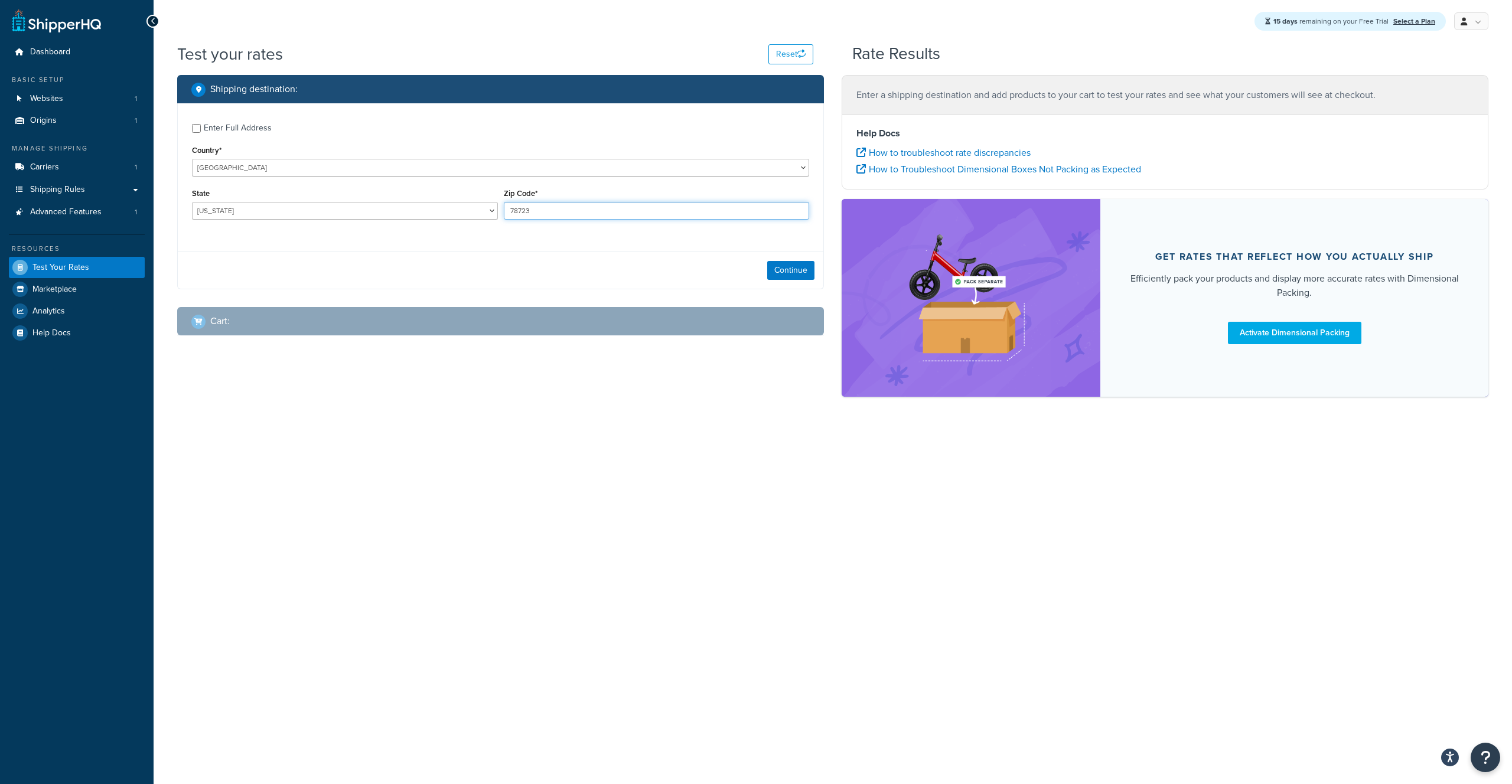 click on "78723" at bounding box center (657, 211) 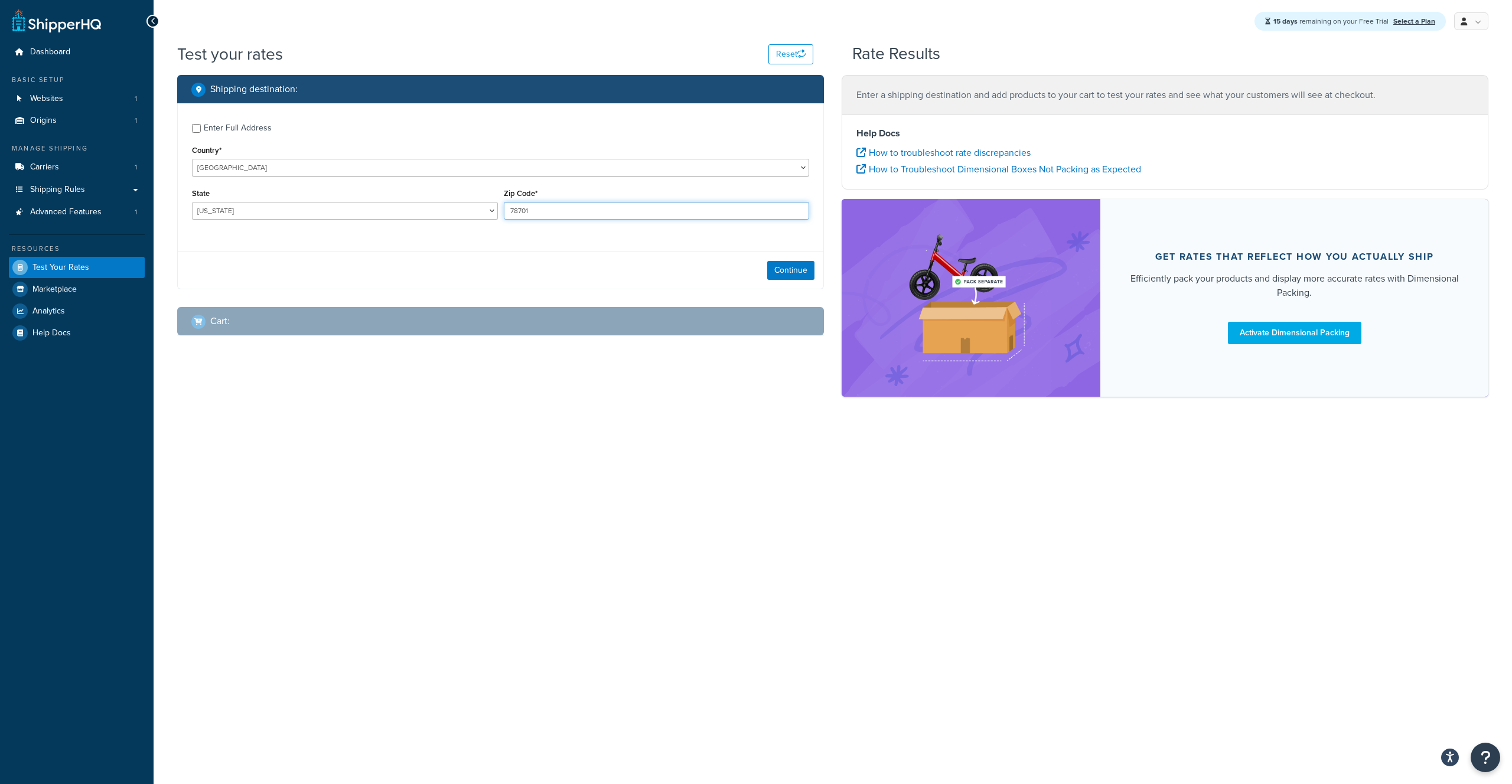 type on "78701" 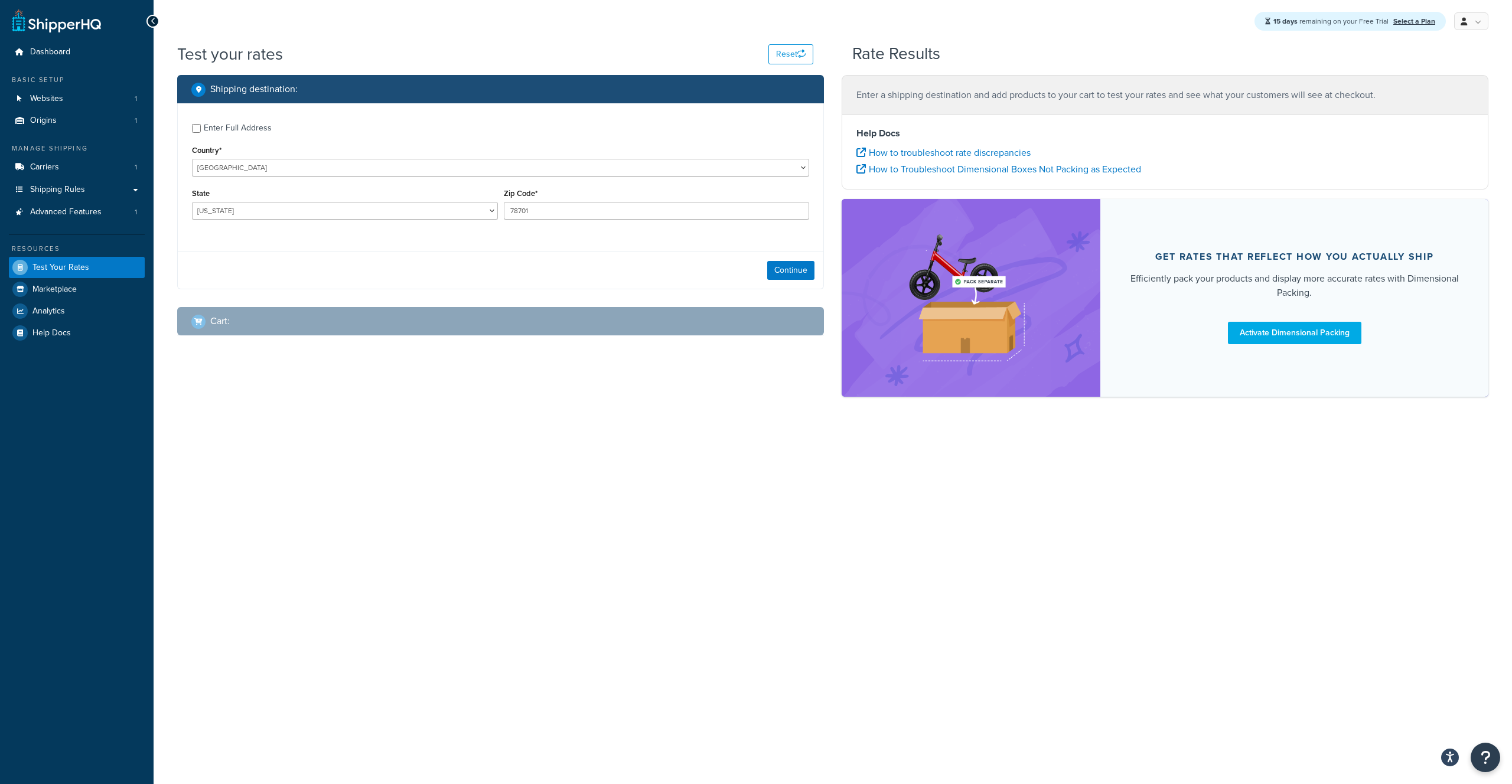 click on "Continue" at bounding box center [500, 270] 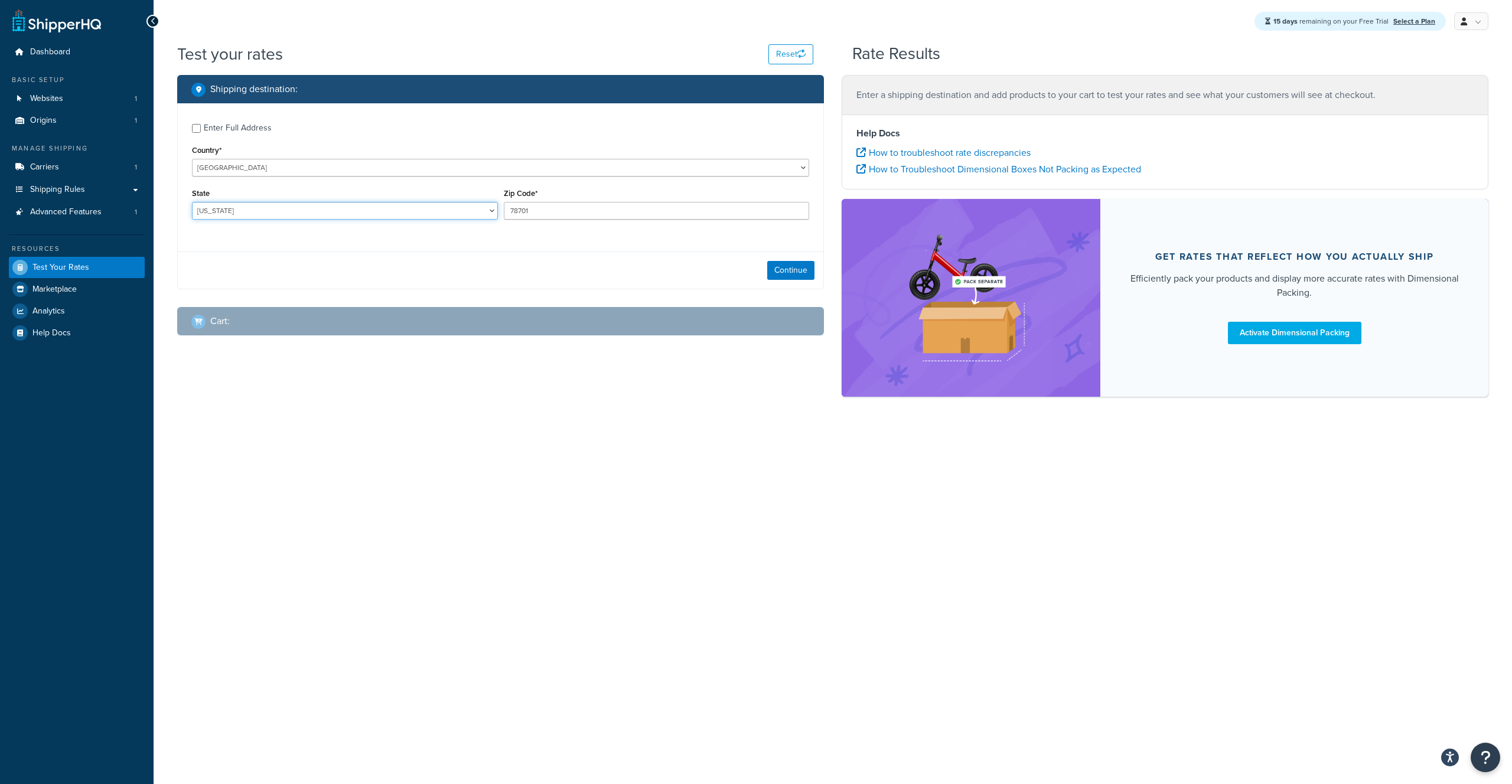 click on "[US_STATE]  [US_STATE]  [US_STATE]  [US_STATE]  [US_STATE]  Armed Forces Americas  Armed Forces [GEOGRAPHIC_DATA], [GEOGRAPHIC_DATA], [GEOGRAPHIC_DATA], [GEOGRAPHIC_DATA]  Armed Forces Pacific  [US_STATE]  [US_STATE]  [US_STATE]  [US_STATE]  [US_STATE]  [US_STATE]  [US_STATE]  [US_STATE]  [US_STATE]  [US_STATE]  [US_STATE]  [US_STATE]  [US_STATE]  [US_STATE]  [US_STATE]  [US_STATE]  [US_STATE]  [US_STATE]  [PERSON_NAME][US_STATE]  [US_STATE]  [US_STATE]  [US_STATE]  [US_STATE]  [US_STATE]  [US_STATE]  [US_STATE]  [US_STATE]  [US_STATE]  [US_STATE]  [US_STATE]  [US_STATE]  [US_STATE]  [US_STATE]  [US_STATE]  [US_STATE]  [US_STATE]  [US_STATE]  [US_STATE]  [US_STATE]  [US_STATE]  [US_STATE]  [US_STATE]  [US_STATE]  [US_STATE]  [US_STATE]  [US_STATE]  [GEOGRAPHIC_DATA] [GEOGRAPHIC_DATA]  [US_STATE]  [US_STATE]  [GEOGRAPHIC_DATA]  [US_STATE][PERSON_NAME][US_STATE]  [US_STATE][PERSON_NAME]  [US_STATE]  [US_STATE]" at bounding box center [345, 211] 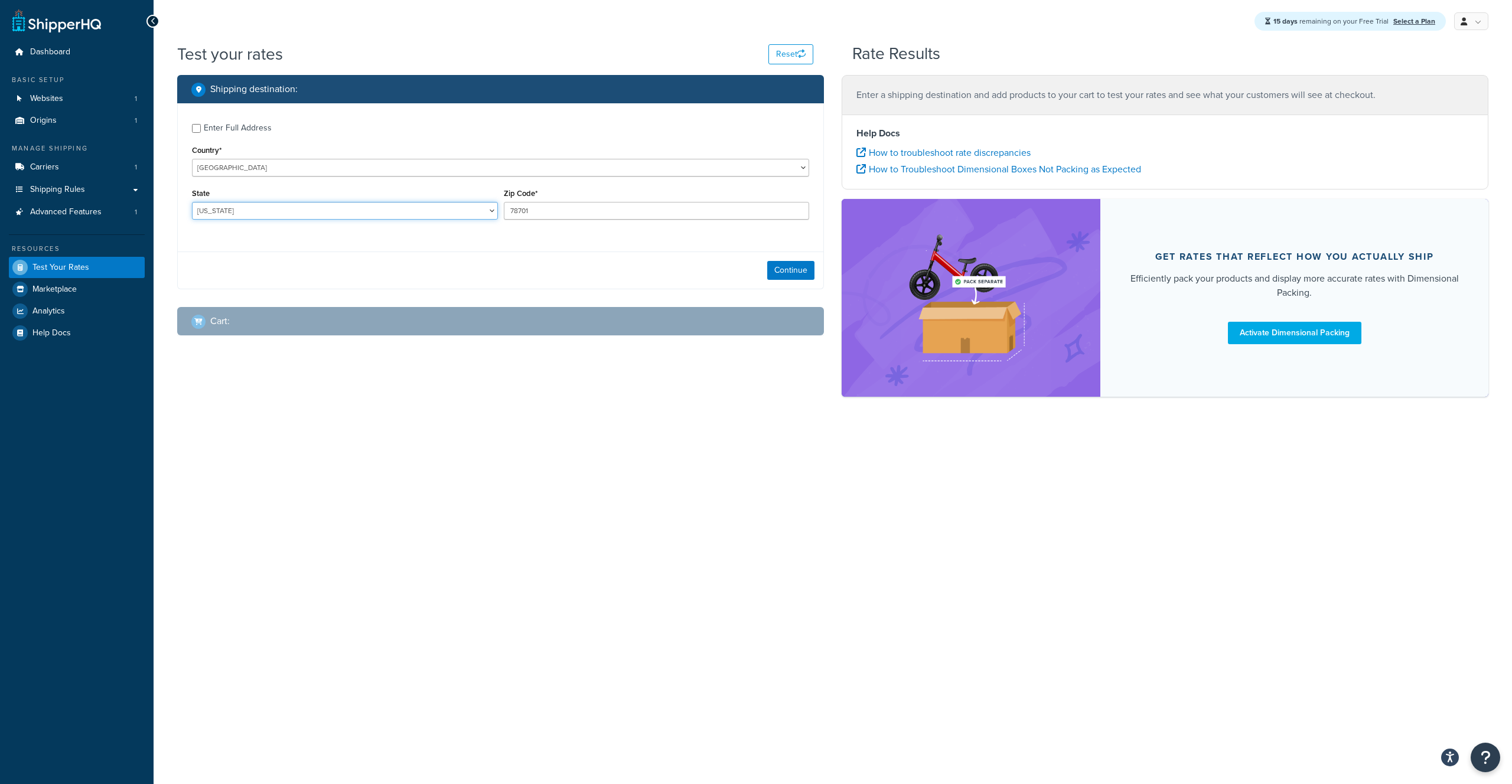 select on "[GEOGRAPHIC_DATA]" 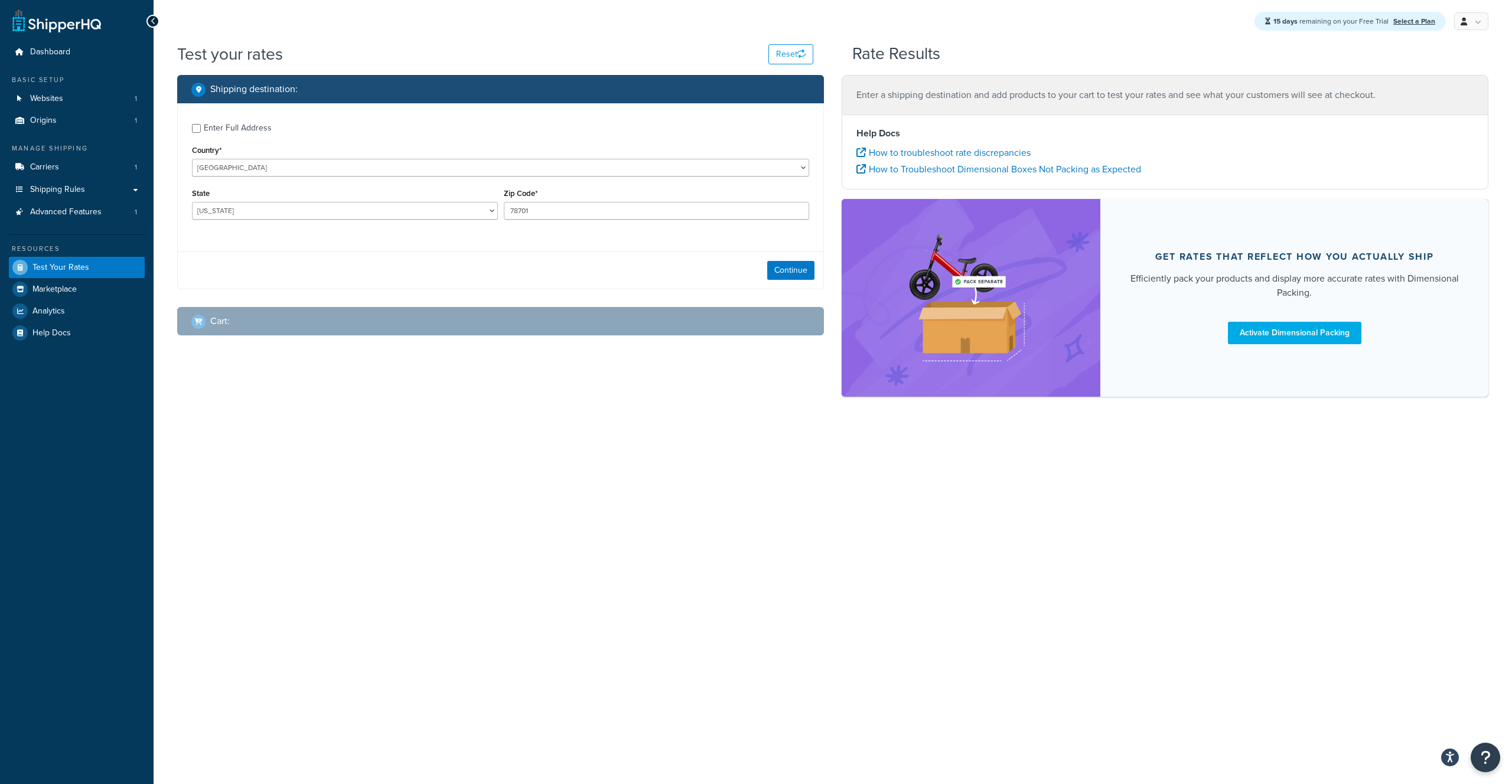 click on "Test your rates Reset   Rate Results Shipping destination :   Enter Full Address Country*   [GEOGRAPHIC_DATA]  [GEOGRAPHIC_DATA]  [GEOGRAPHIC_DATA]  [GEOGRAPHIC_DATA]  [GEOGRAPHIC_DATA]  [GEOGRAPHIC_DATA]  [US_STATE]  [GEOGRAPHIC_DATA]  [GEOGRAPHIC_DATA]  [GEOGRAPHIC_DATA]  [GEOGRAPHIC_DATA]  [GEOGRAPHIC_DATA]  [GEOGRAPHIC_DATA]  [GEOGRAPHIC_DATA]  [GEOGRAPHIC_DATA]  [GEOGRAPHIC_DATA]  [GEOGRAPHIC_DATA]  [GEOGRAPHIC_DATA]  [GEOGRAPHIC_DATA]  [GEOGRAPHIC_DATA]  [GEOGRAPHIC_DATA]  [GEOGRAPHIC_DATA]  [GEOGRAPHIC_DATA]  [GEOGRAPHIC_DATA]  [GEOGRAPHIC_DATA]  [GEOGRAPHIC_DATA]  [GEOGRAPHIC_DATA]  [GEOGRAPHIC_DATA]  [GEOGRAPHIC_DATA]  [GEOGRAPHIC_DATA]  [GEOGRAPHIC_DATA]  [GEOGRAPHIC_DATA]  [GEOGRAPHIC_DATA]  [GEOGRAPHIC_DATA]  [GEOGRAPHIC_DATA]  [GEOGRAPHIC_DATA] [GEOGRAPHIC_DATA]  [GEOGRAPHIC_DATA]  [GEOGRAPHIC_DATA]  [GEOGRAPHIC_DATA]  [GEOGRAPHIC_DATA]  [GEOGRAPHIC_DATA]  [GEOGRAPHIC_DATA]  [GEOGRAPHIC_DATA]  [GEOGRAPHIC_DATA]  [GEOGRAPHIC_DATA]  [GEOGRAPHIC_DATA]  [GEOGRAPHIC_DATA]  [GEOGRAPHIC_DATA]  [GEOGRAPHIC_DATA]  [GEOGRAPHIC_DATA]  [GEOGRAPHIC_DATA]  [GEOGRAPHIC_DATA]  [GEOGRAPHIC_DATA]  [GEOGRAPHIC_DATA], [GEOGRAPHIC_DATA] [GEOGRAPHIC_DATA]  [GEOGRAPHIC_DATA]  [GEOGRAPHIC_DATA]  [GEOGRAPHIC_DATA]  [GEOGRAPHIC_DATA]  [GEOGRAPHIC_DATA]  [GEOGRAPHIC_DATA]  [GEOGRAPHIC_DATA]  [GEOGRAPHIC_DATA]  [GEOGRAPHIC_DATA]  [GEOGRAPHIC_DATA]  [GEOGRAPHIC_DATA]  [GEOGRAPHIC_DATA]  [GEOGRAPHIC_DATA]  [GEOGRAPHIC_DATA]  [GEOGRAPHIC_DATA]  [GEOGRAPHIC_DATA]  [GEOGRAPHIC_DATA]  [GEOGRAPHIC_DATA]  [GEOGRAPHIC_DATA]" at bounding box center [833, 240] 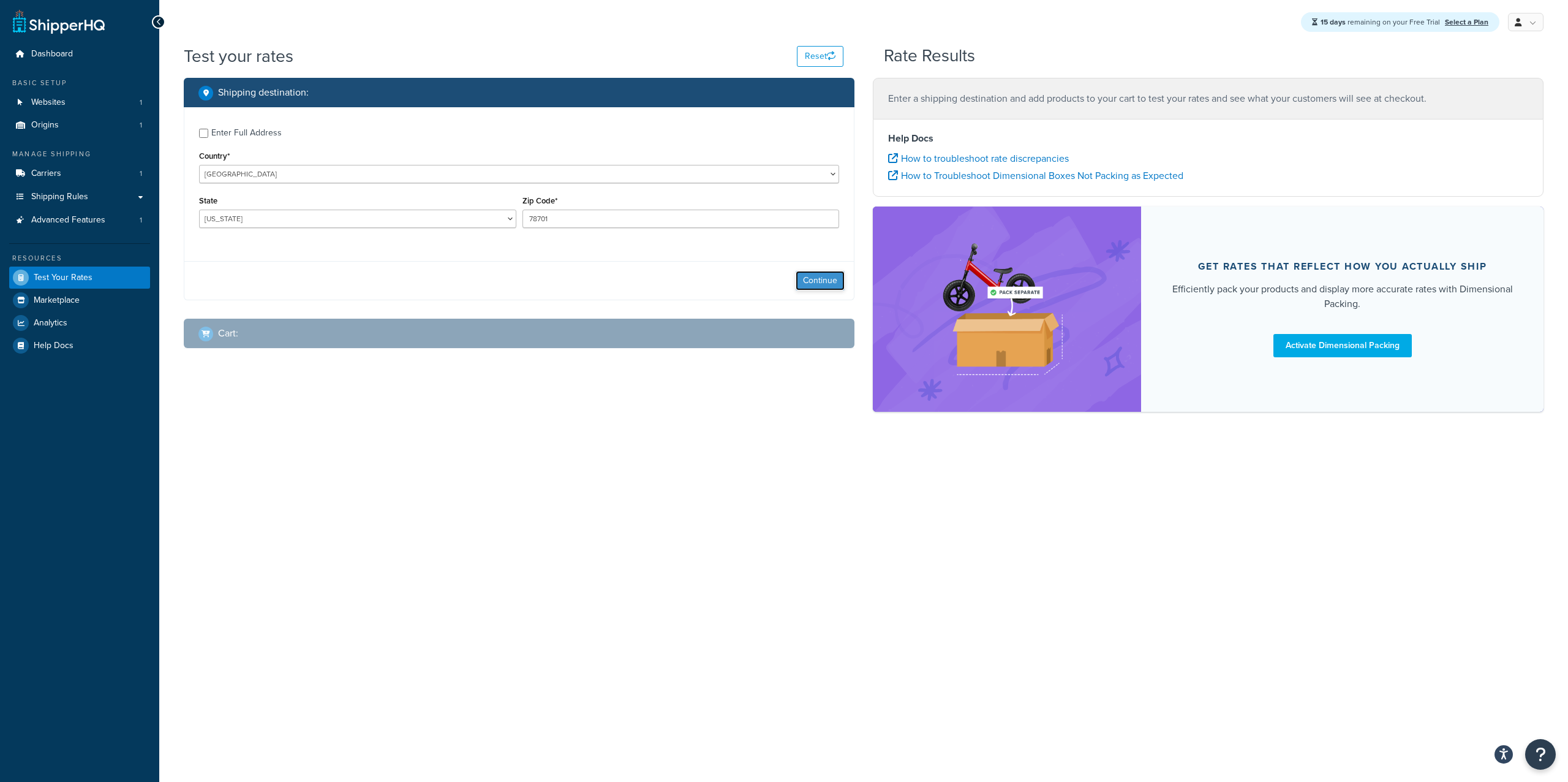 click on "Continue" at bounding box center [820, 281] 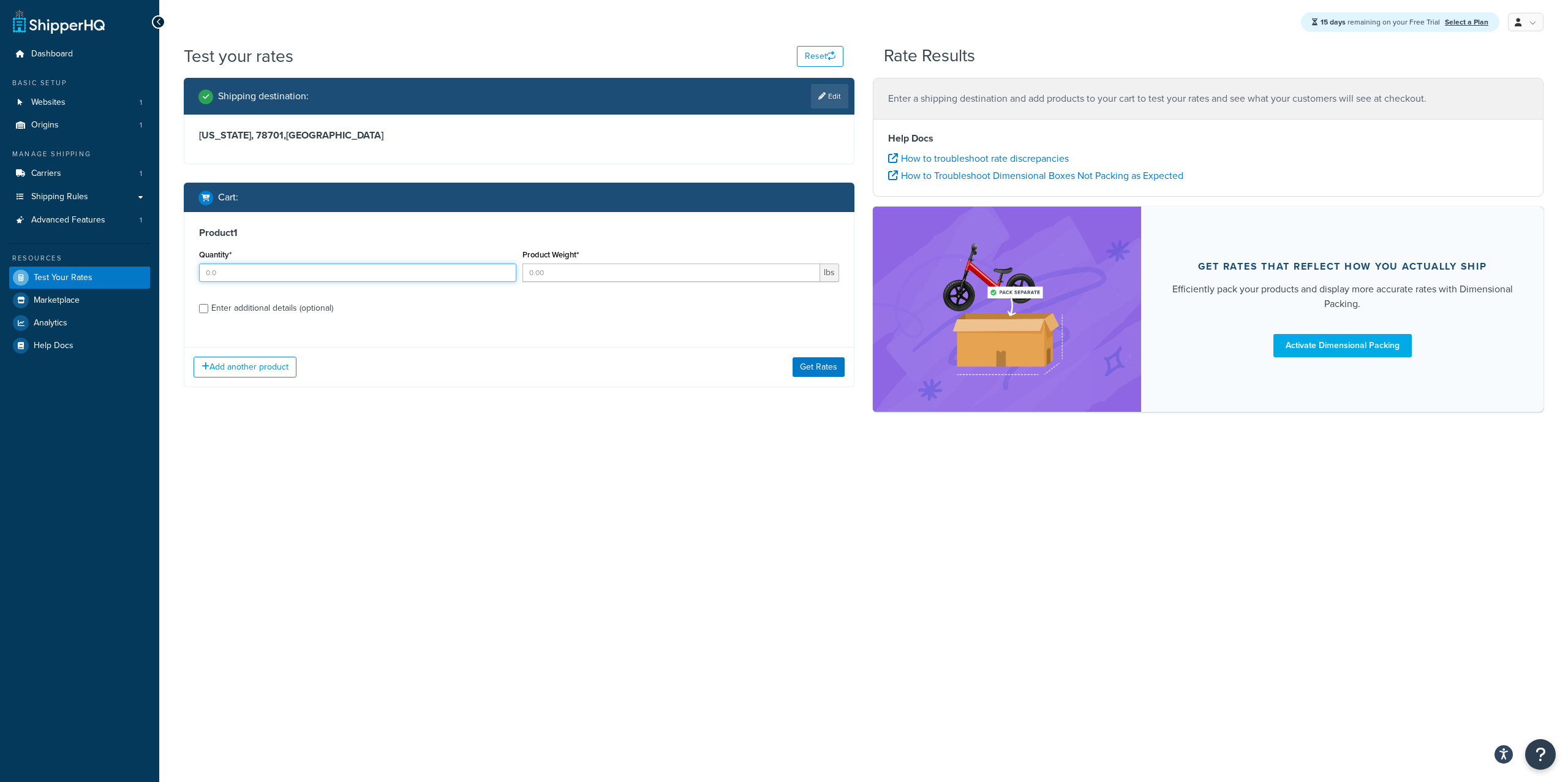 click on "Quantity*" at bounding box center [358, 273] 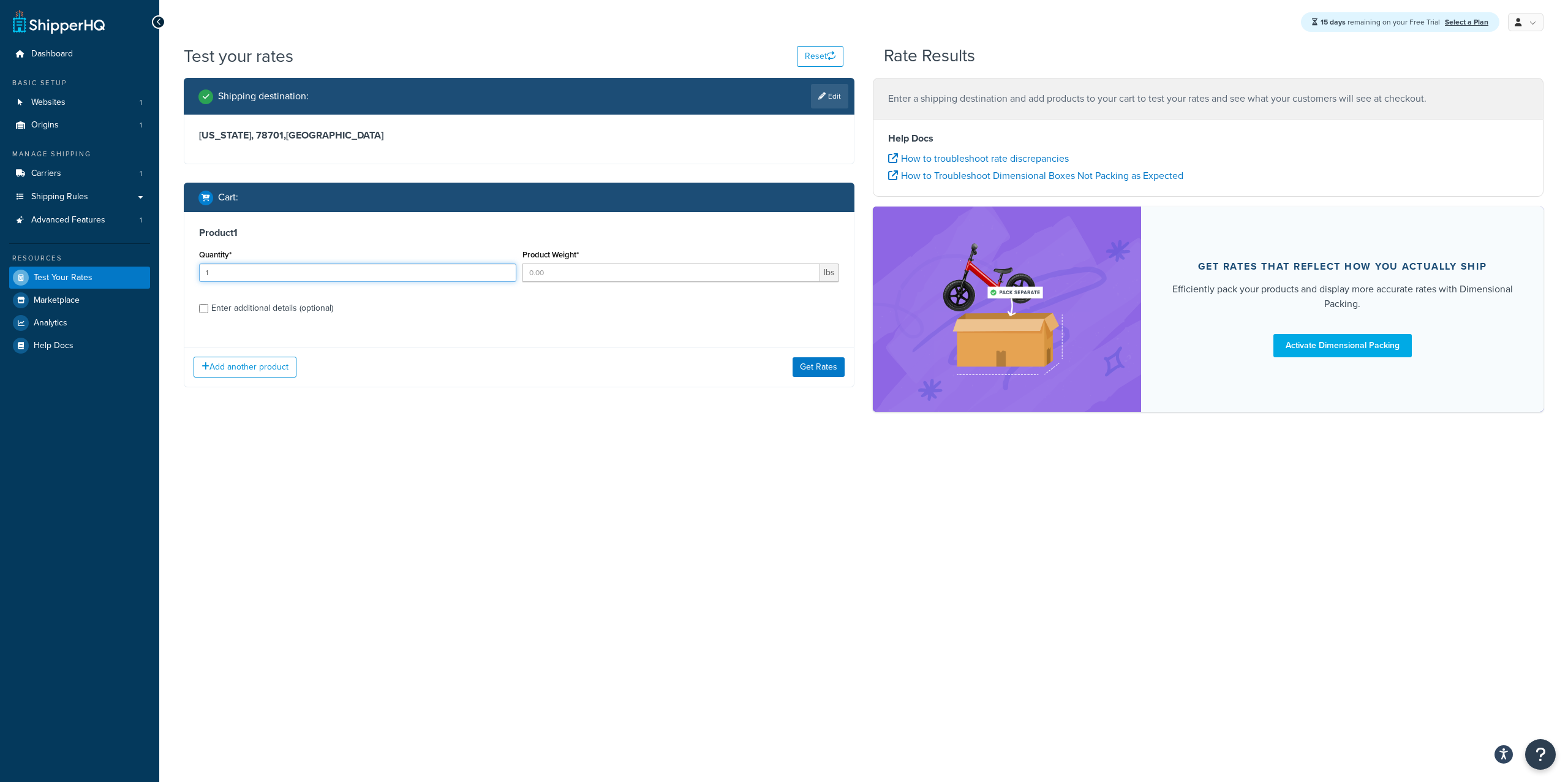 type on "1" 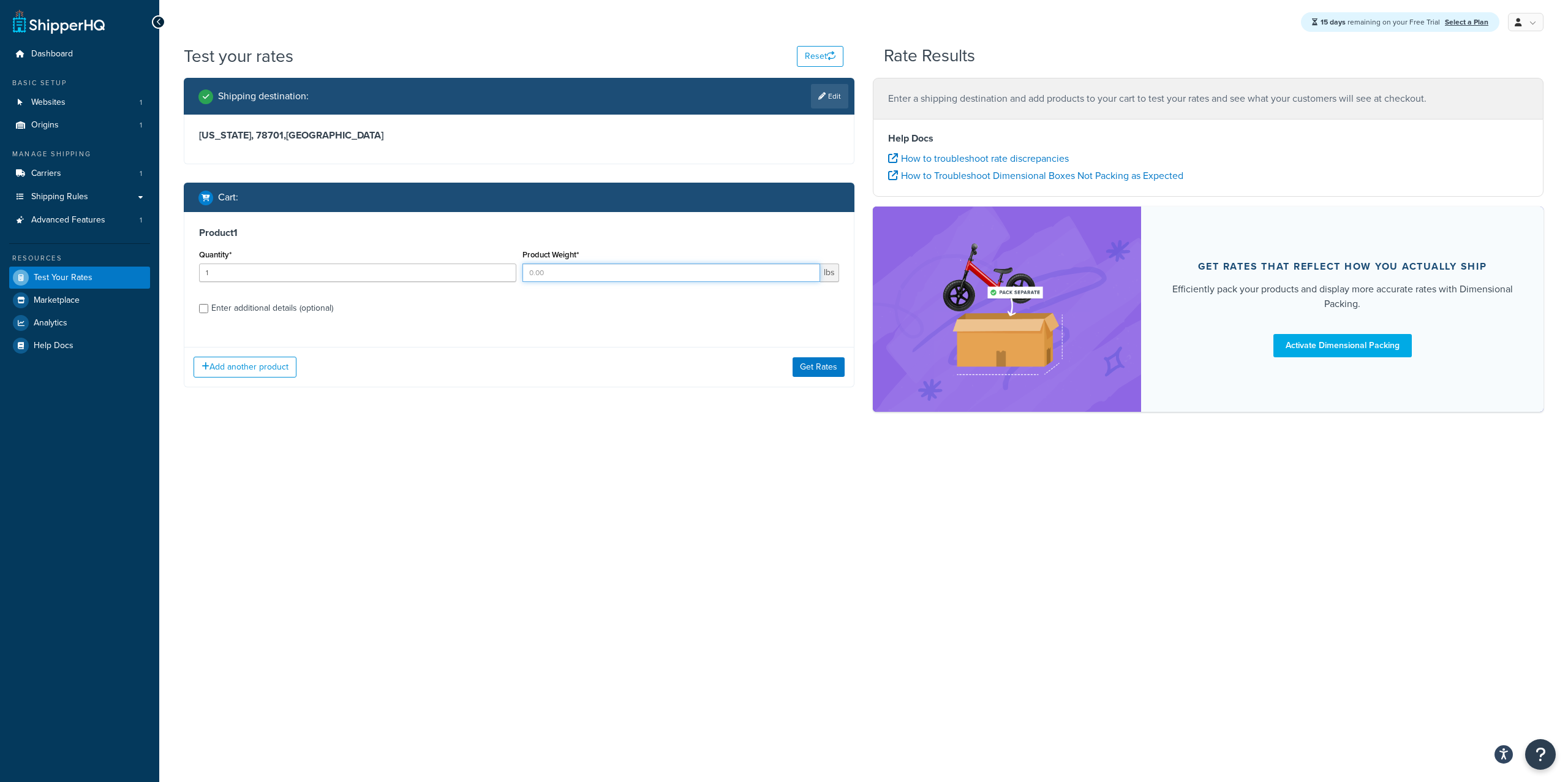 click on "Product Weight*" at bounding box center (671, 273) 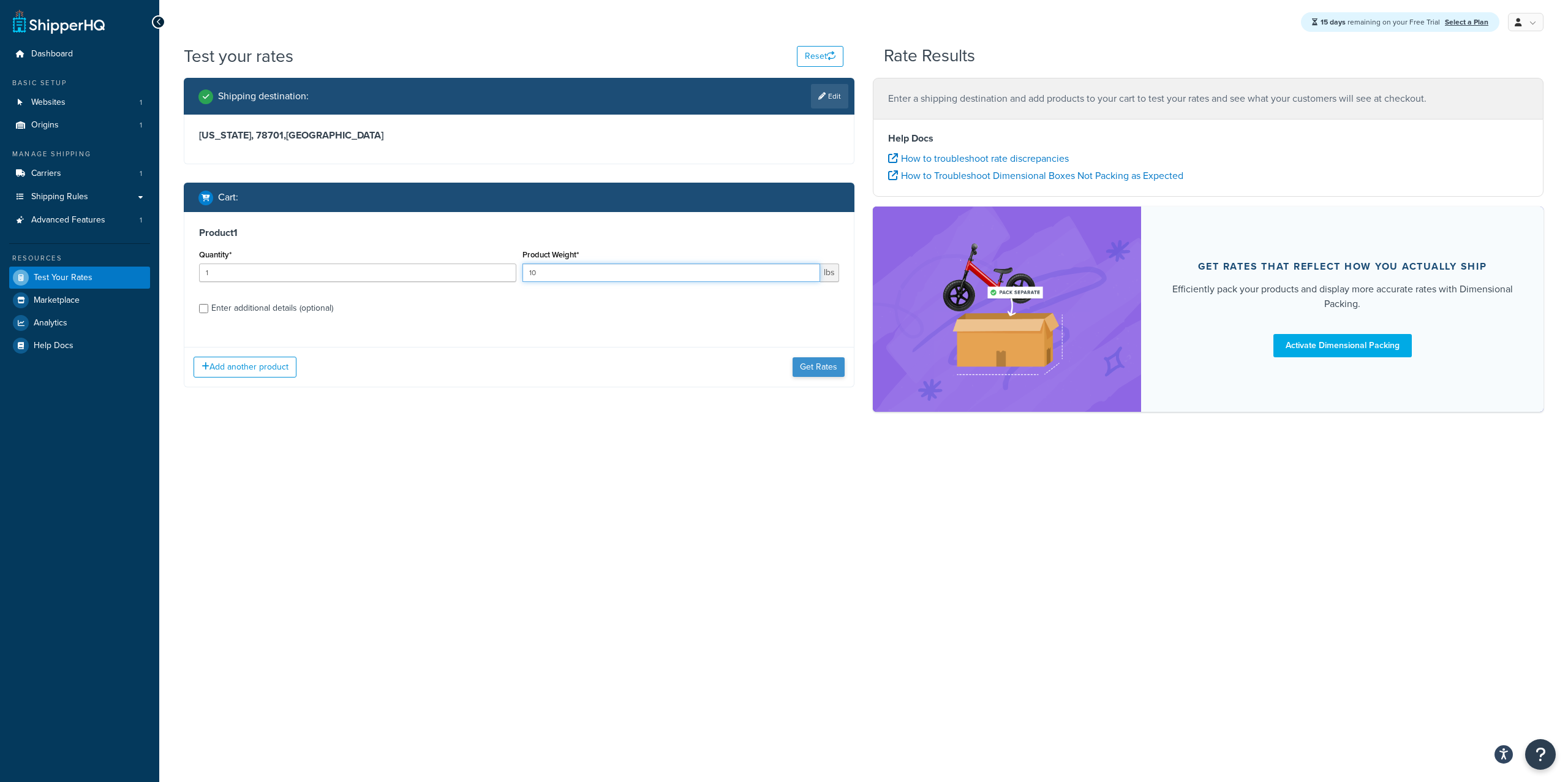 type on "10" 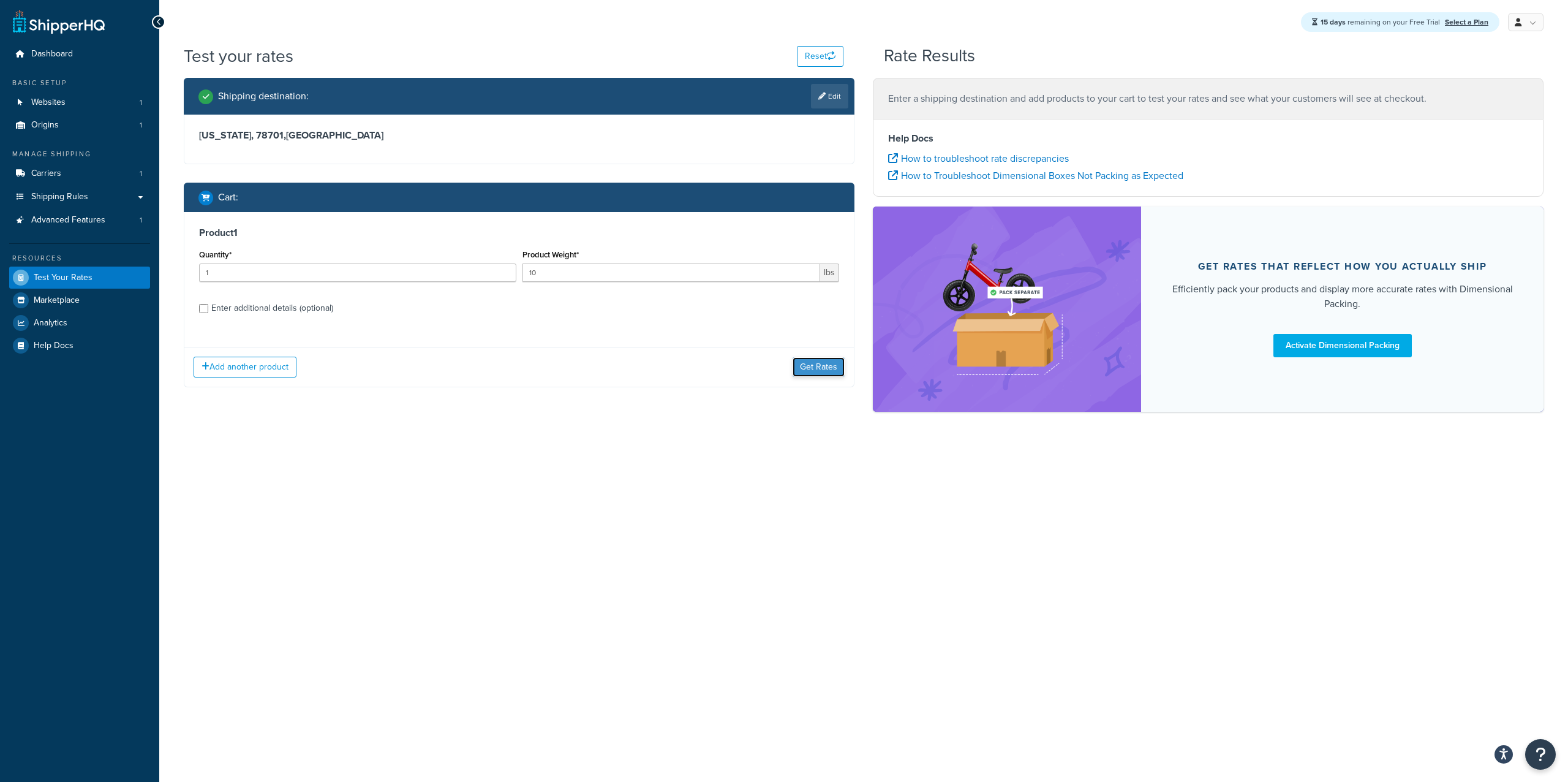 click on "Get Rates" at bounding box center (818, 367) 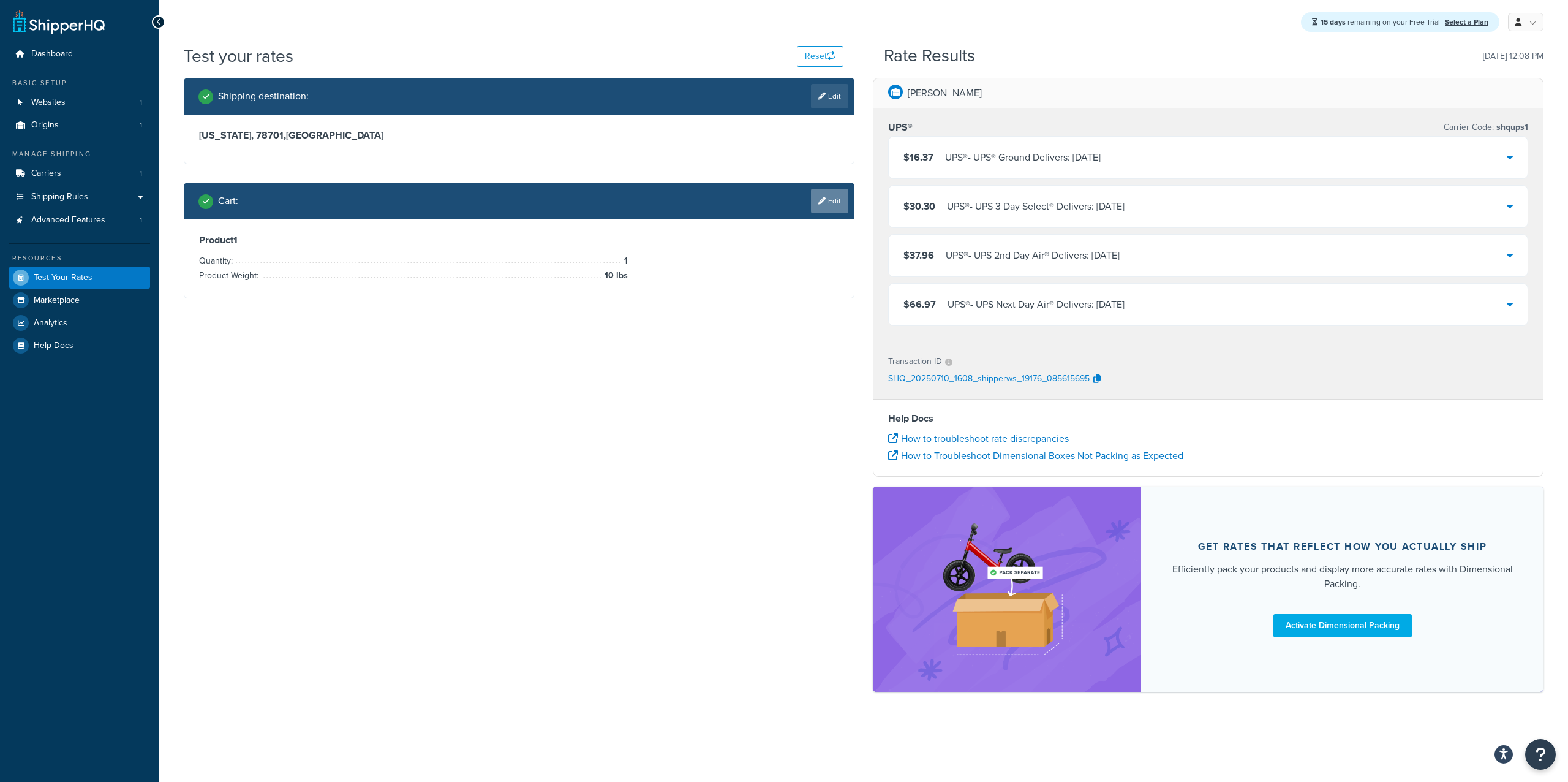 click on "Edit" at bounding box center (829, 201) 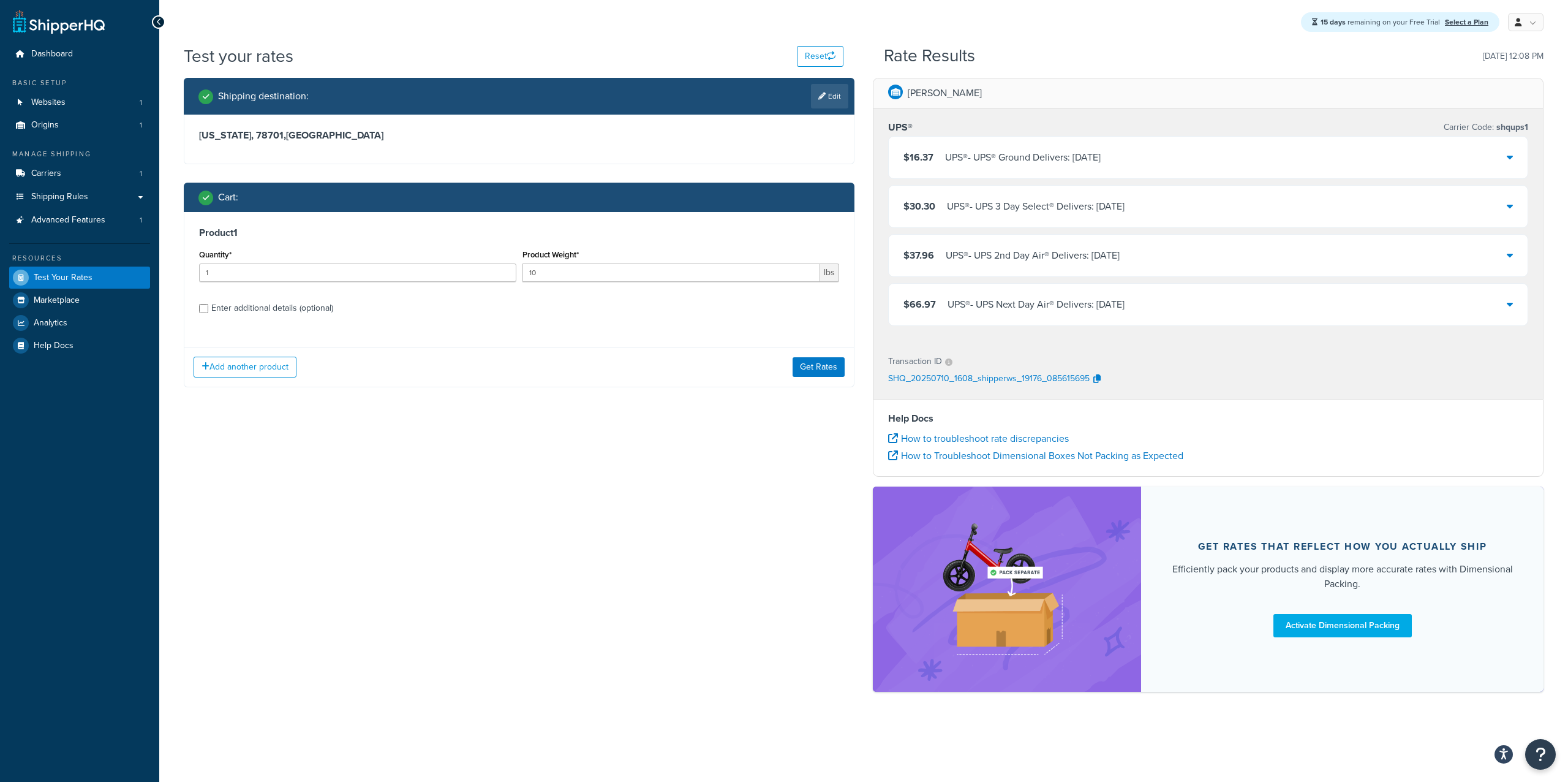 click on "Enter additional details (optional)" at bounding box center (272, 308) 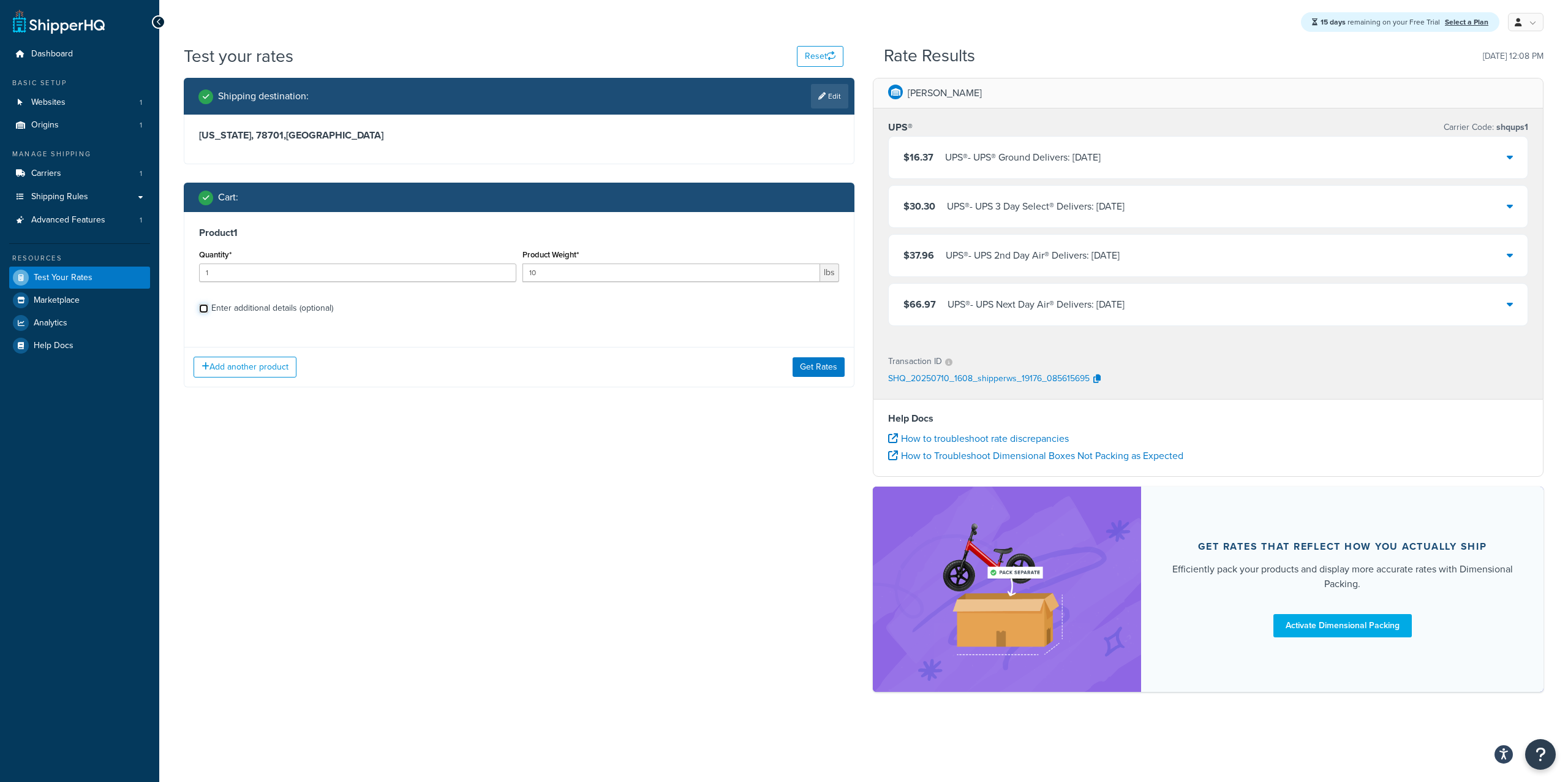 click on "Enter additional details (optional)" at bounding box center (203, 308) 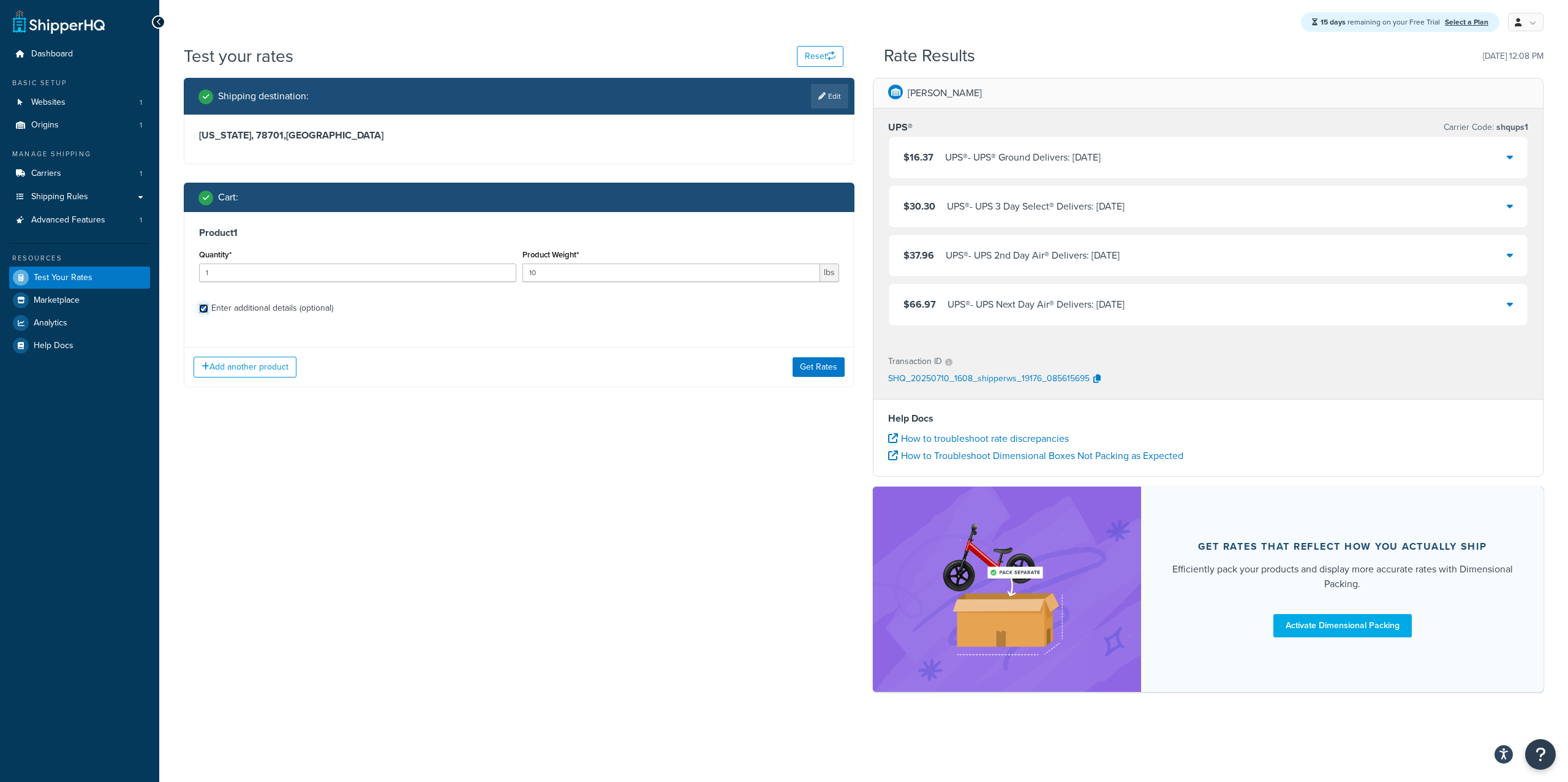 checkbox on "true" 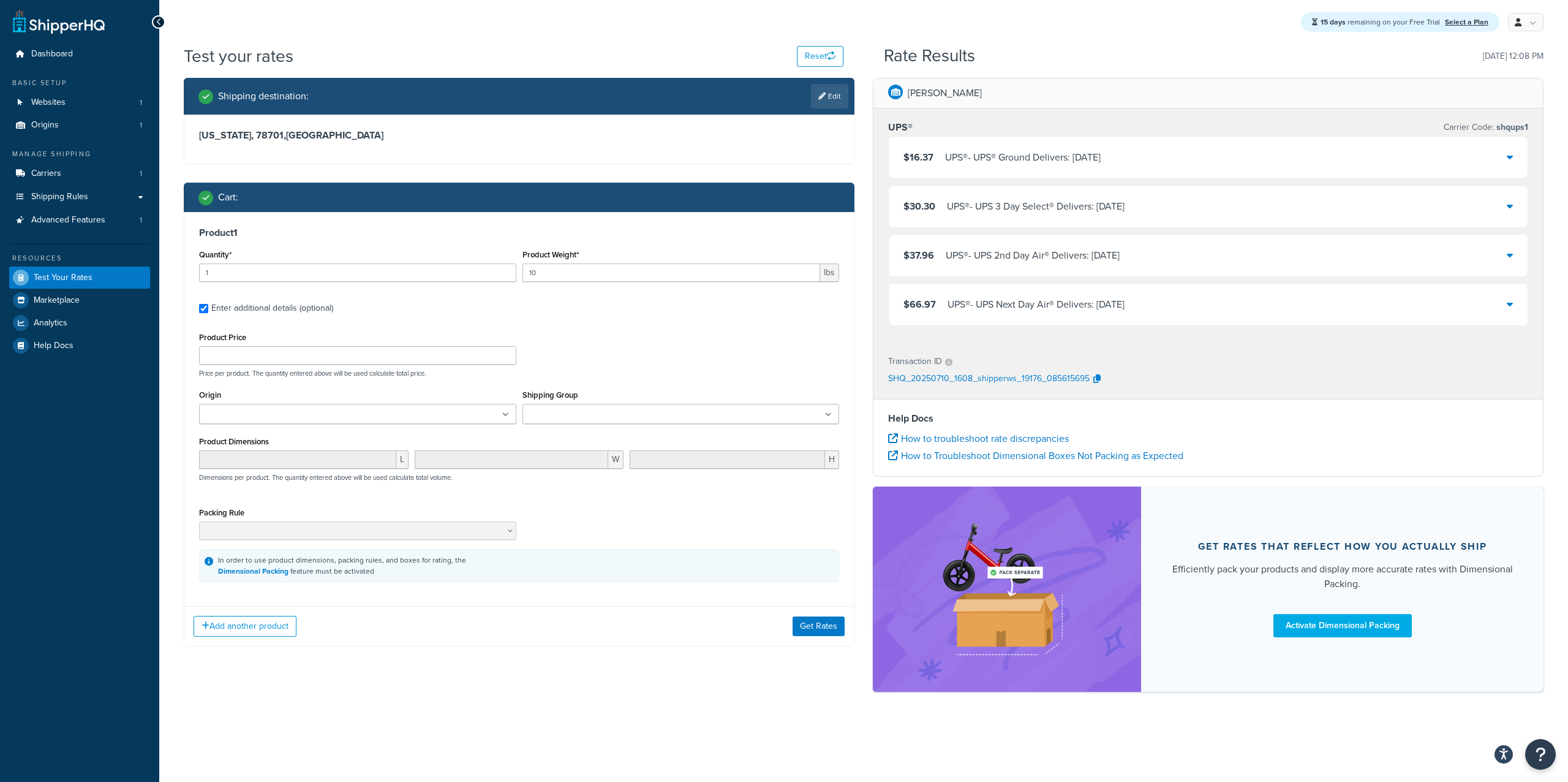 click at bounding box center [681, 414] 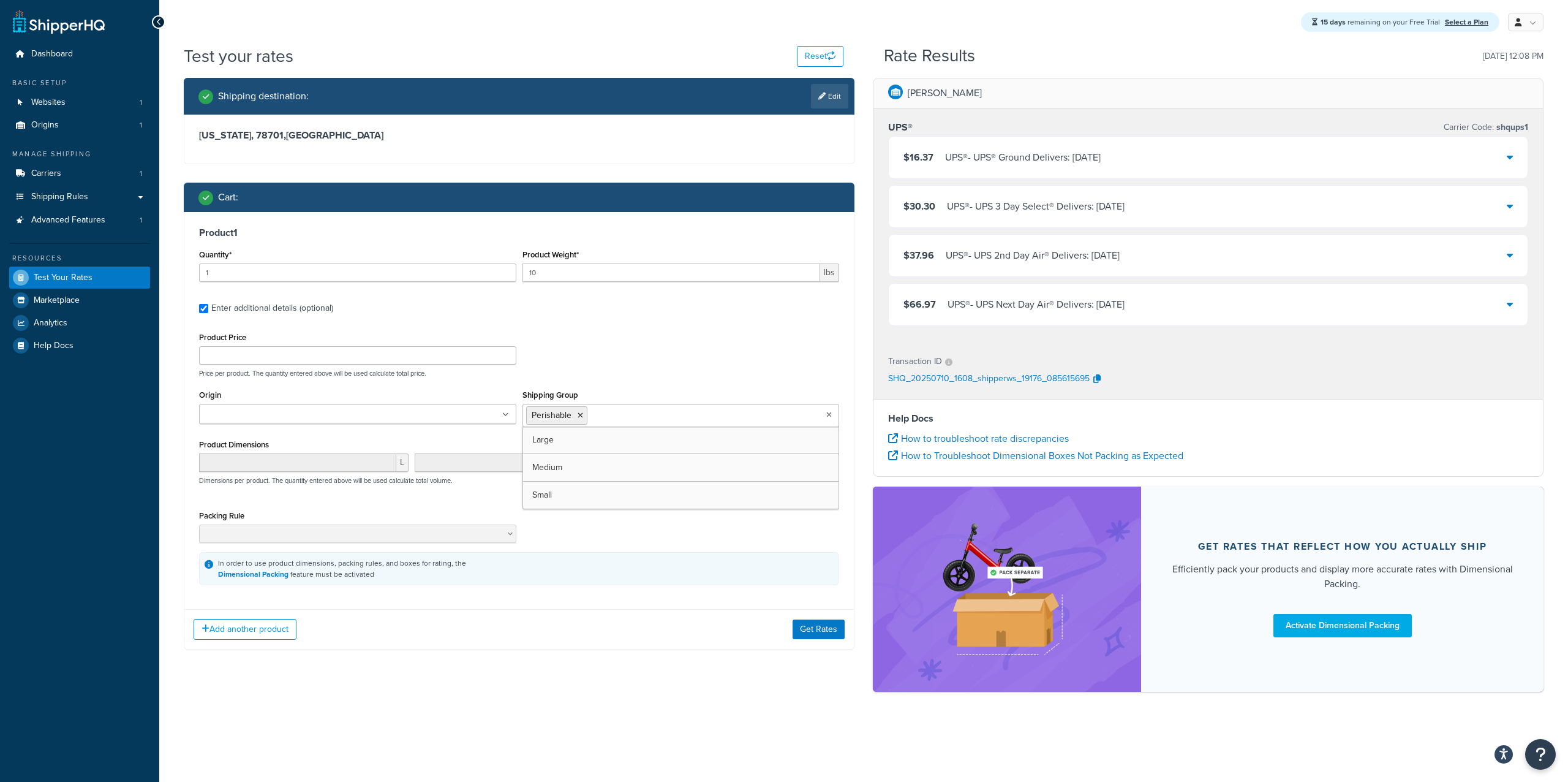 click on "Product Price   Price per product. The quantity entered above will be used calculate total price." at bounding box center [519, 353] 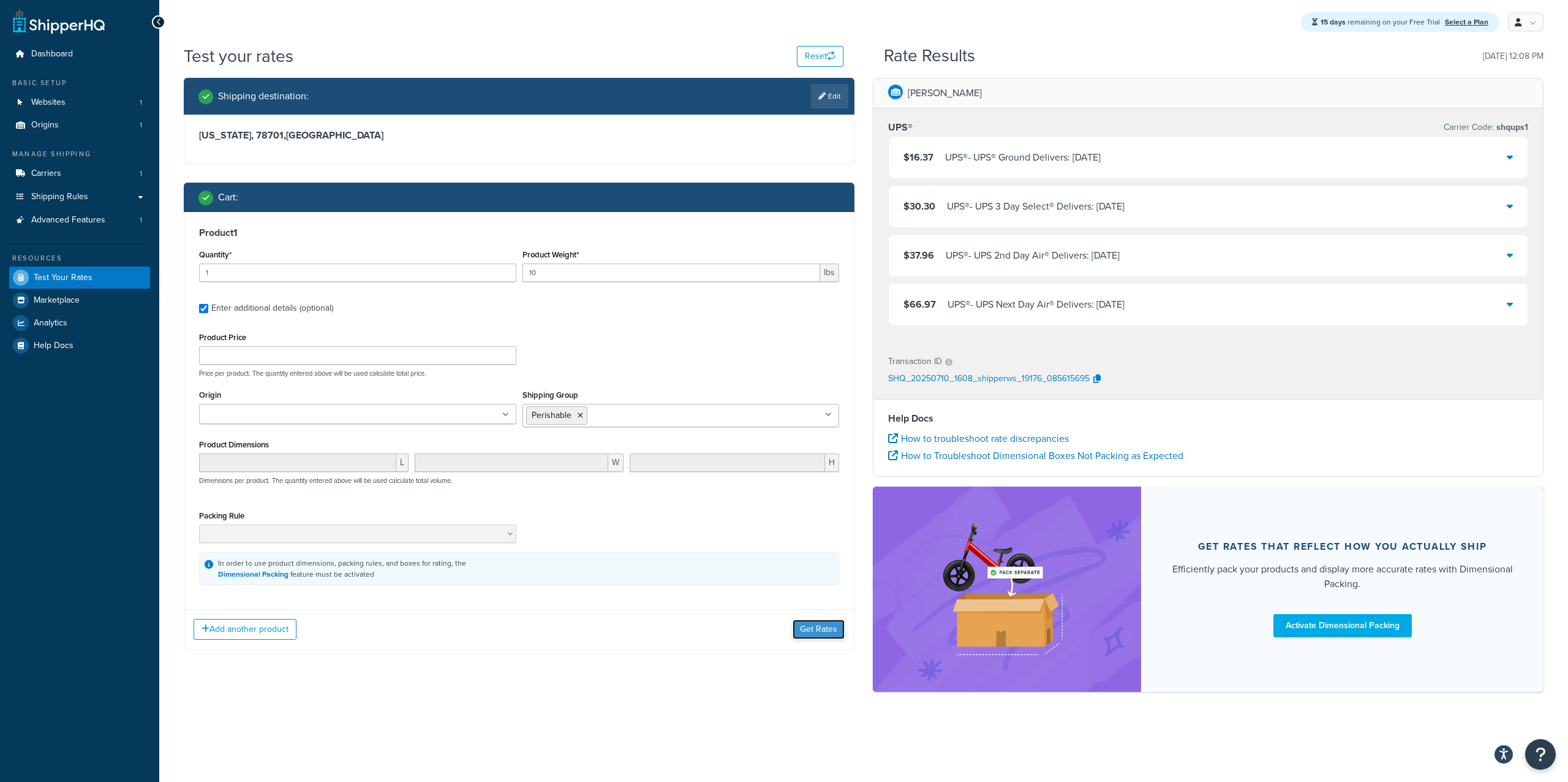 click on "Get Rates" at bounding box center (818, 629) 